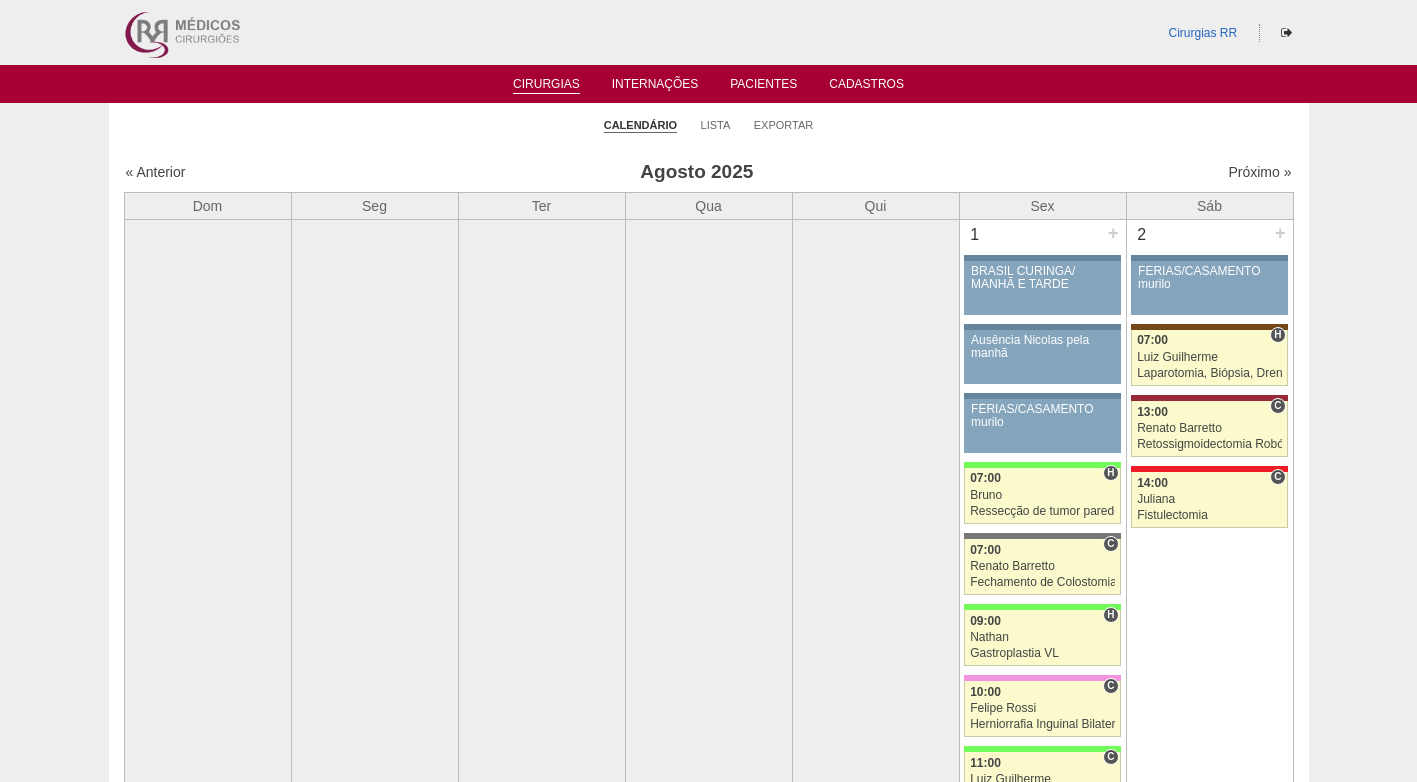 scroll, scrollTop: 4600, scrollLeft: 0, axis: vertical 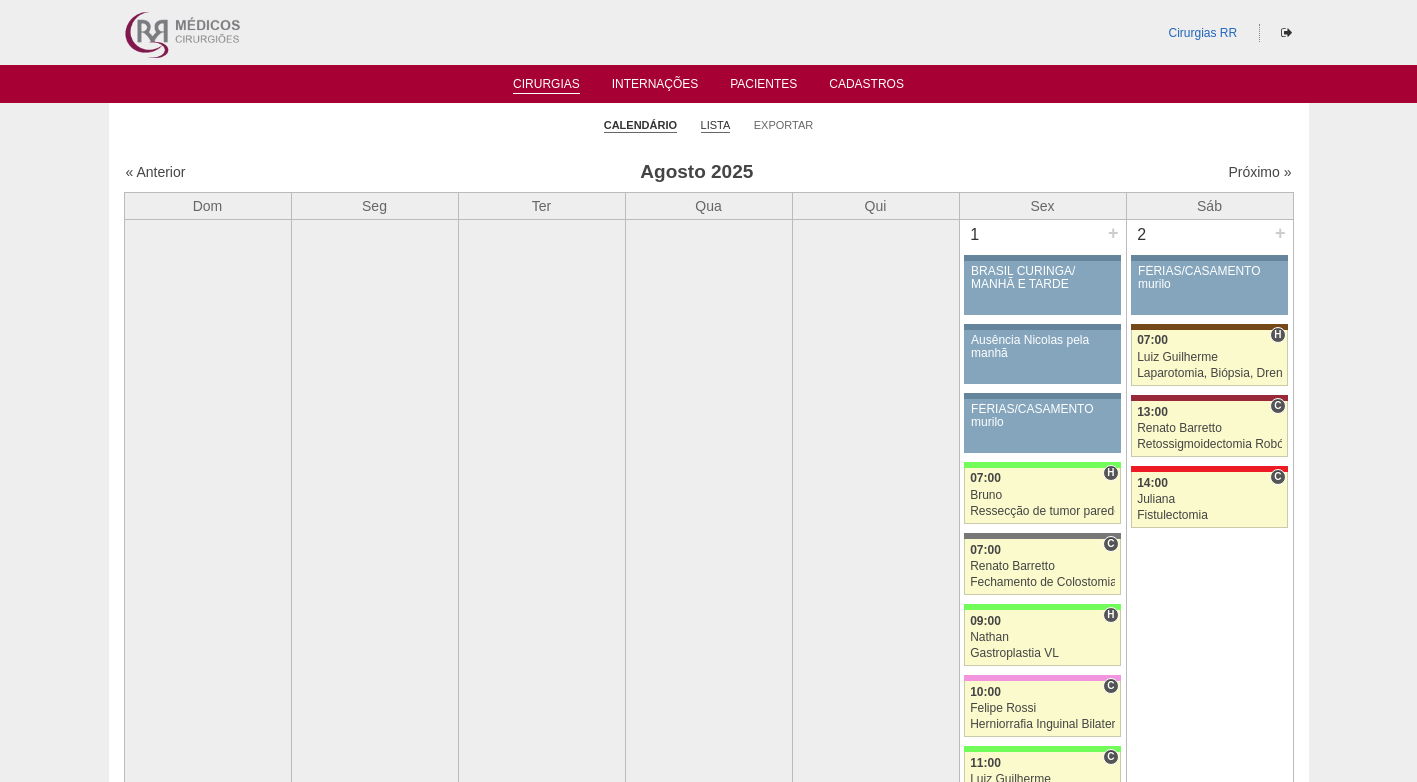 click on "Lista" at bounding box center [716, 125] 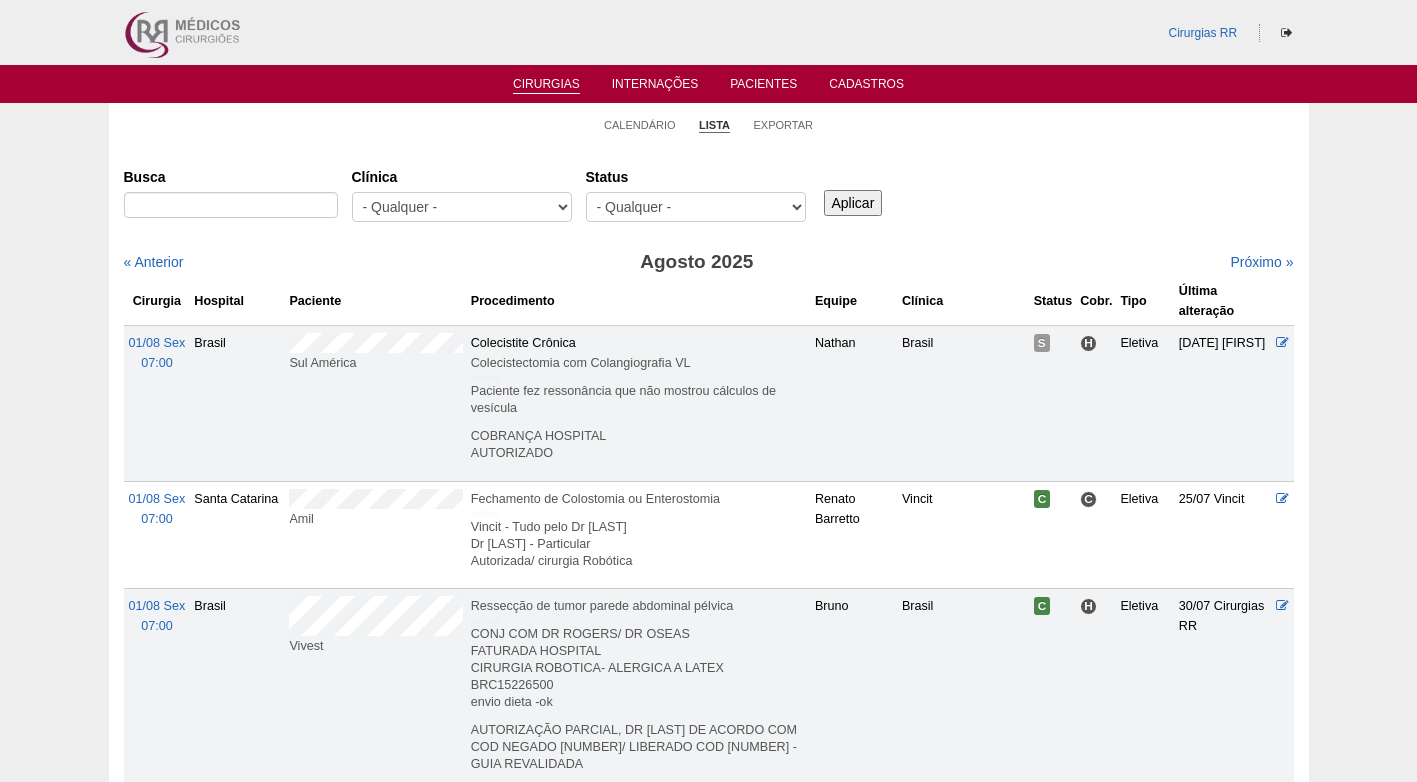 scroll, scrollTop: 0, scrollLeft: 0, axis: both 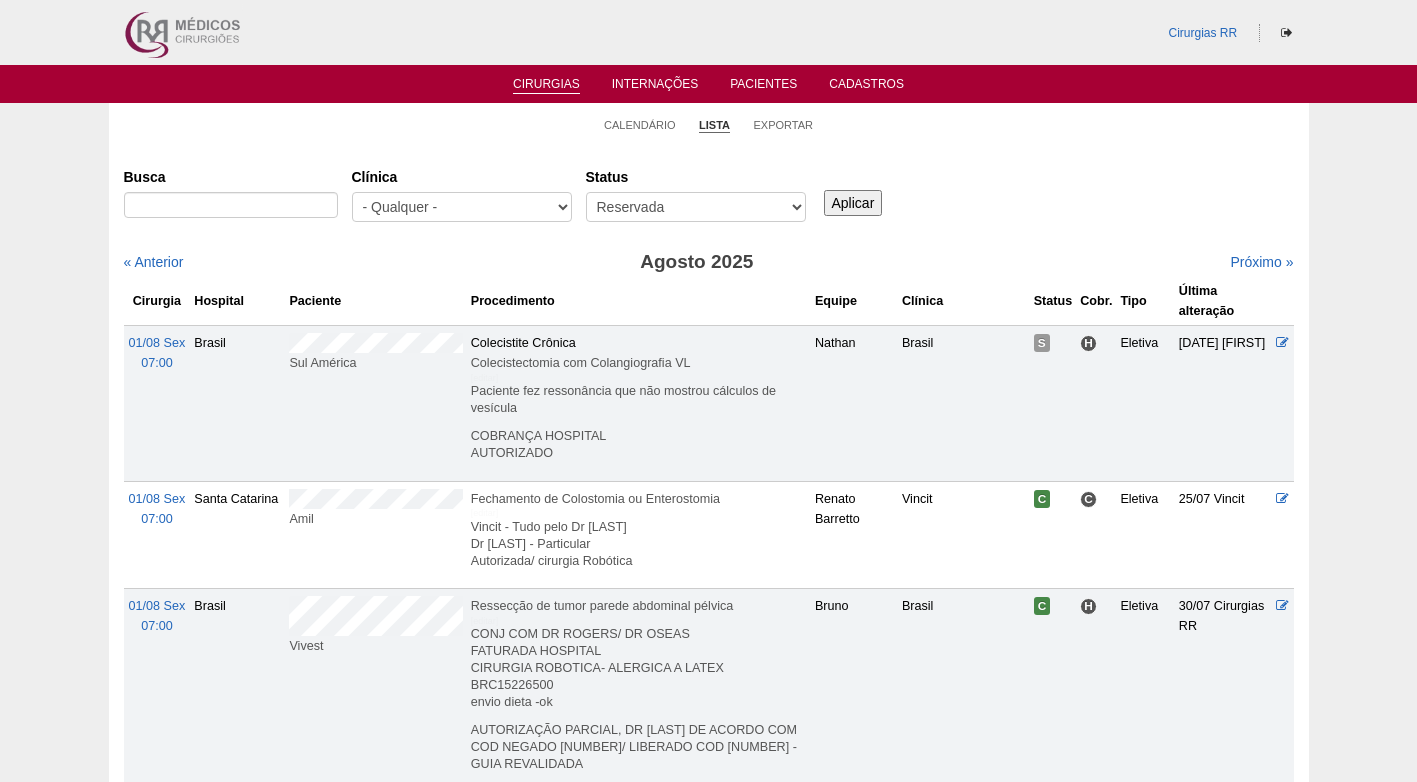 click on "- Qualquer - Reservada Confirmada Suspensa Cancelada" at bounding box center [696, 207] 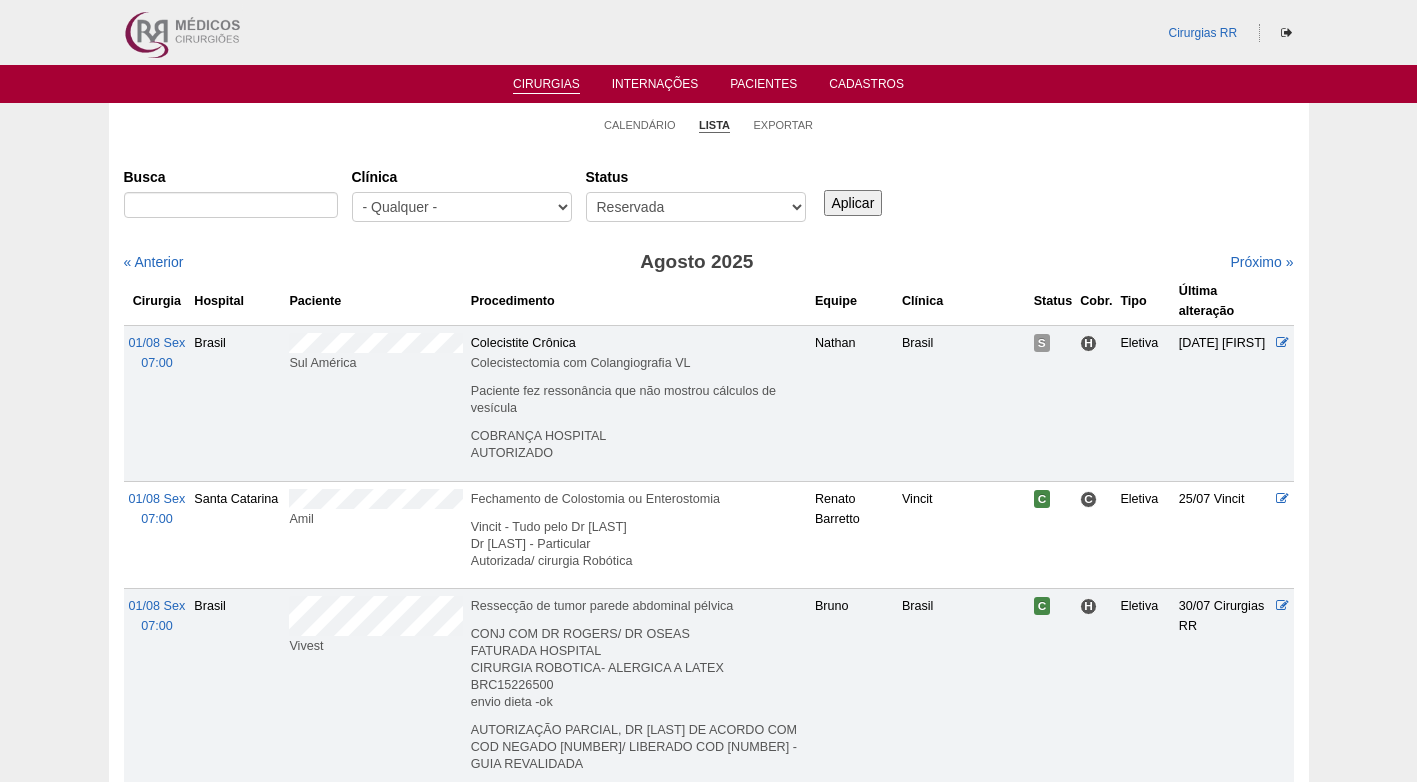 click on "Aplicar" at bounding box center [853, 203] 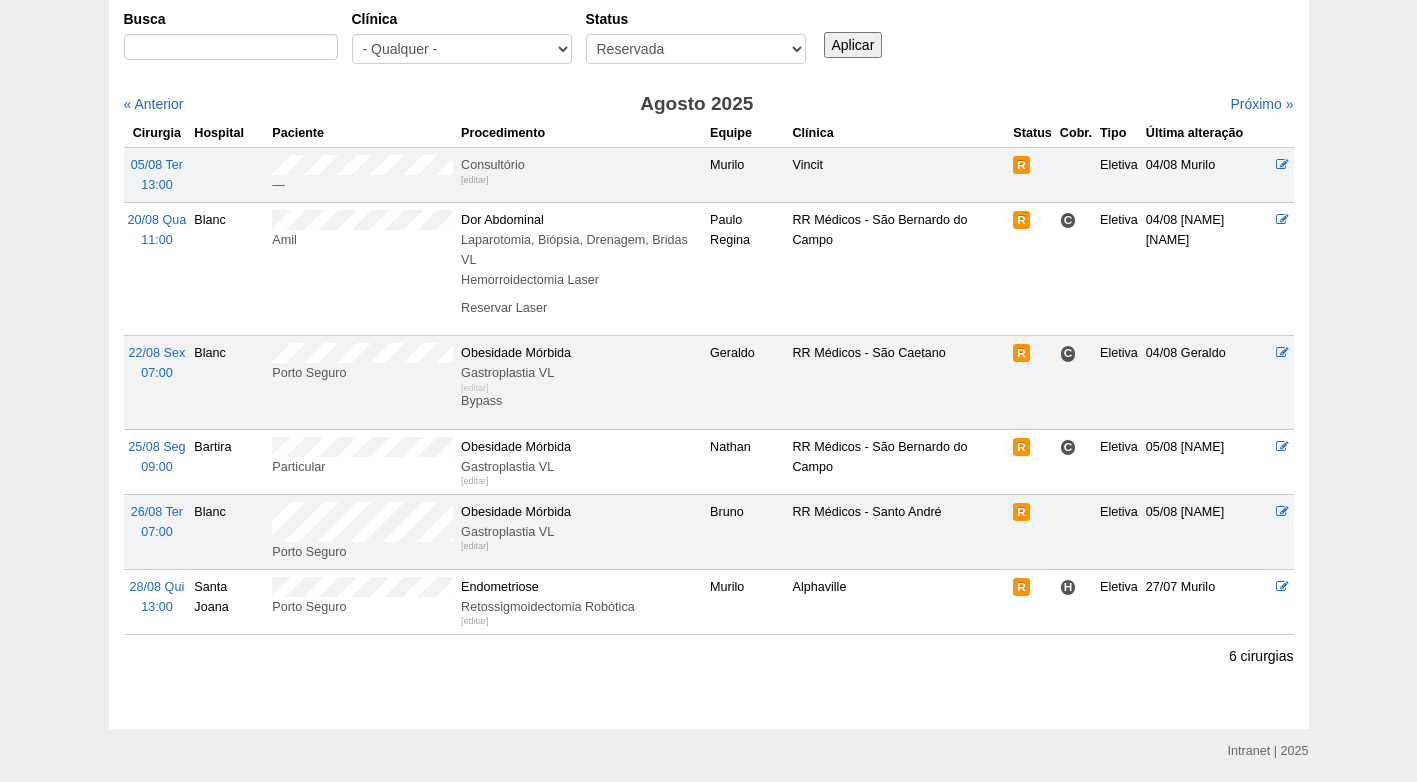 scroll, scrollTop: 200, scrollLeft: 0, axis: vertical 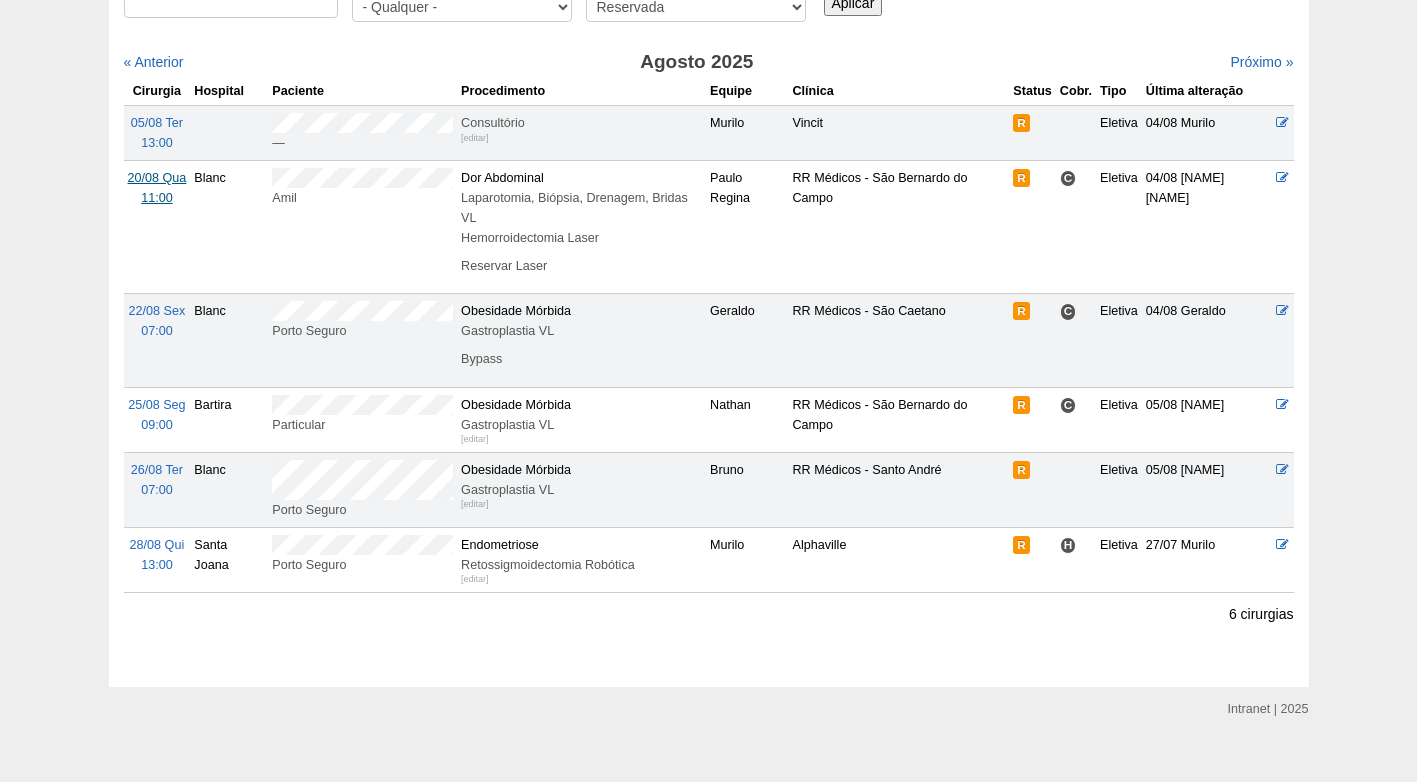 click on "20/08 Qua" at bounding box center [157, 178] 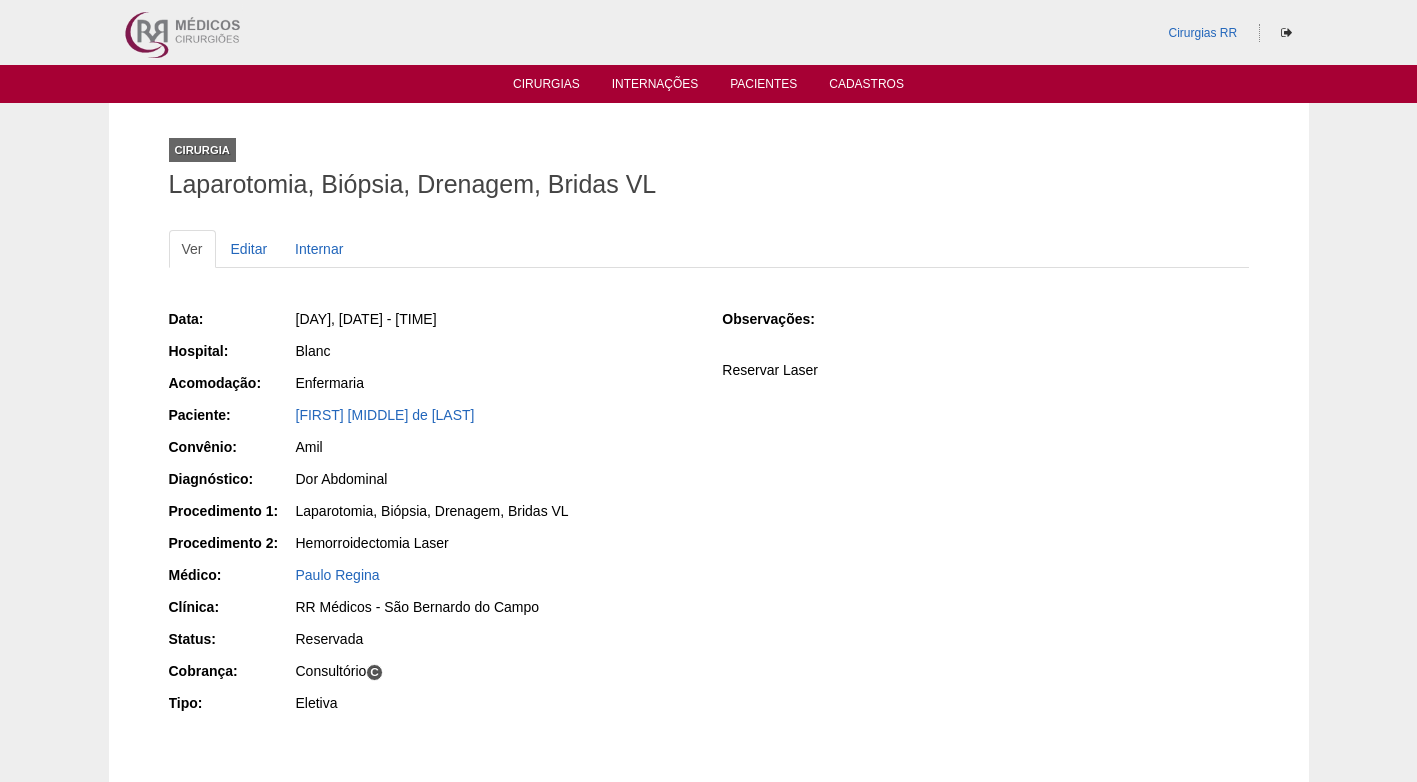 scroll, scrollTop: 0, scrollLeft: 0, axis: both 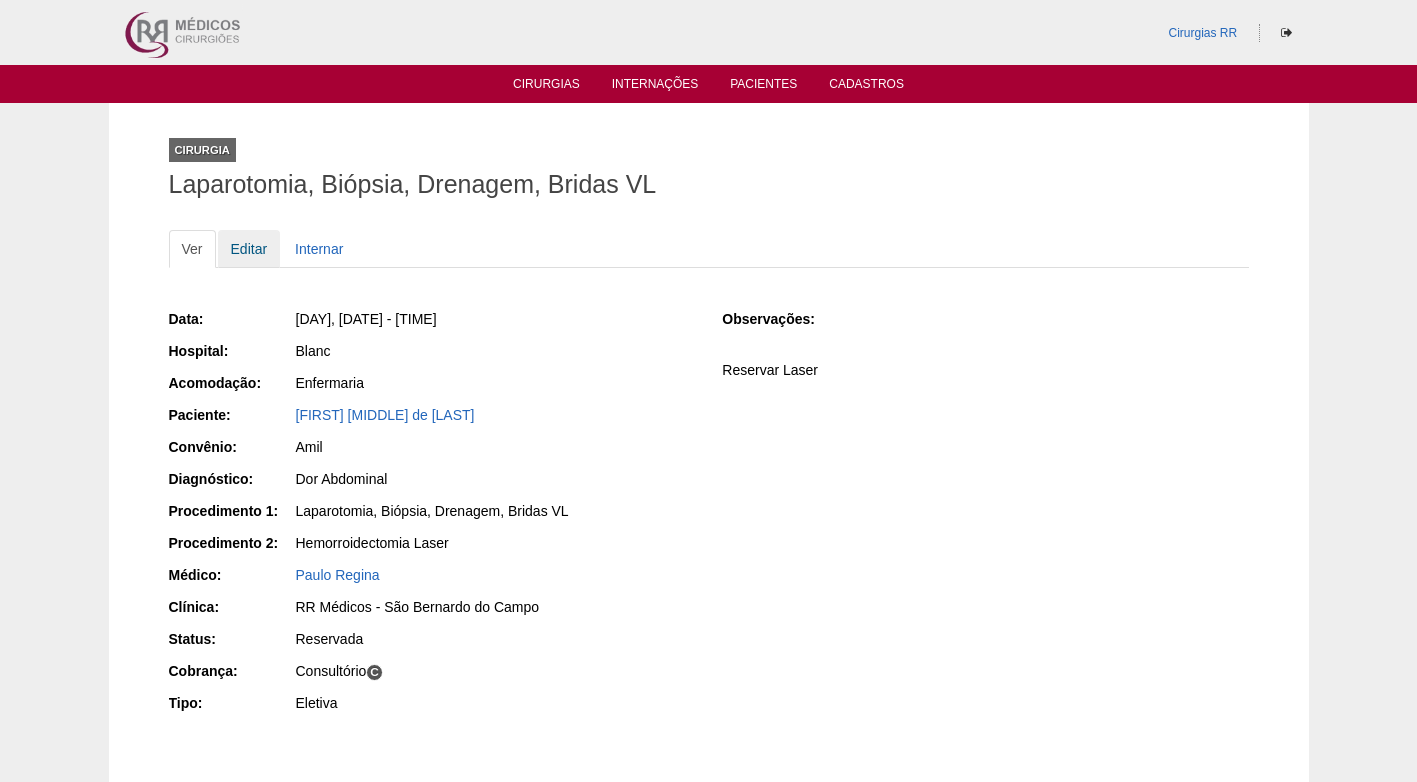 click on "Editar" at bounding box center [249, 249] 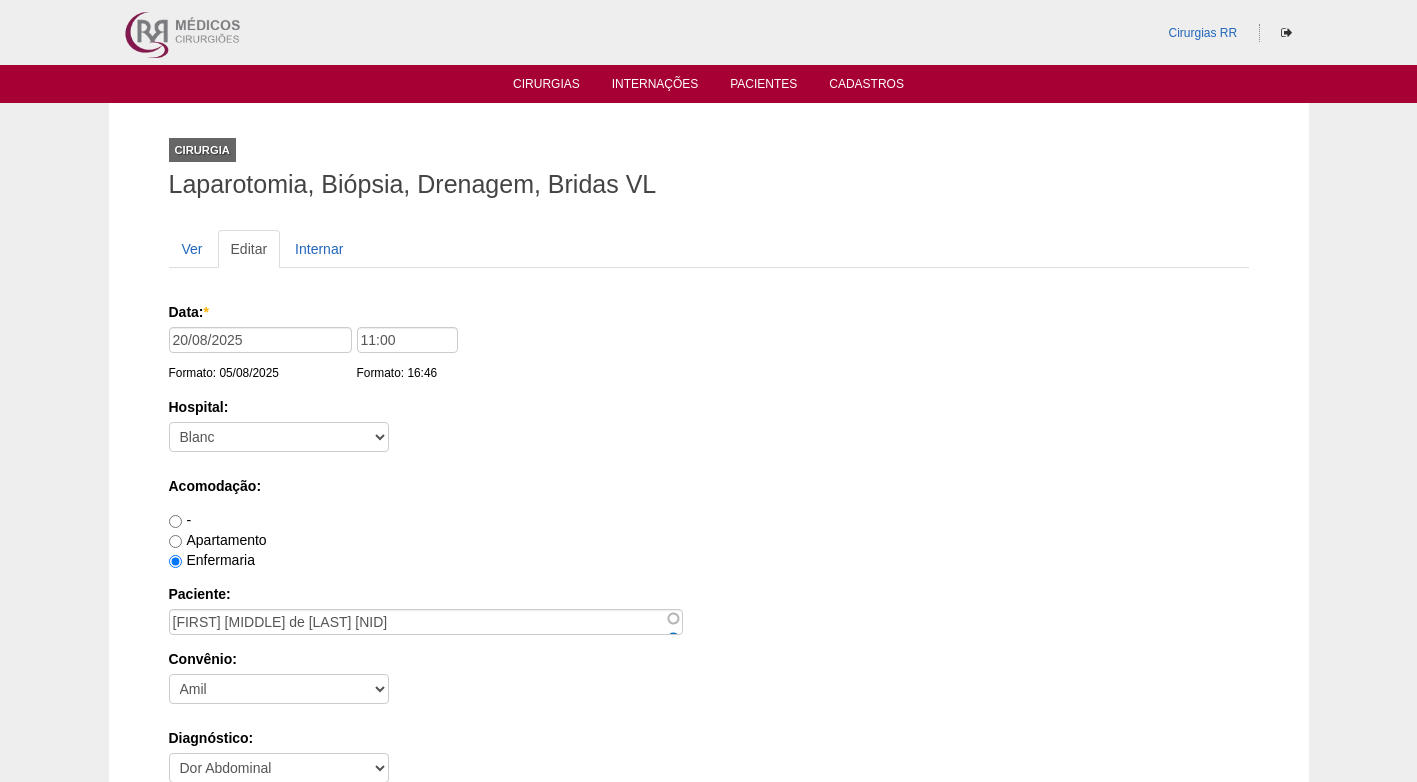 scroll, scrollTop: 0, scrollLeft: 0, axis: both 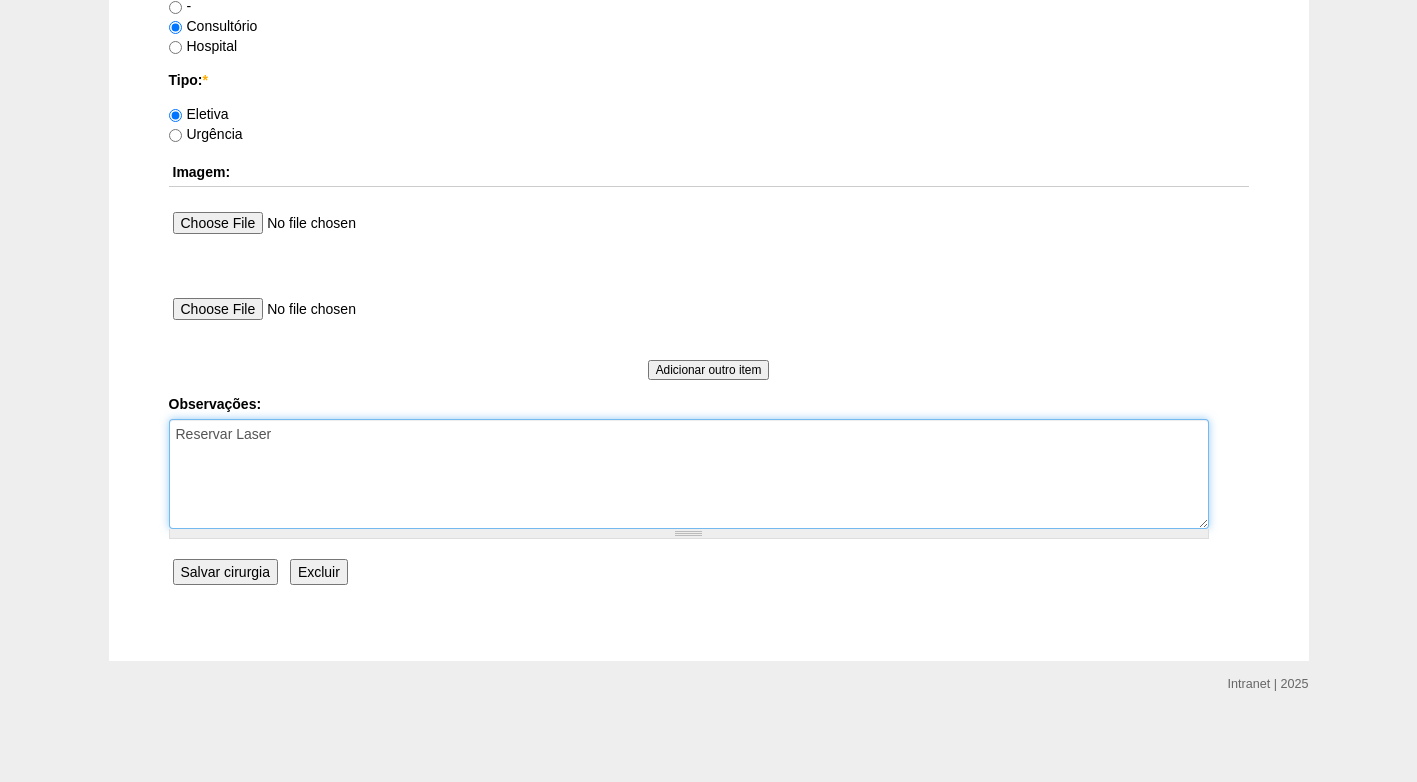 click on "Reservar Laser" at bounding box center [689, 474] 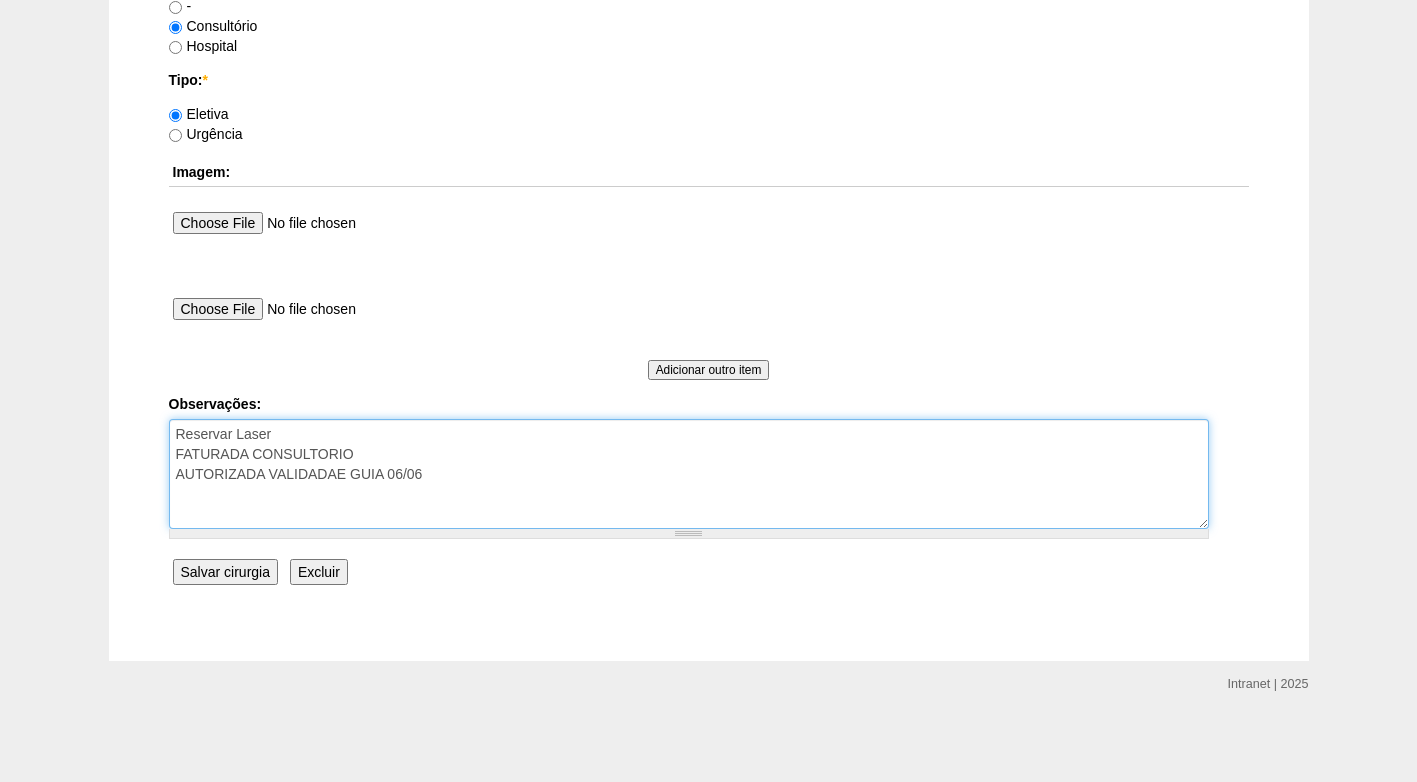 click on "Reservar Laser" at bounding box center [689, 474] 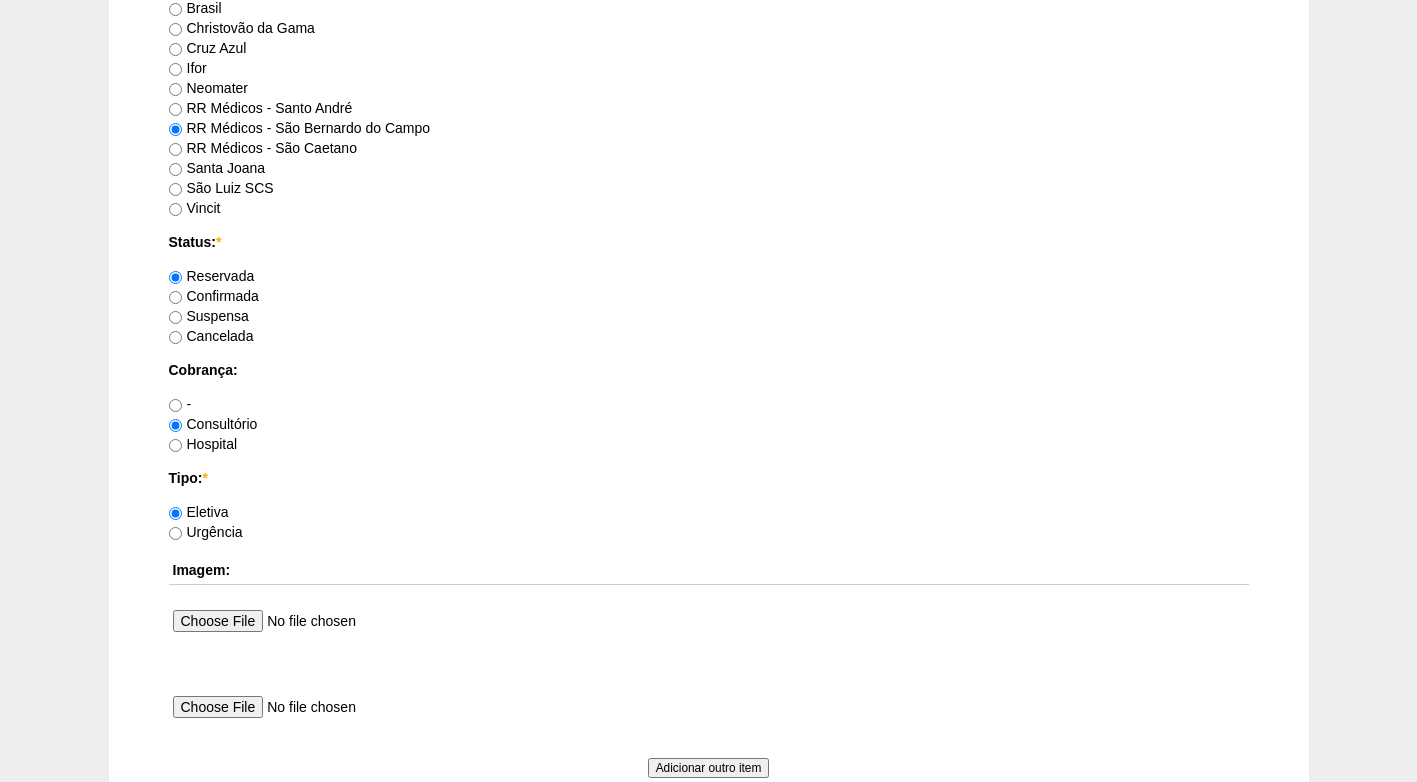 scroll, scrollTop: 1395, scrollLeft: 0, axis: vertical 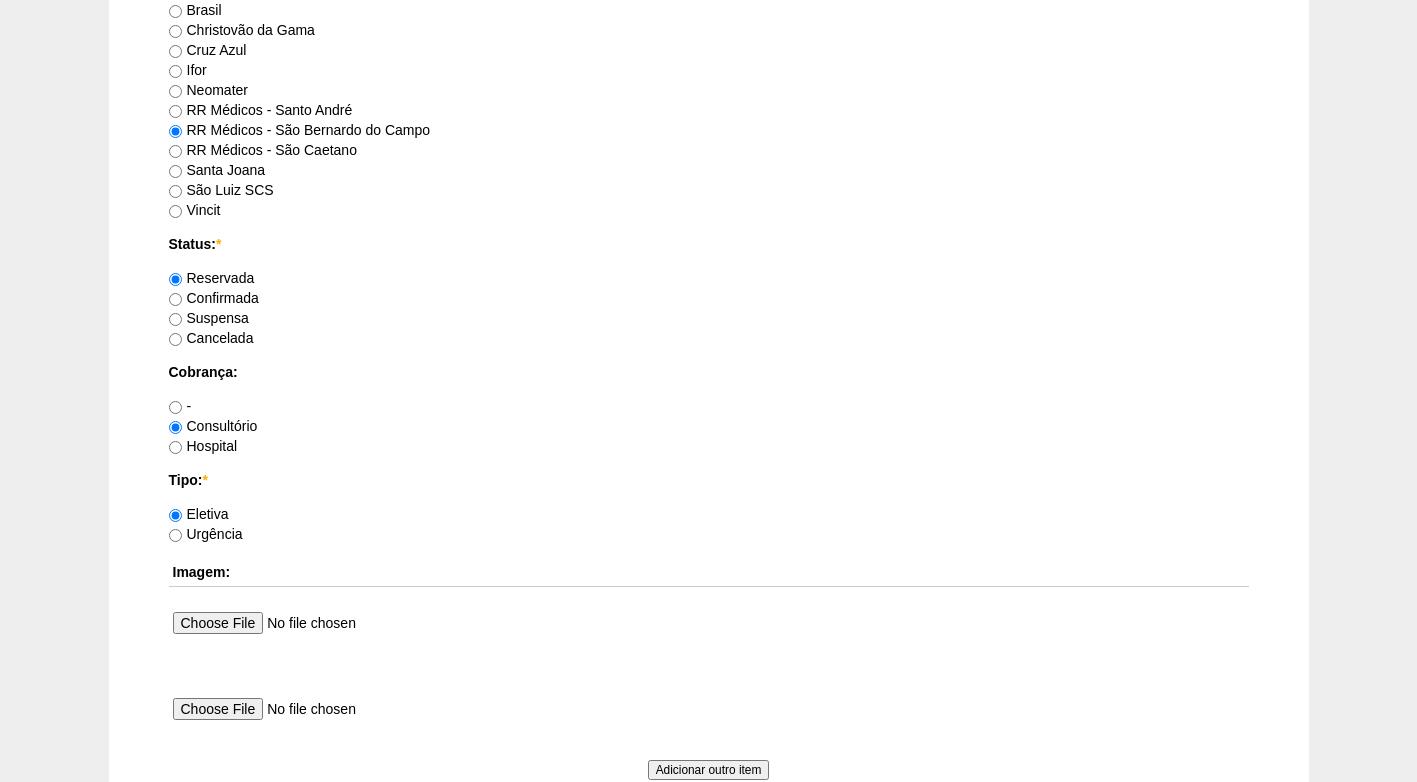 type on "Reservar Laser- AGENDADO
FATURADA CONSULTORIO
AUTORIZADA VALIDADAE GUIA 06/06" 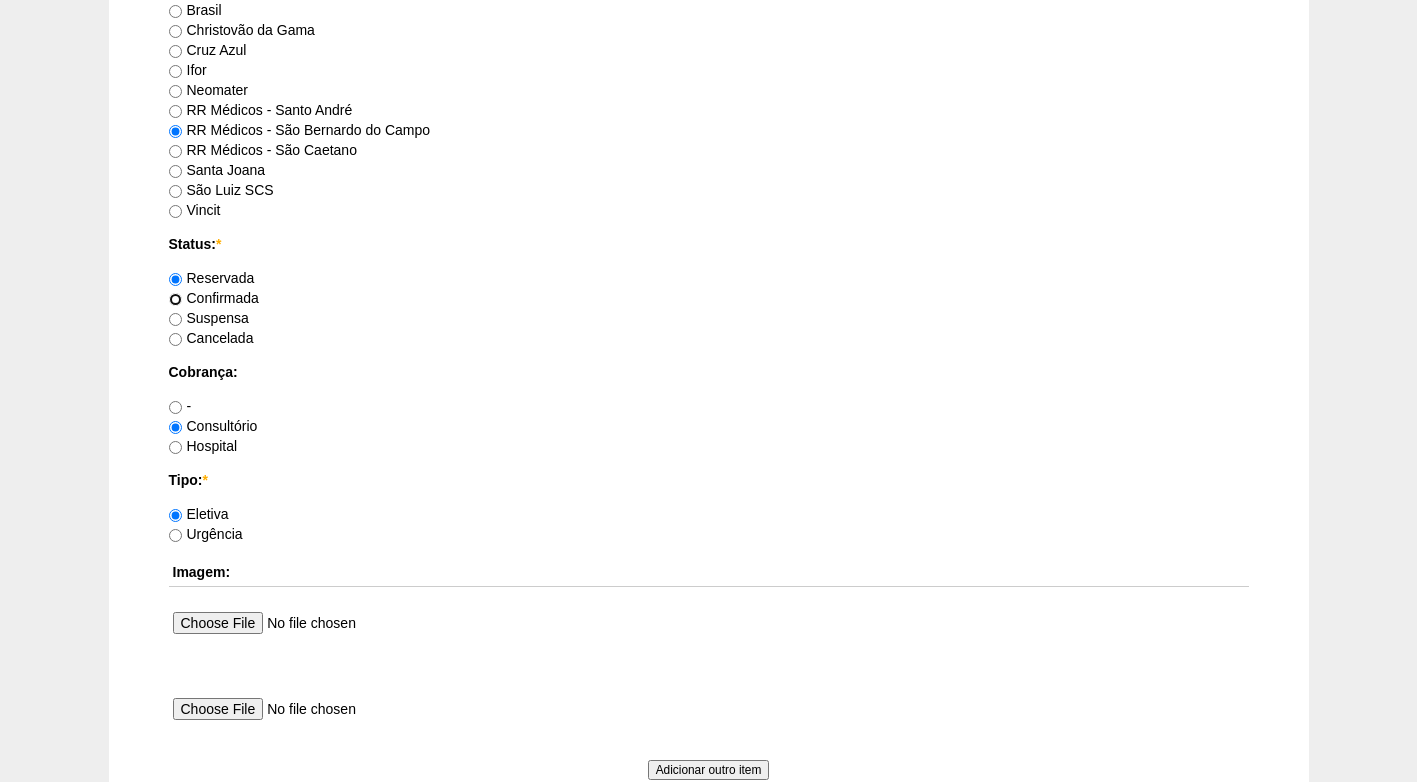 click on "Confirmada" at bounding box center (175, 299) 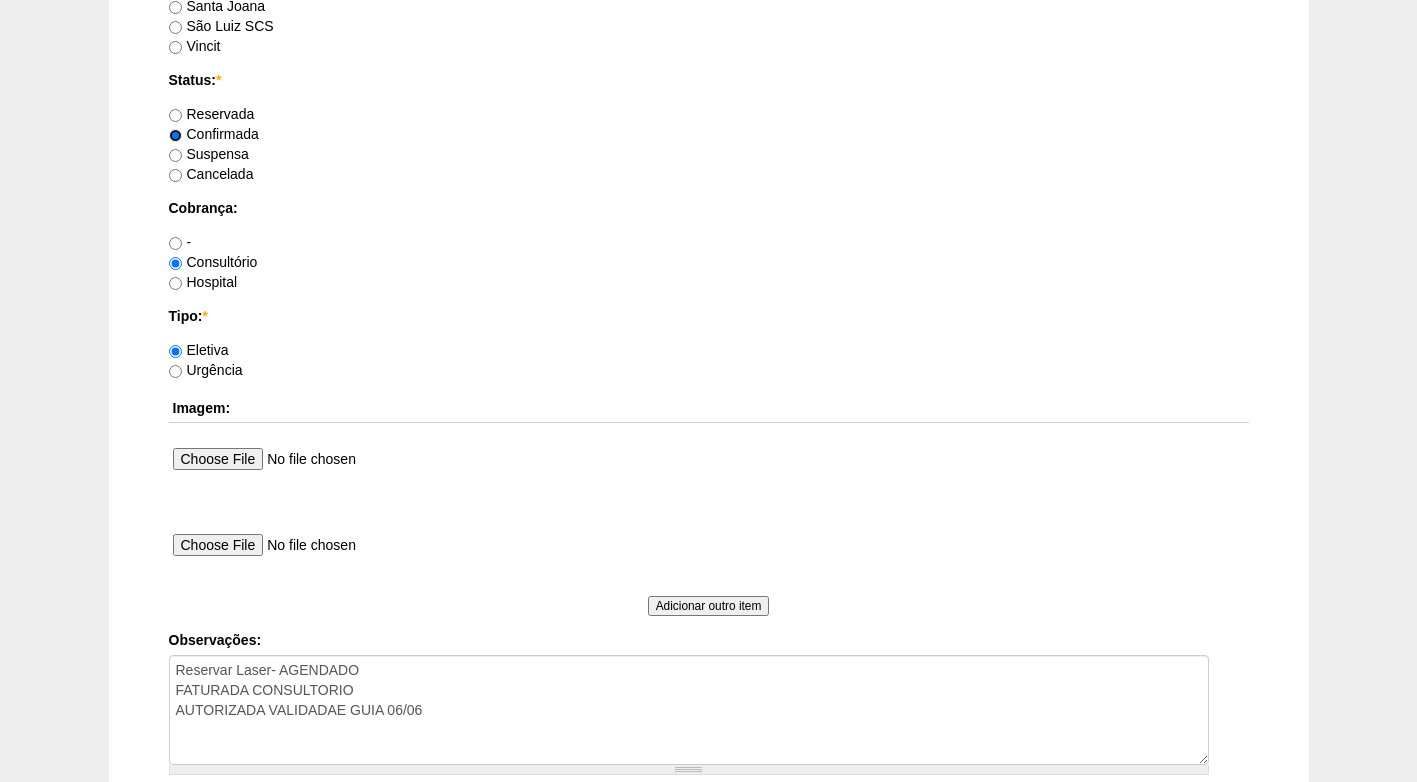 scroll, scrollTop: 1795, scrollLeft: 0, axis: vertical 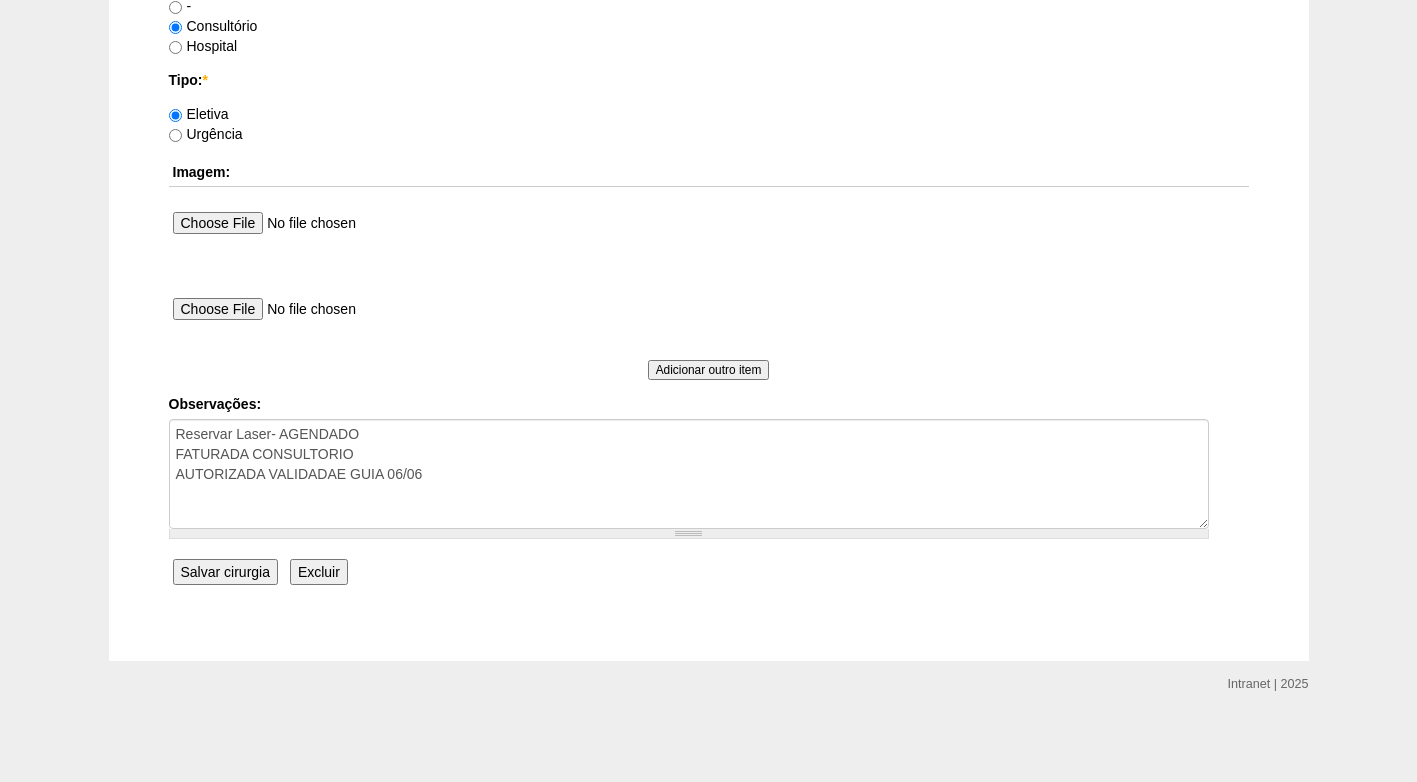 click on "Data:  *
20/08/2025
Formato: 05/08/2025
11:00
Formato: 16:46
Hospital:
- Nenhum - 9 de Julho Albert Einstein Alvorada América Assunção Bartira Beneficência Portuguesa SCS Blanc BP Mirante BP Paulista BR SURGERY Brasil Christóvão da Gama Cruz Azul Edmundo Vasconcelos Hospital São Camilo Hospital São Luiz Anália Franco IFOR Intermédica ABC Leforte Maria Braido Moriah Neomater Oswaldo Cruz Paulista Oswaldo Cruz Vergueiro Paulistano Pro Matre Samaritano Santa Catarina Santa Helena Santa Joana Santa Maria Santa Paula Santa Rita São Bernardo São Luiz - Itaim São Luiz - Jabaquara São Luiz - Morumbi São Luiz - SCS Sepaco Sírio Libanês Vila Mariana Day Hospital Vila Nova Star Villa Lobos Vital Vitória
Acomodação:
-
Apartamento
Enfermaria
Paciente:
Eliana Maria de Barros [nid:88138]
Convênio:
- Nenhum - Abet Afresp Allianz Amil Blue Life Caasp Cabesp Caixa de Pensões Careplus Cassi CBPM Cesp" at bounding box center [709, -451] 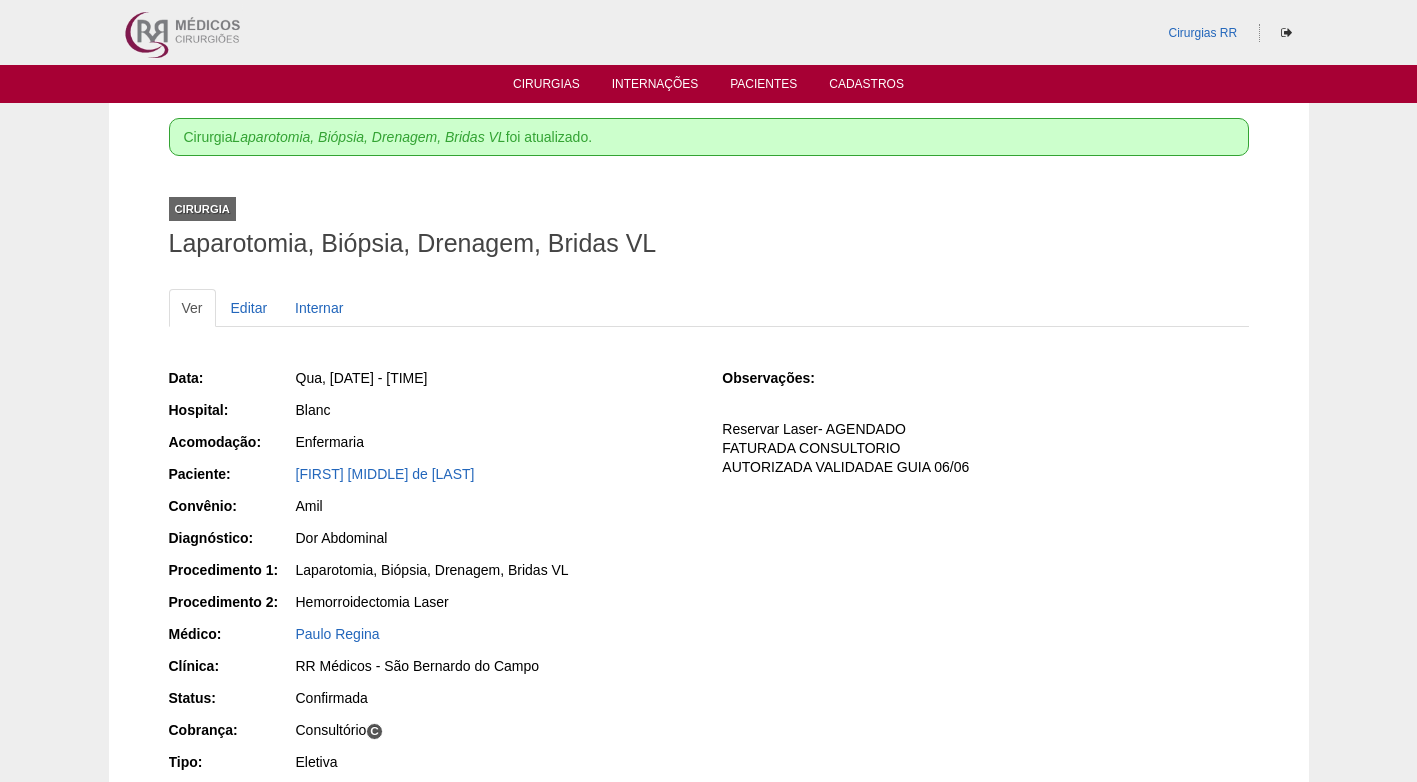 scroll, scrollTop: 0, scrollLeft: 0, axis: both 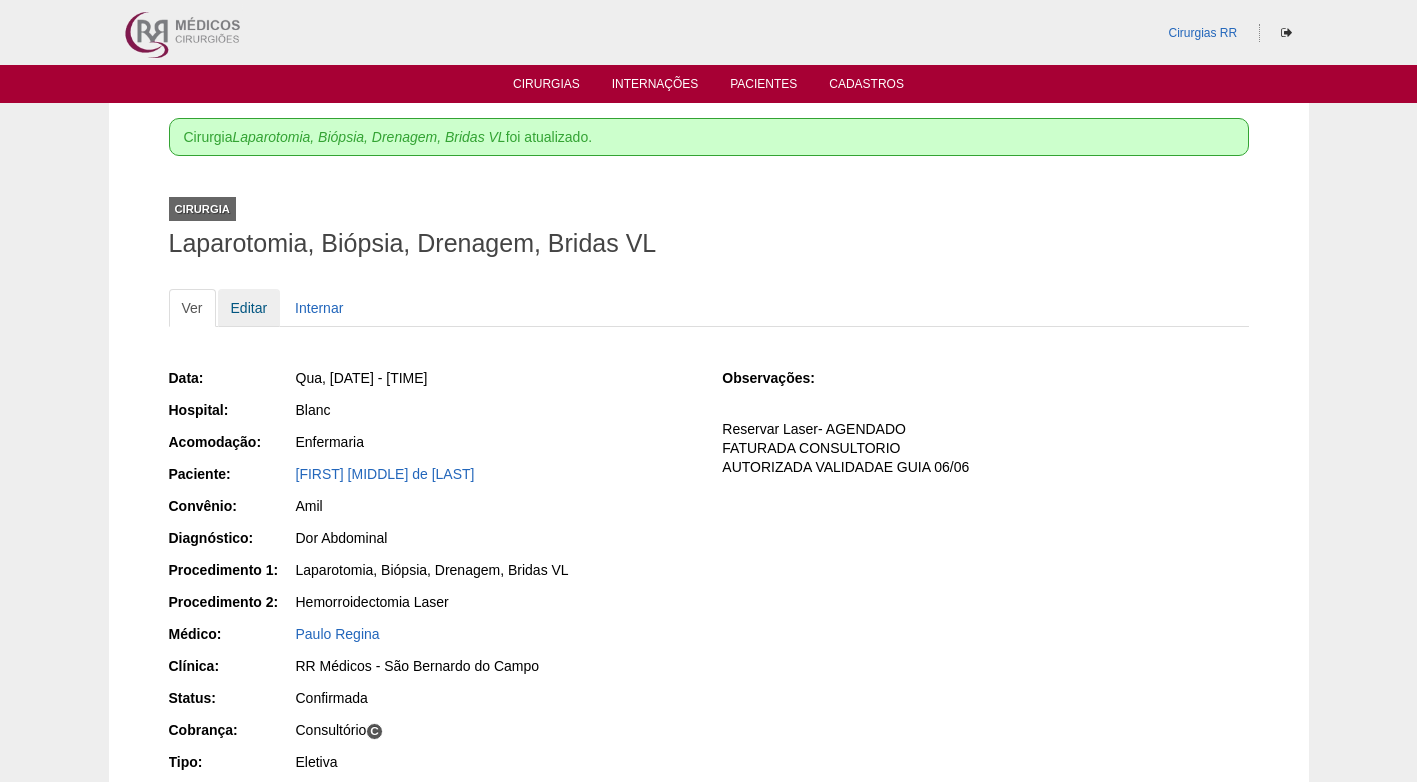 click on "Editar" at bounding box center [249, 308] 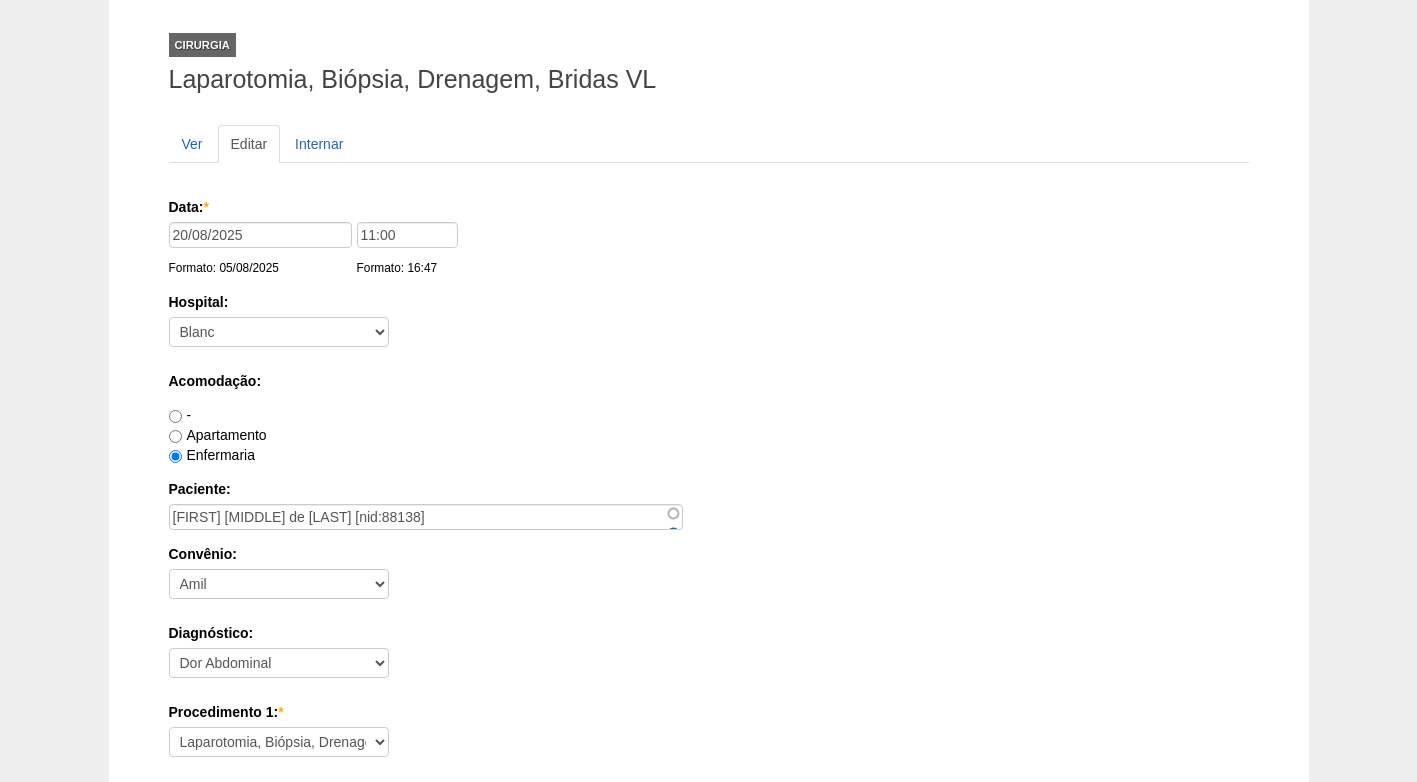 scroll, scrollTop: 400, scrollLeft: 0, axis: vertical 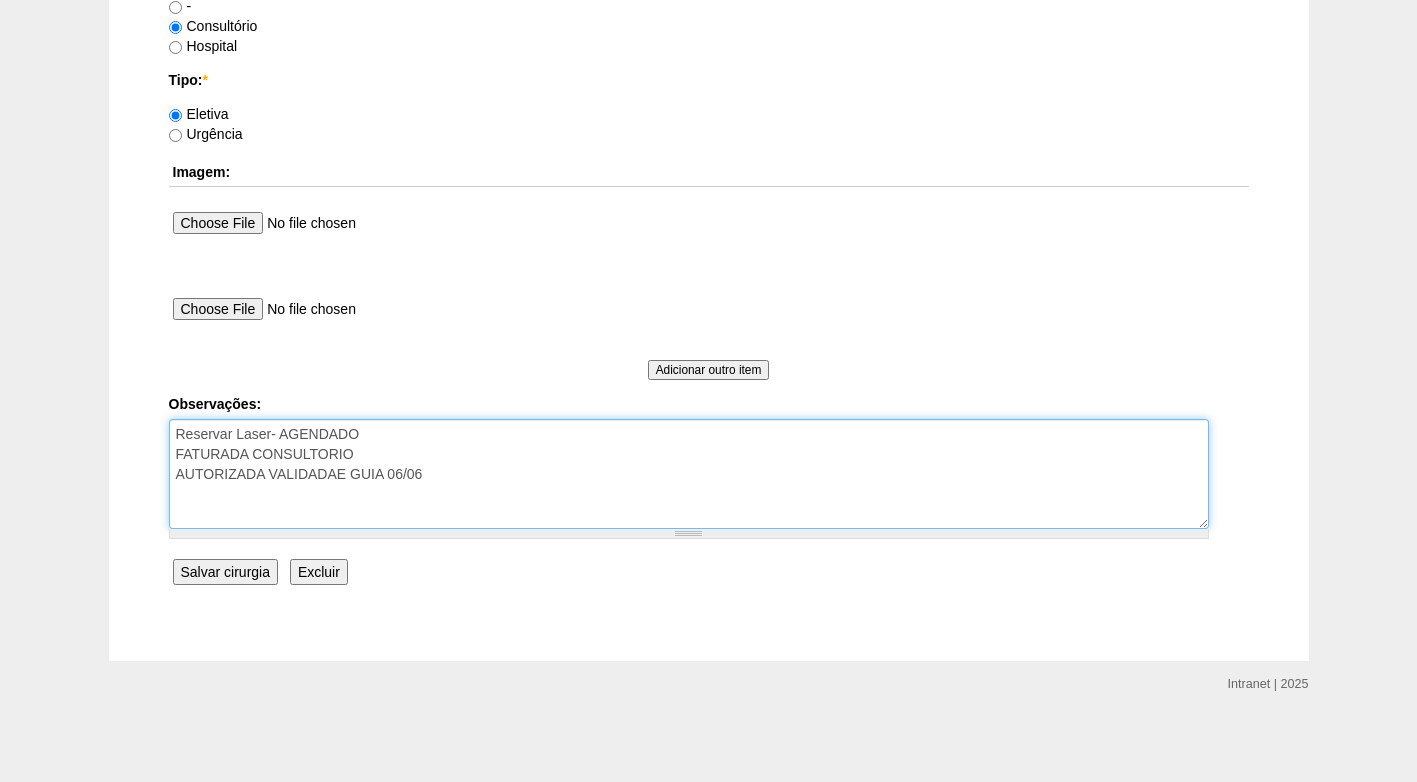 click on "Reservar Laser- AGENDADO
FATURADA CONSULTORIO
AUTORIZADA VALIDADAE GUIA 06/06" at bounding box center (689, 474) 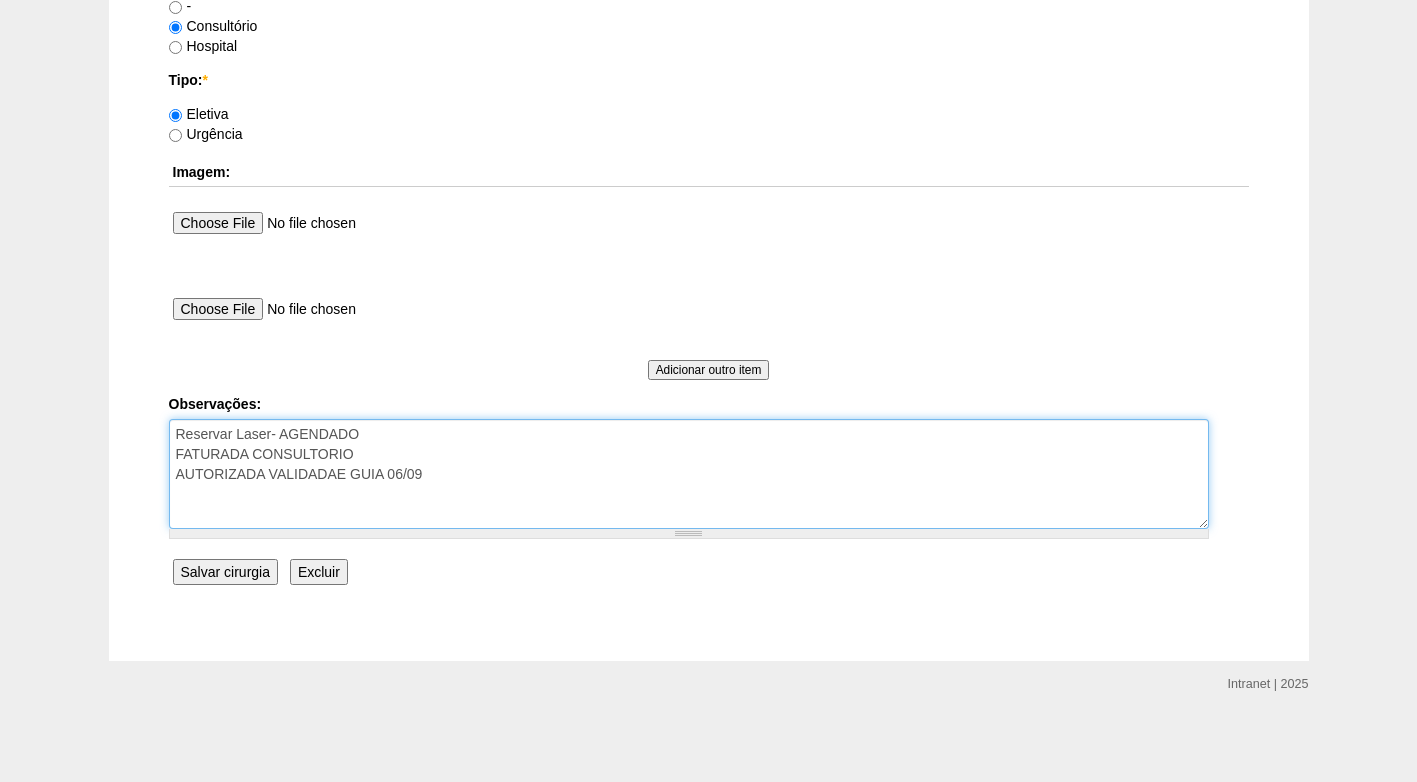 type on "Reservar Laser- AGENDADO
FATURADA CONSULTORIO
AUTORIZADA VALIDADAE GUIA 06/09" 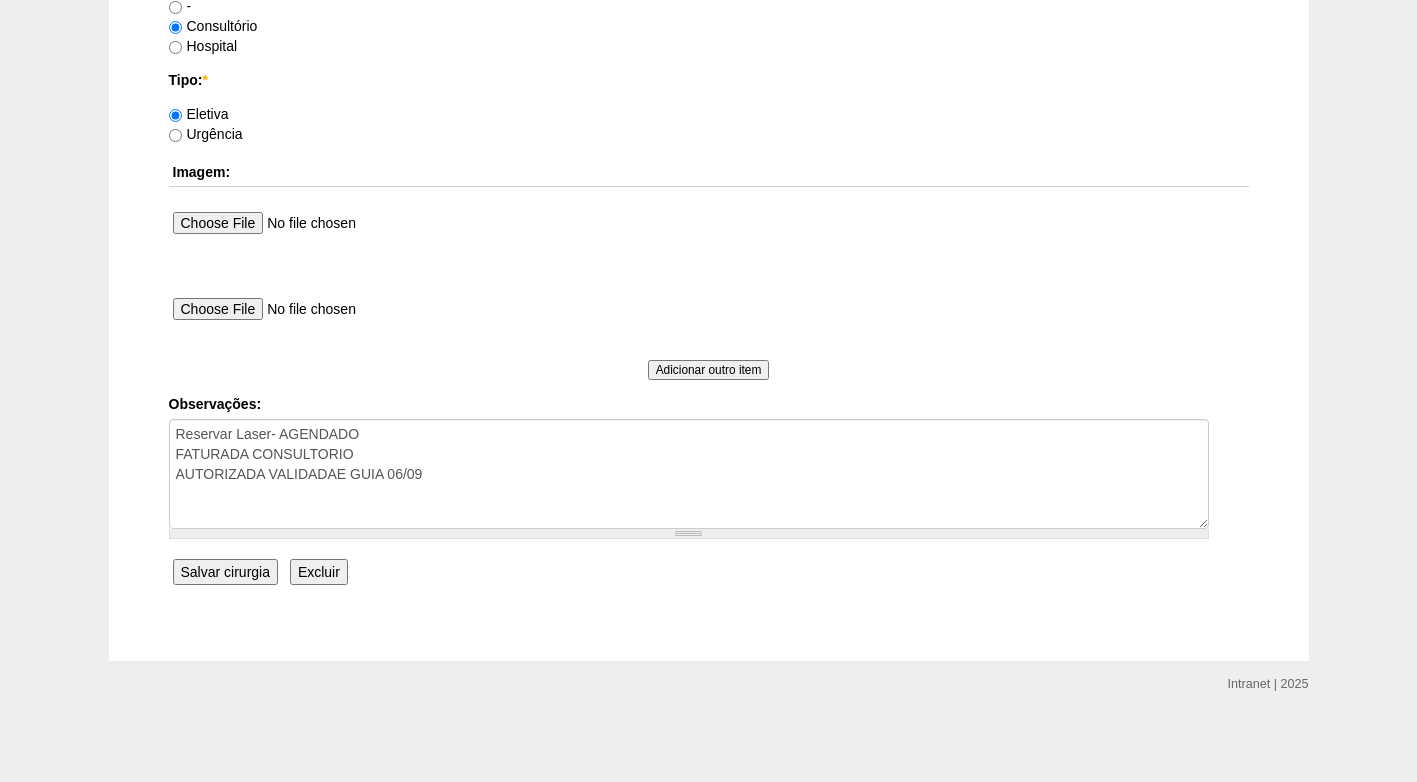 click on "Salvar cirurgia" at bounding box center (225, 572) 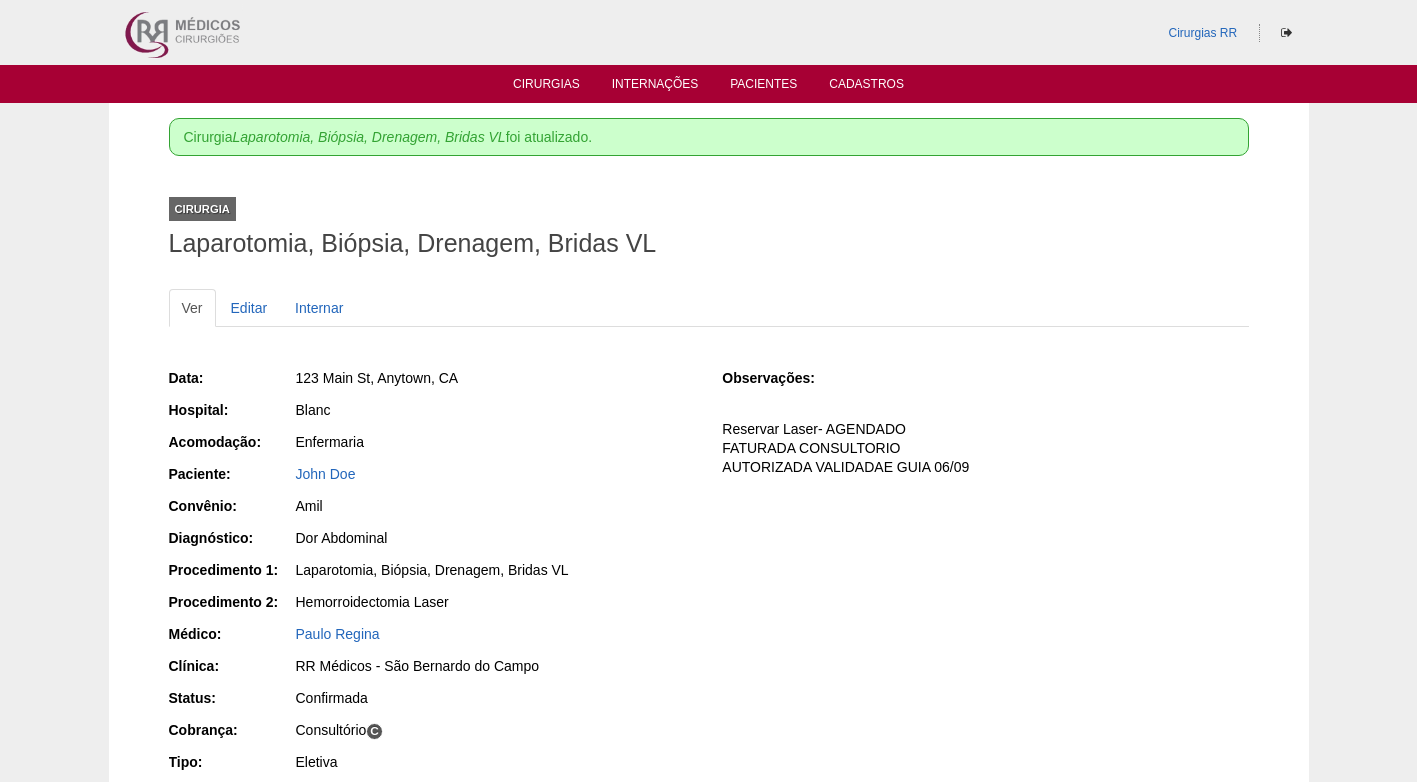 scroll, scrollTop: 0, scrollLeft: 0, axis: both 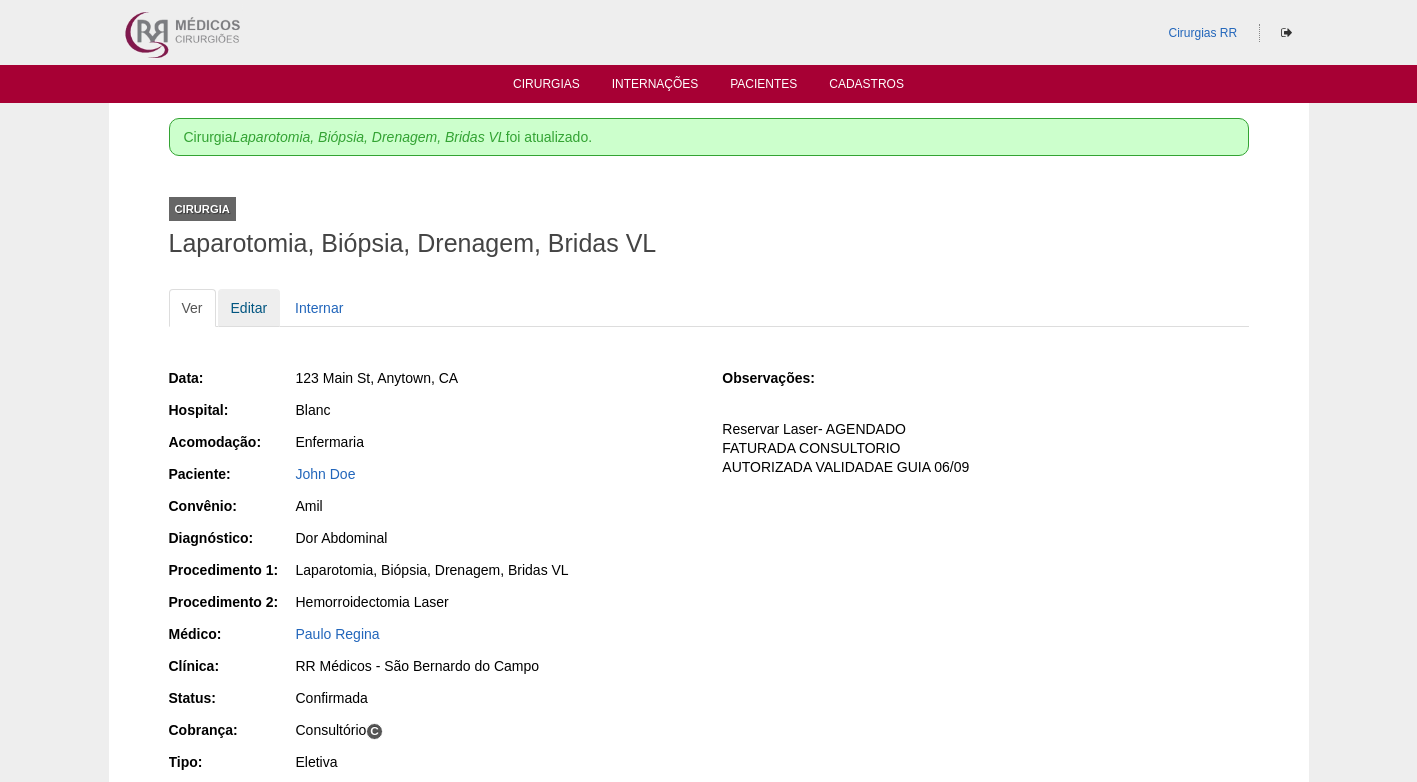 click on "Editar" at bounding box center (249, 308) 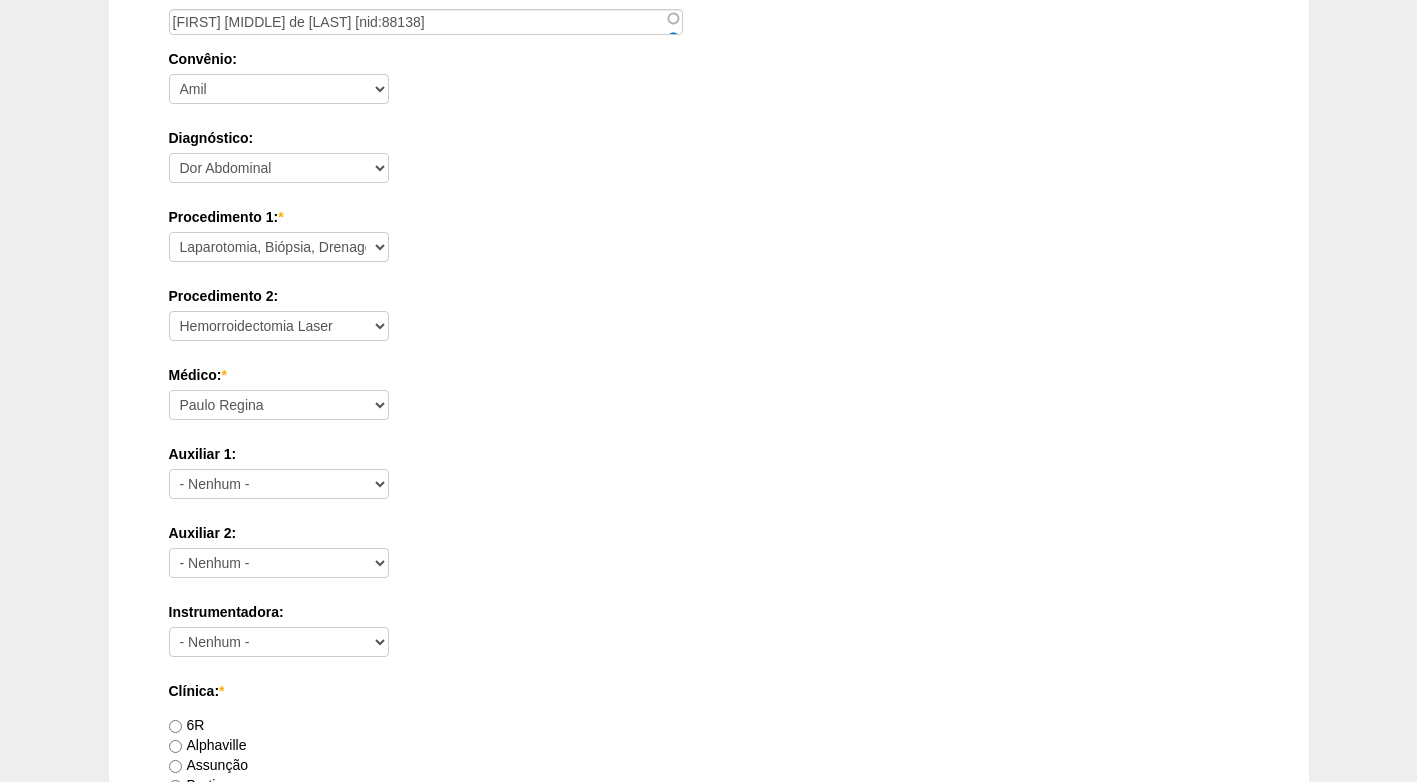 scroll, scrollTop: 595, scrollLeft: 0, axis: vertical 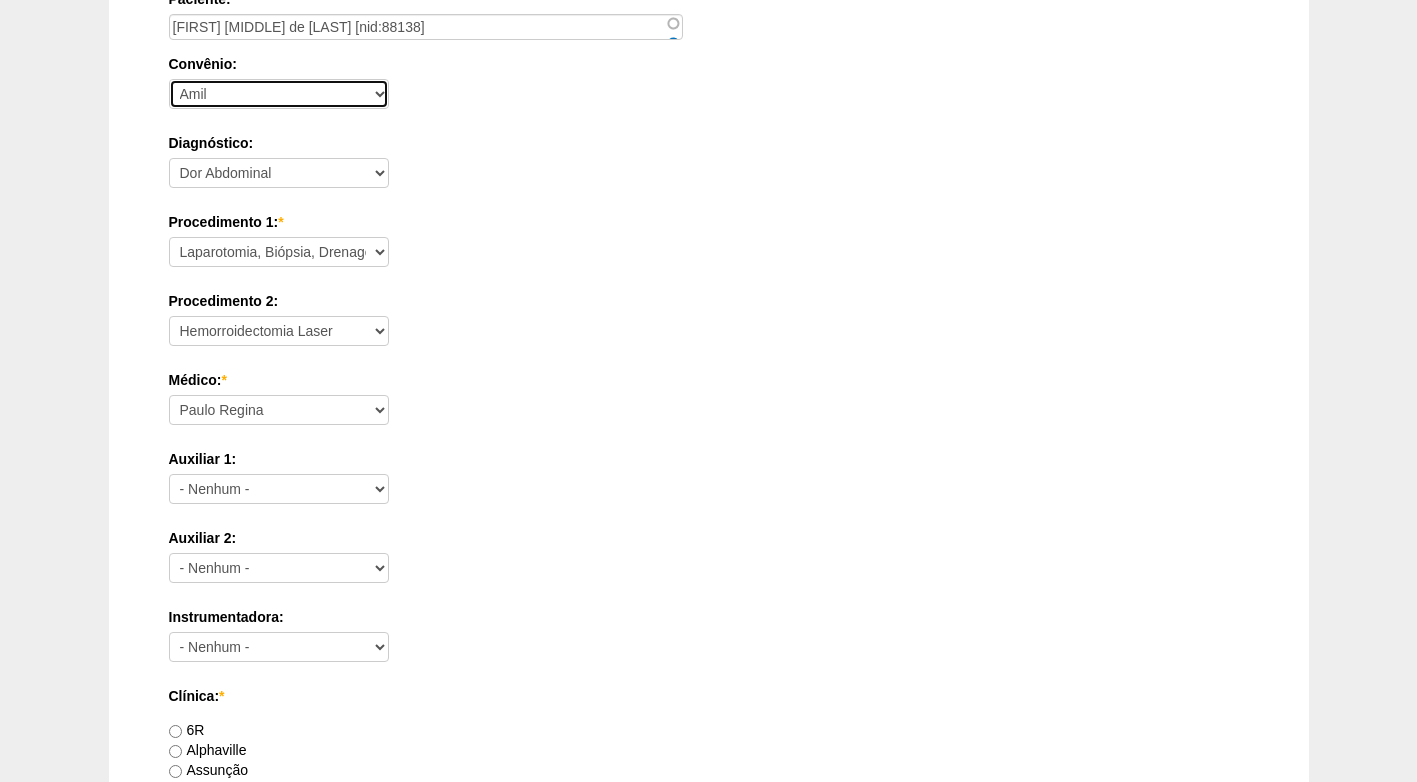 click on "- Nenhum - Abet Afresp Allianz Amil Blue Life Caasp Cabesp Caixa de Pensões Careplus Cassi CBPM Cesp Correios Cristovão Cristovão Cruz Azul Dix Economus Embratel Gama Goldem Cross IMASF Itaú Lincx Mapfre Marítima Medial Medical helth Mediservice Metrus Multicare Notre Dame Novelis Omega Omint Outros Particular Petrobrás Plantel Porto Seguro Postal Saúde Prefeitura Previscania Sabesp Santa Casa de Mauá Saúde Bradesco Saúde Caixa SCS Social Socio Sompo Saúde Sul América Uni Hosp Uni Hosp Unibanco Unimed VB saúde Vivest Volks" at bounding box center [279, 94] 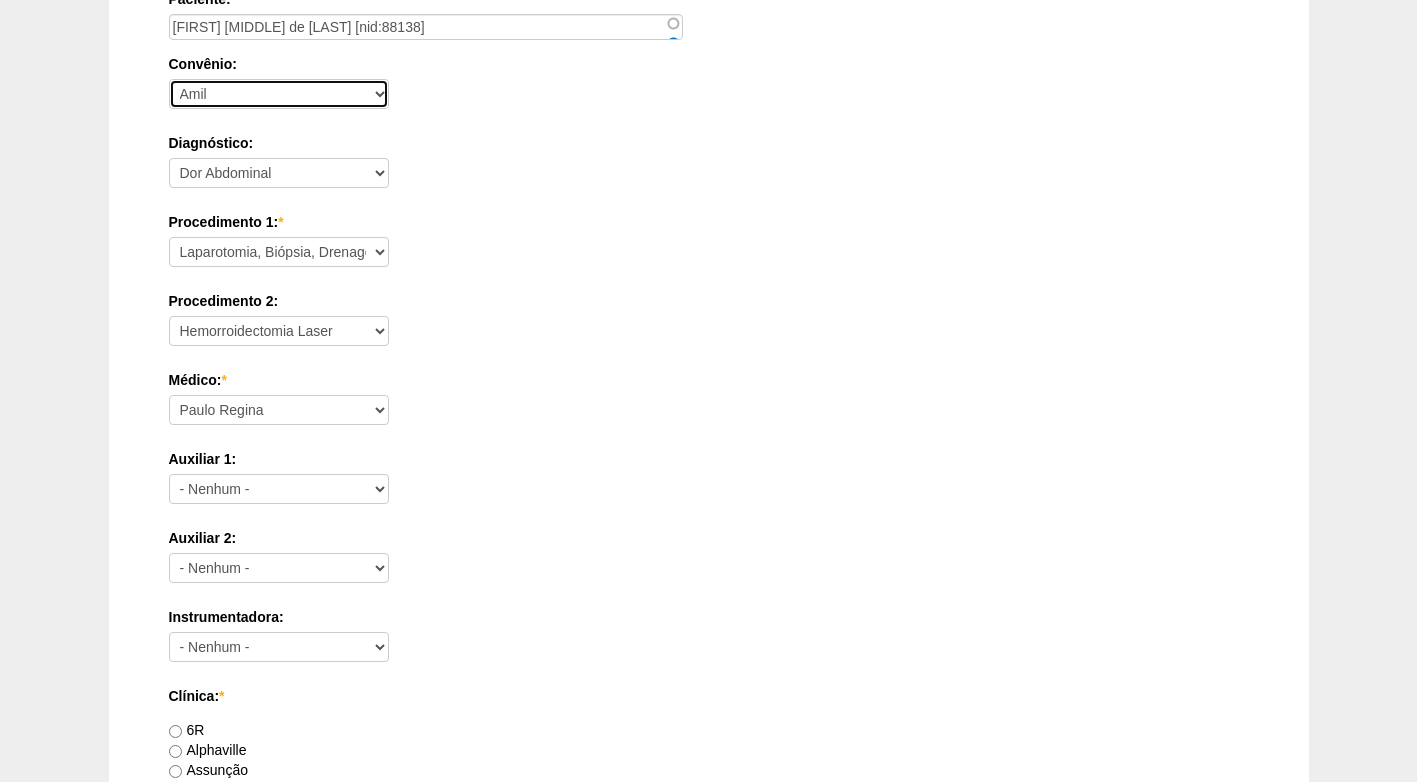 select on "3747" 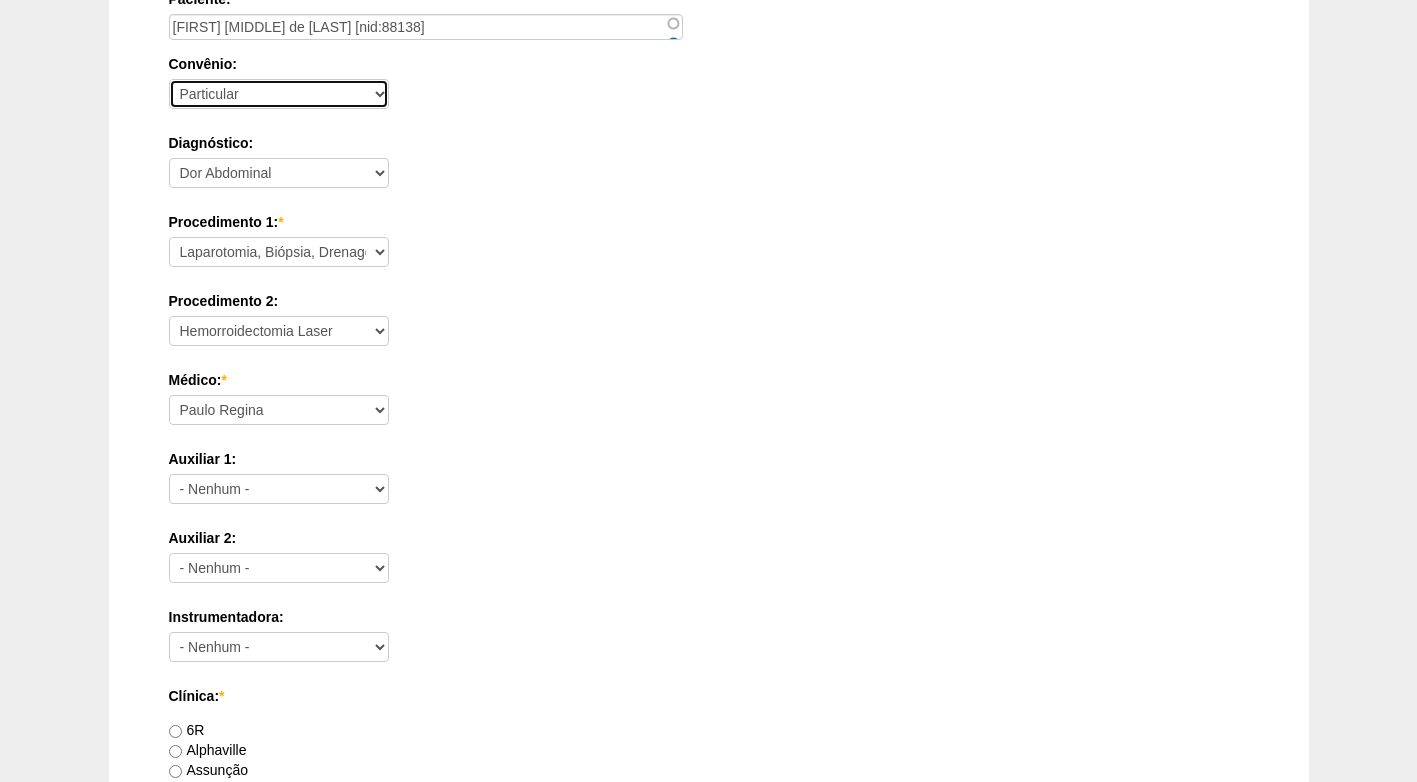 click on "- Nenhum - Abet Afresp Allianz Amil Blue Life Caasp Cabesp Caixa de Pensões Careplus Cassi CBPM Cesp Correios Cristovão Cristovão Cruz Azul Dix Economus Embratel Gama Goldem Cross IMASF Itaú Lincx Mapfre Marítima Medial Medical helth Mediservice Metrus Multicare Notre Dame Novelis Omega Omint Outros Particular Petrobrás Plantel Porto Seguro Postal Saúde Prefeitura Previscania Sabesp Santa Casa de Mauá Saúde Bradesco Saúde Caixa SCS Social Socio Sompo Saúde Sul América Uni Hosp Uni Hosp Unibanco Unimed VB saúde Vivest Volks" at bounding box center [279, 94] 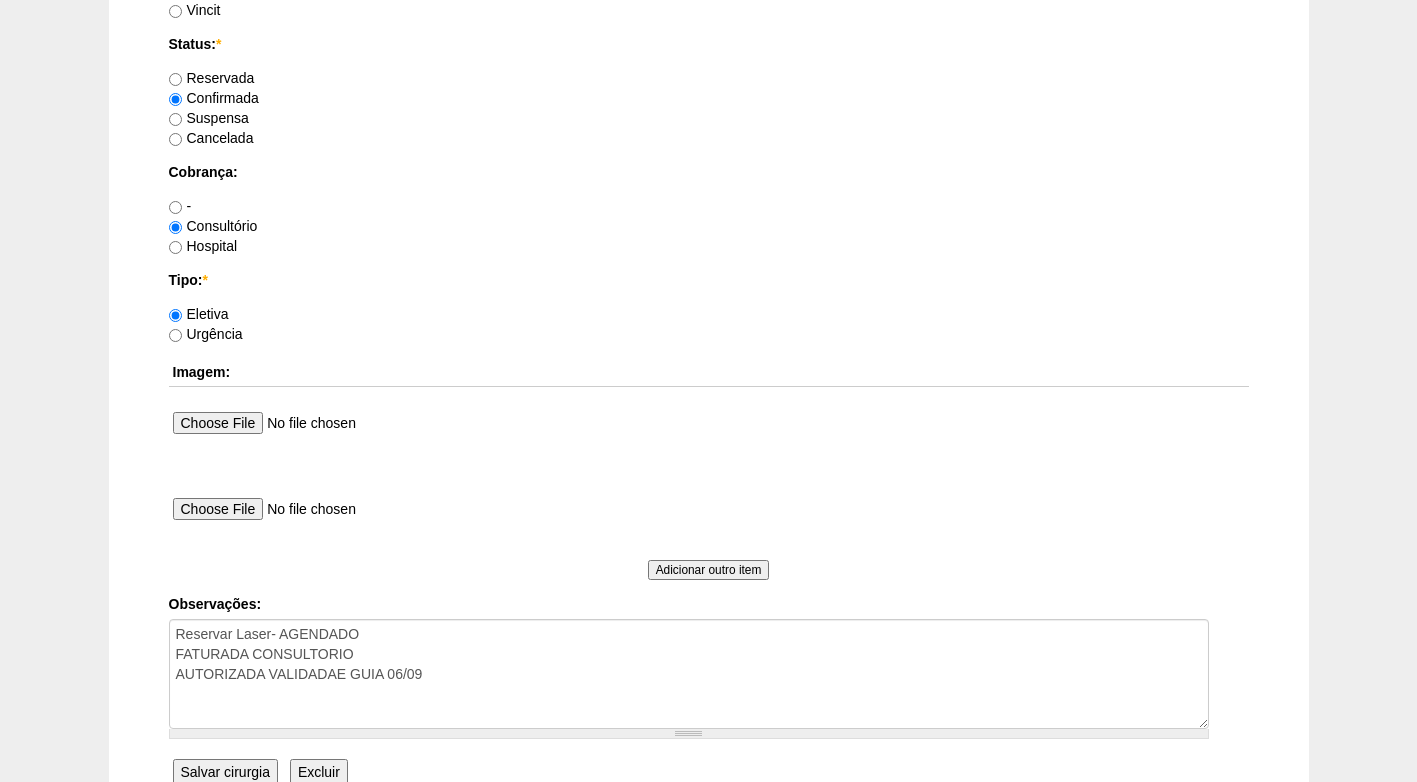 scroll, scrollTop: 1795, scrollLeft: 0, axis: vertical 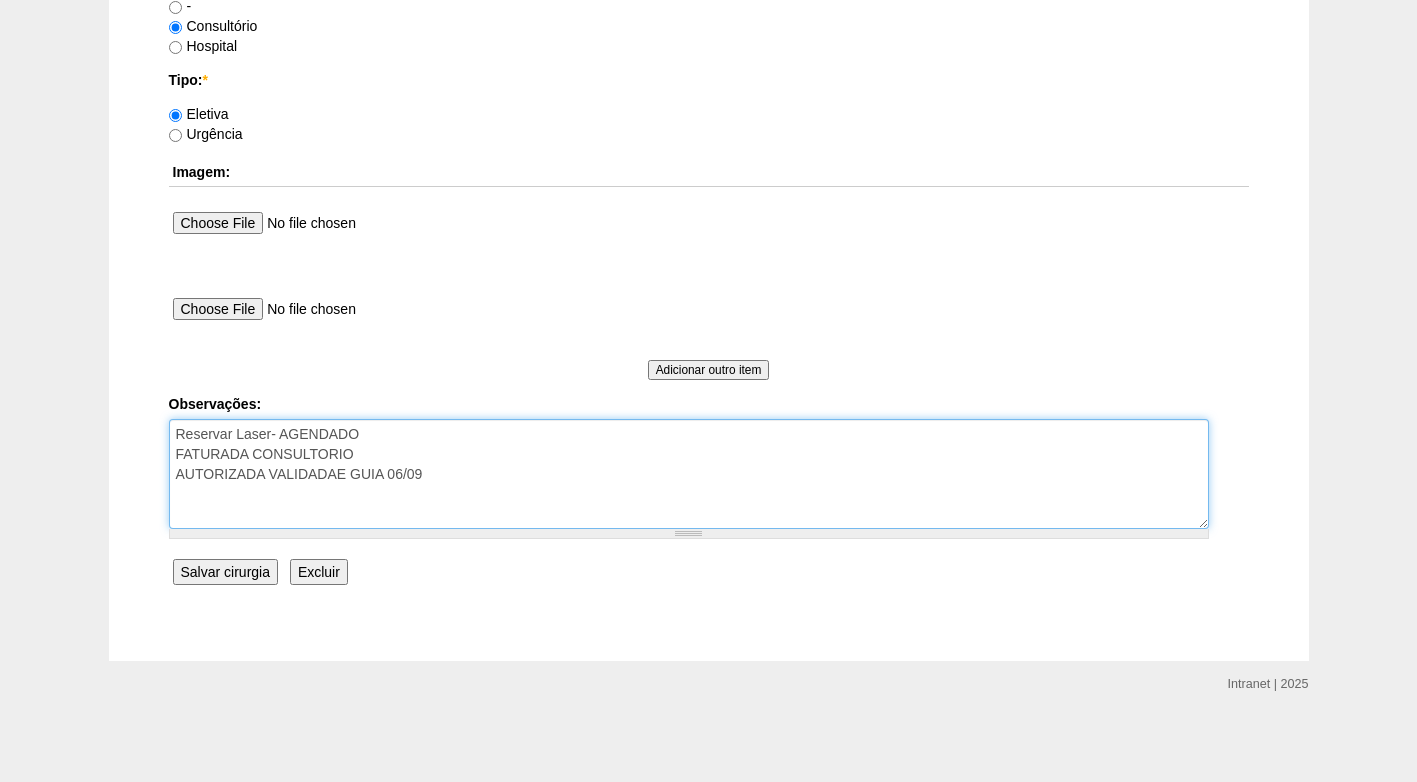 drag, startPoint x: 359, startPoint y: 452, endPoint x: 159, endPoint y: 452, distance: 200 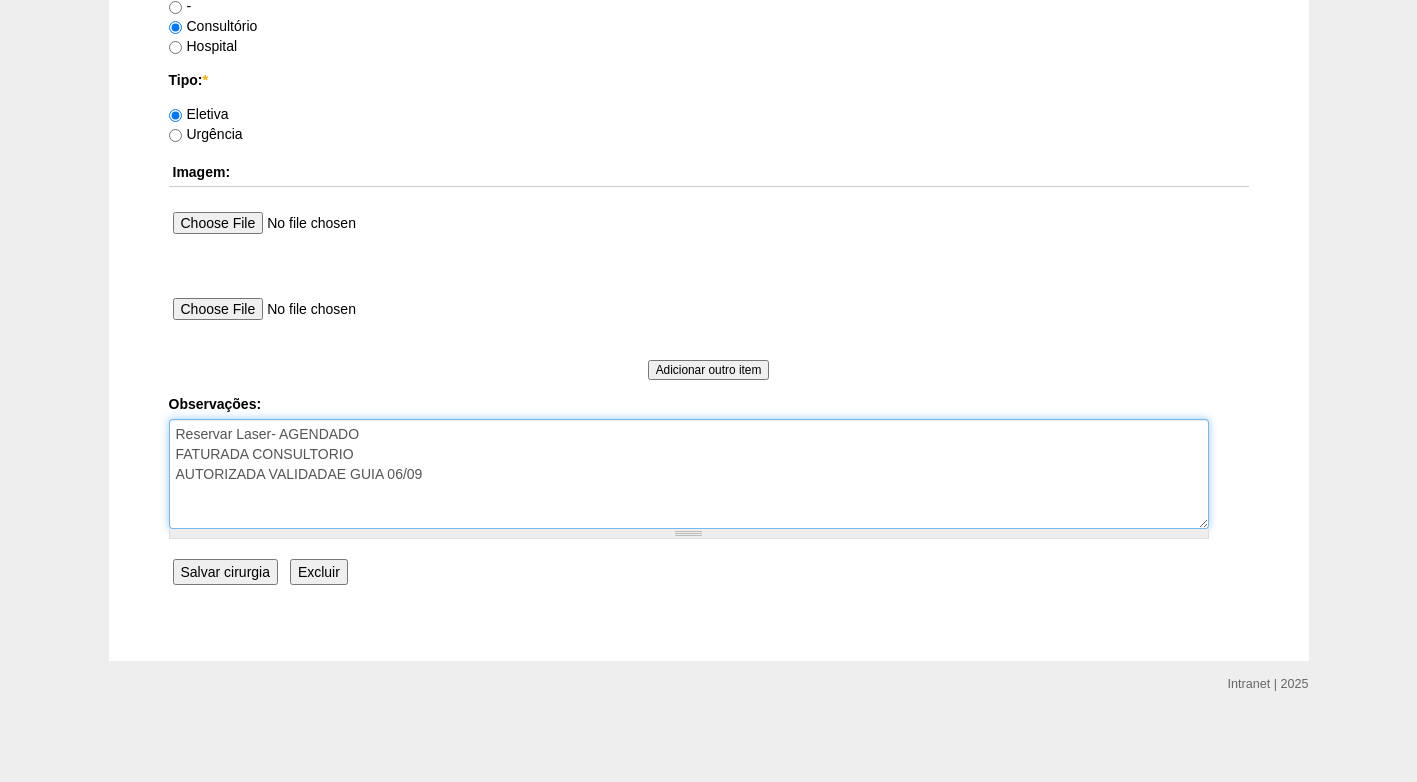click on "Cirurgia
Laparotomia, Biópsia, Drenagem, Bridas VL
Ver
Editar
Internar
Data:  *
20/08/2025
Formato: 05/08/2025
11:00
Formato: 17:06
Hospital:
- Nenhum - 9 de Julho Albert Einstein Alvorada América Assunção Bartira Beneficência Portuguesa SCS Blanc BP Mirante BP Paulista BR SURGERY Brasil Christóvão da Gama Cruz Azul Edmundo Vasconcelos Hospital São Camilo Hospital São Luiz Anália Franco IFOR Intermédica ABC Leforte Maria Braido Moriah Neomater Oswaldo Cruz Paulista Paulistano Sepaco" at bounding box center [709, -516] 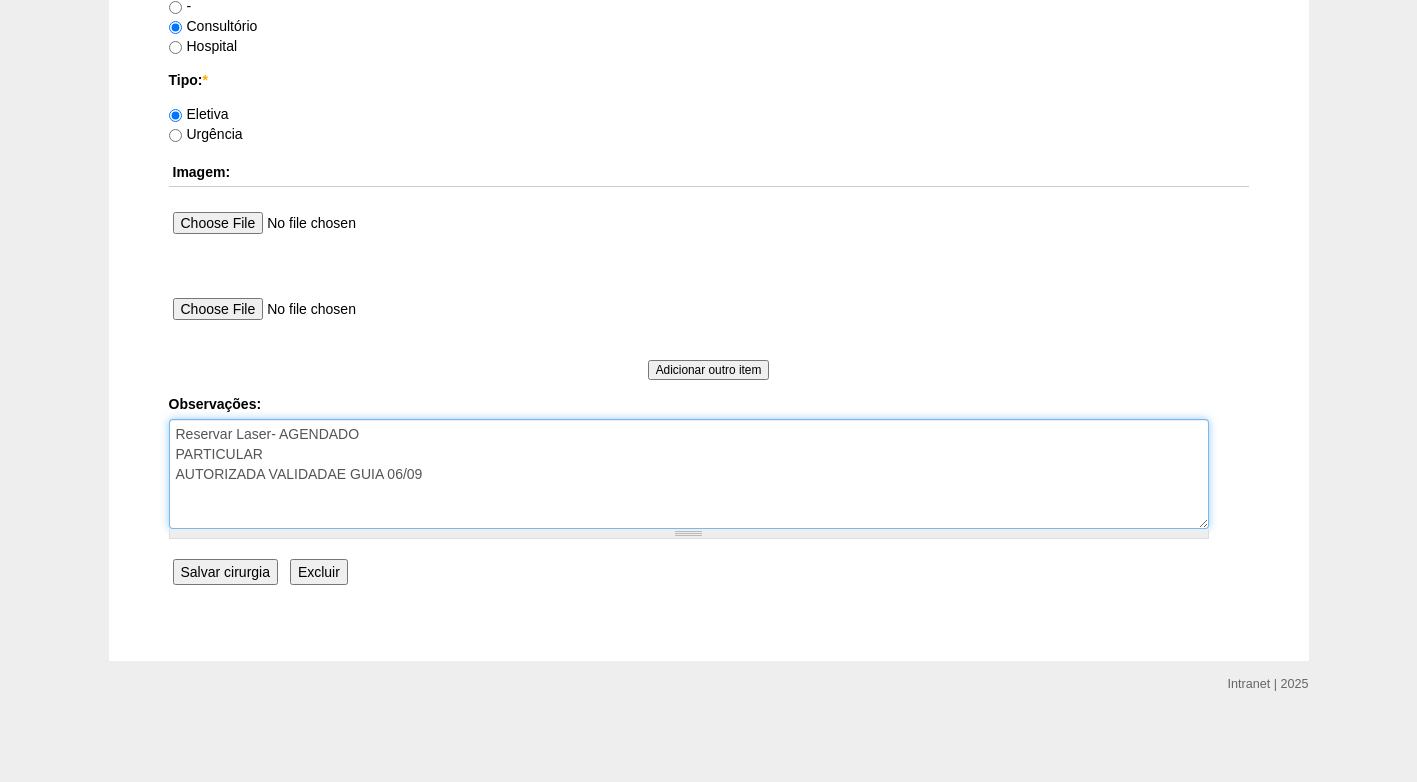 drag, startPoint x: 450, startPoint y: 473, endPoint x: 171, endPoint y: 480, distance: 279.0878 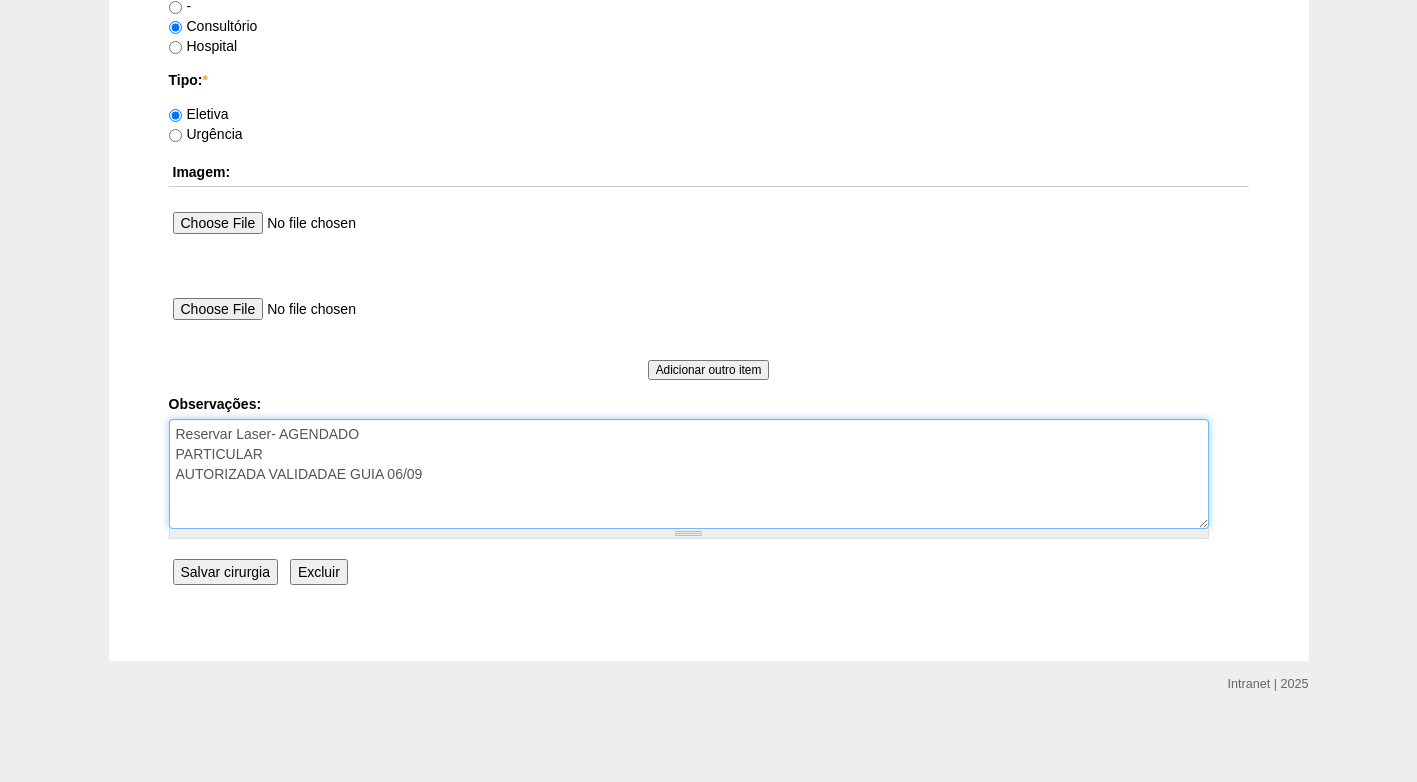 click on "Reservar Laser- AGENDADO
FATURADA CONSULTORIO
AUTORIZADA VALIDADAE GUIA 06/09" at bounding box center [689, 474] 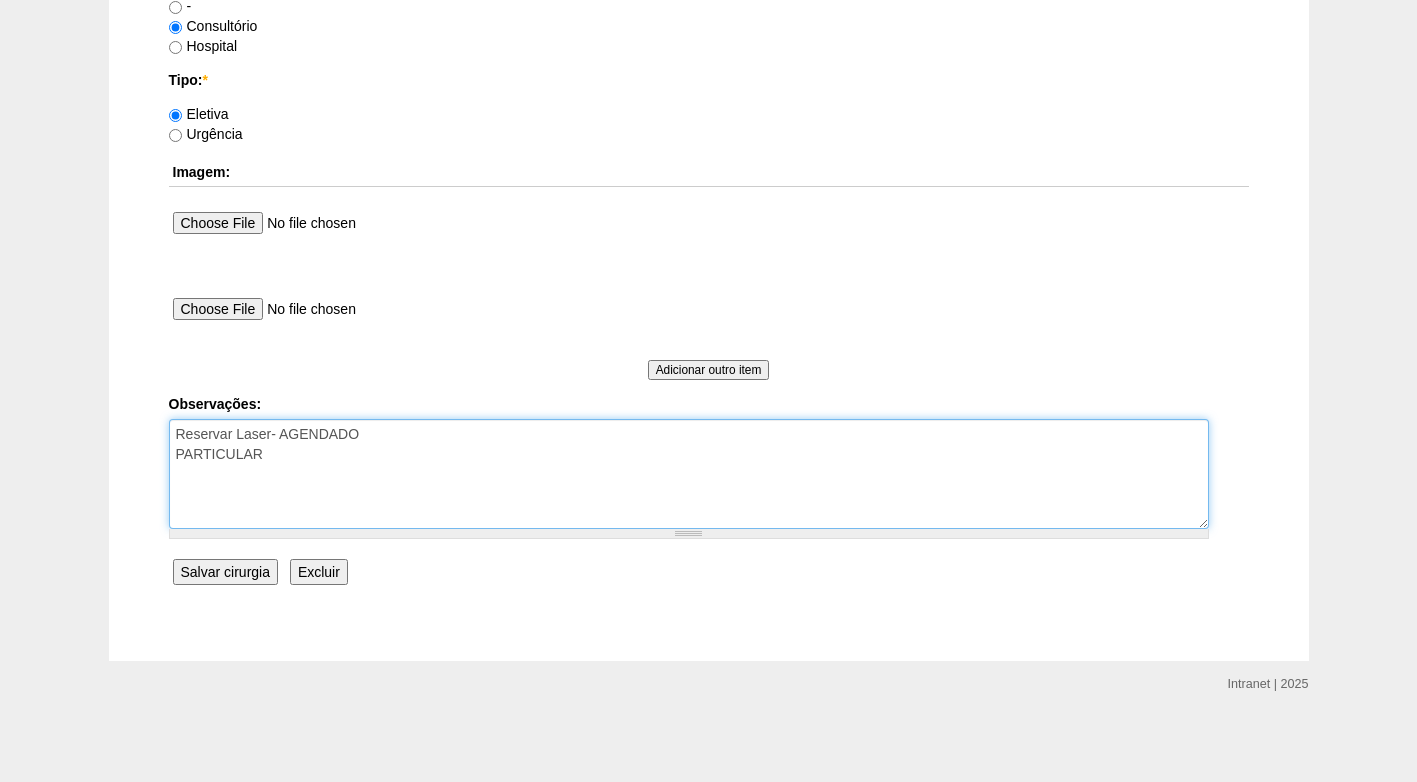 type on "Reservar Laser- AGENDADO
PARTICULAR" 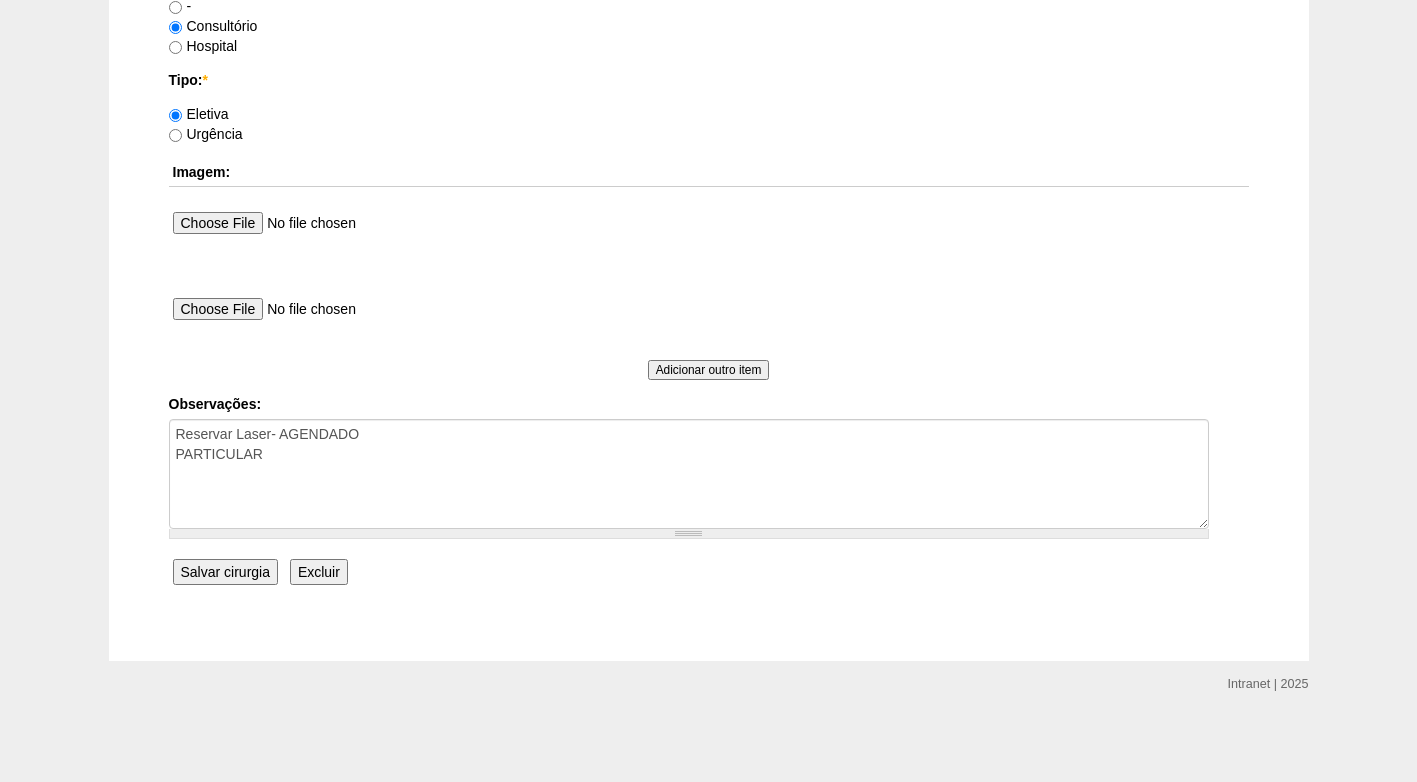 click on "Salvar cirurgia" at bounding box center (225, 572) 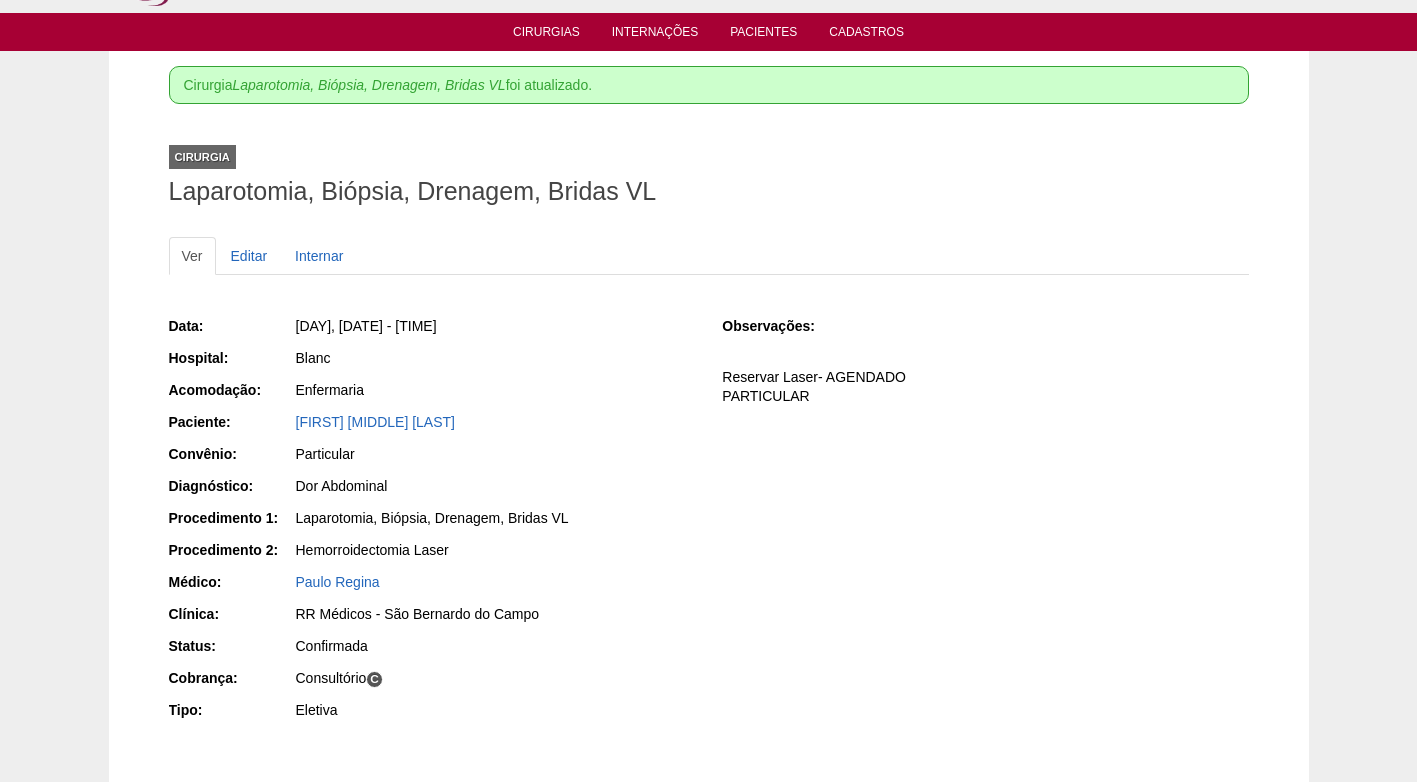 scroll, scrollTop: 200, scrollLeft: 0, axis: vertical 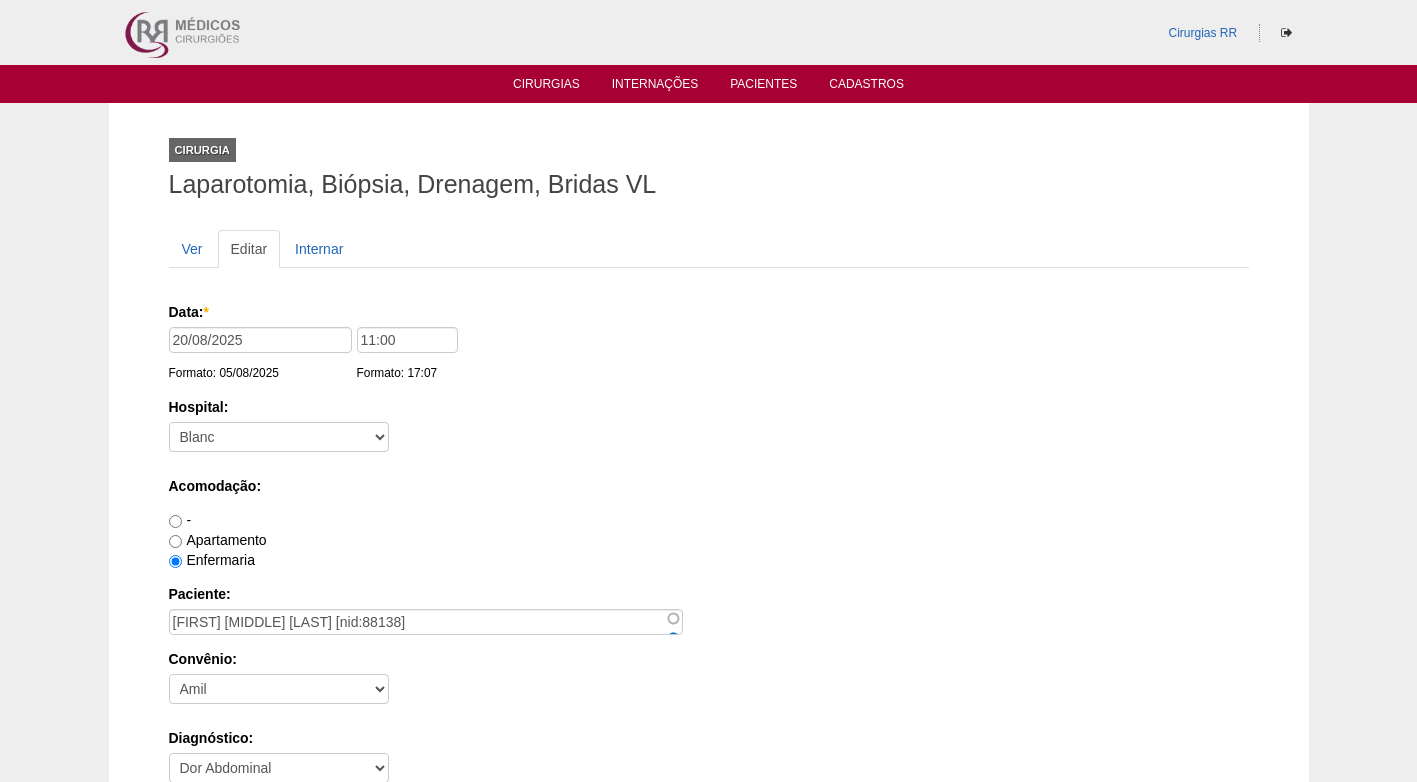 select on "9803" 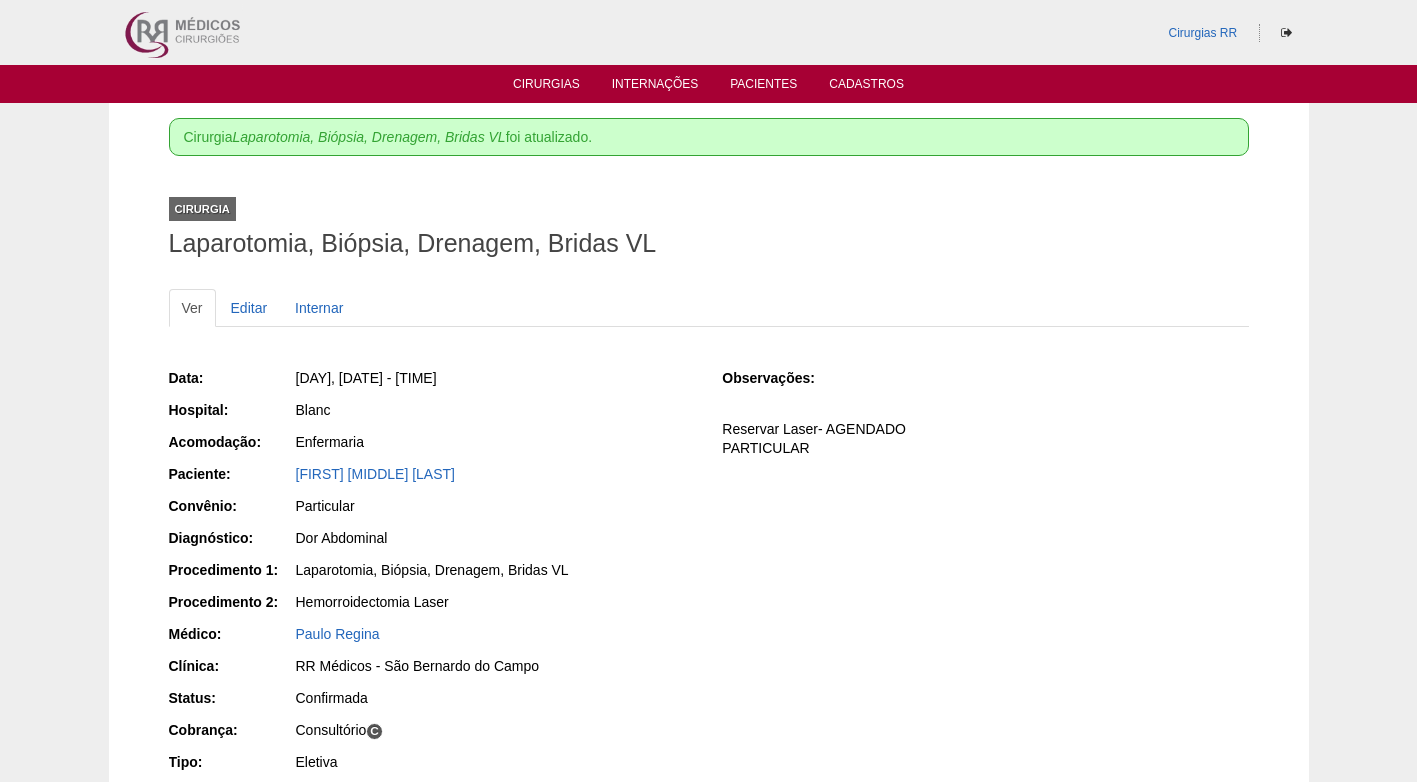 scroll, scrollTop: 0, scrollLeft: 0, axis: both 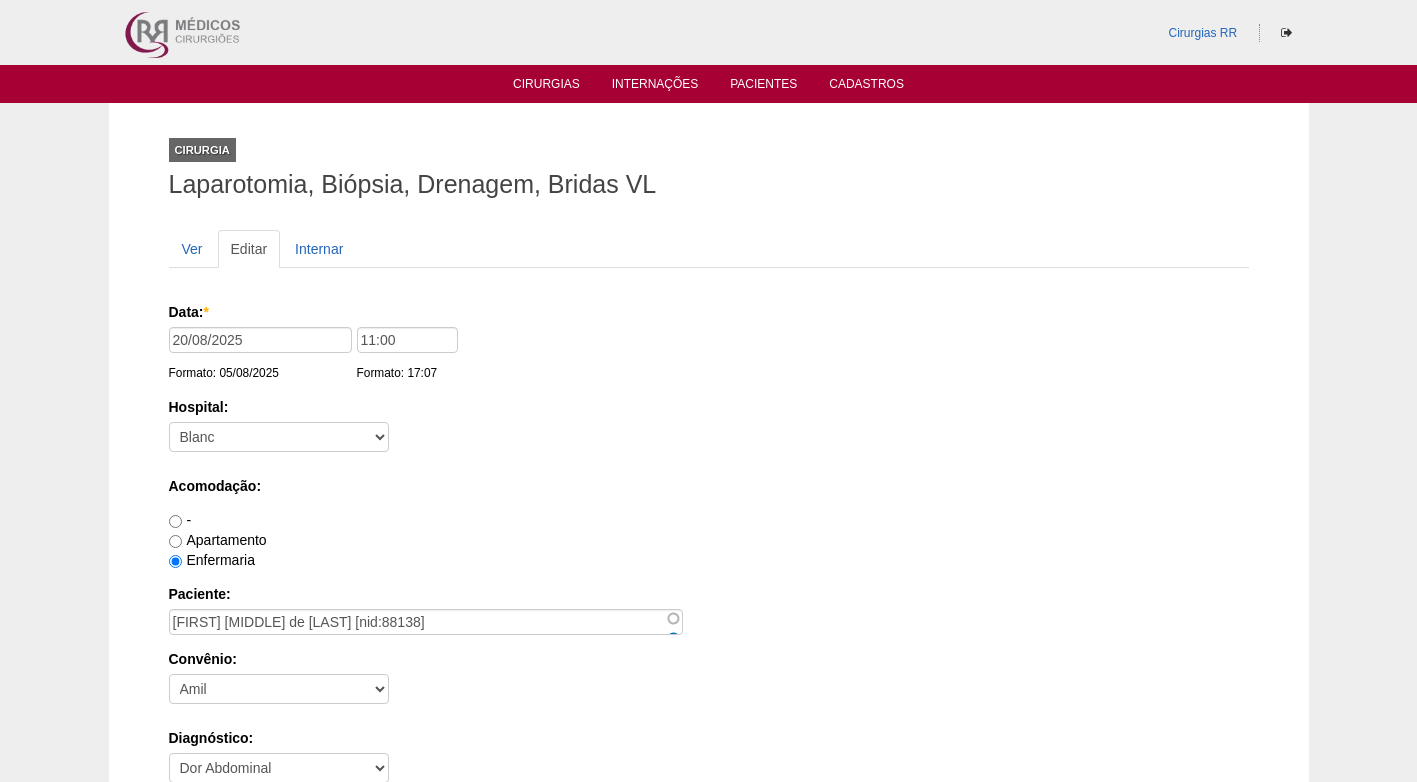 select on "9803" 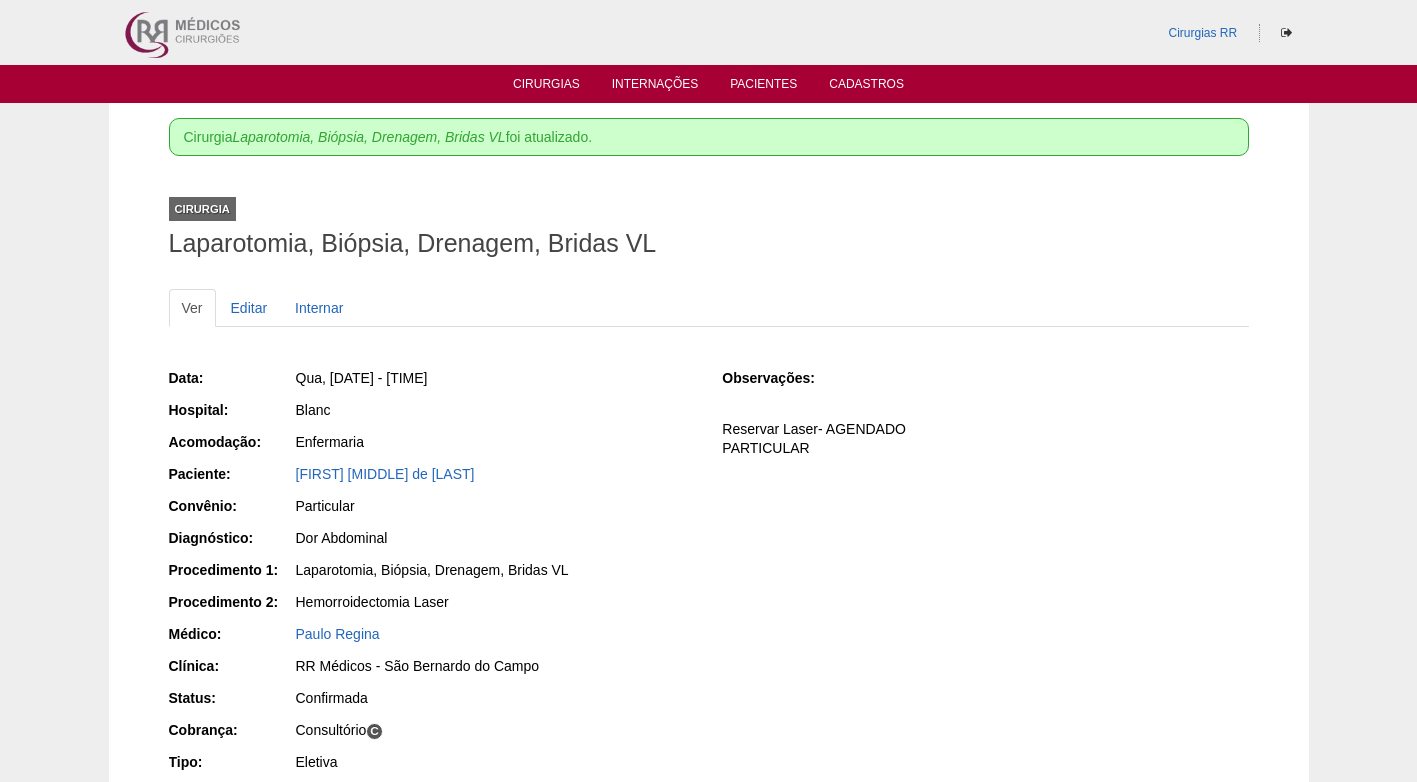scroll, scrollTop: 0, scrollLeft: 0, axis: both 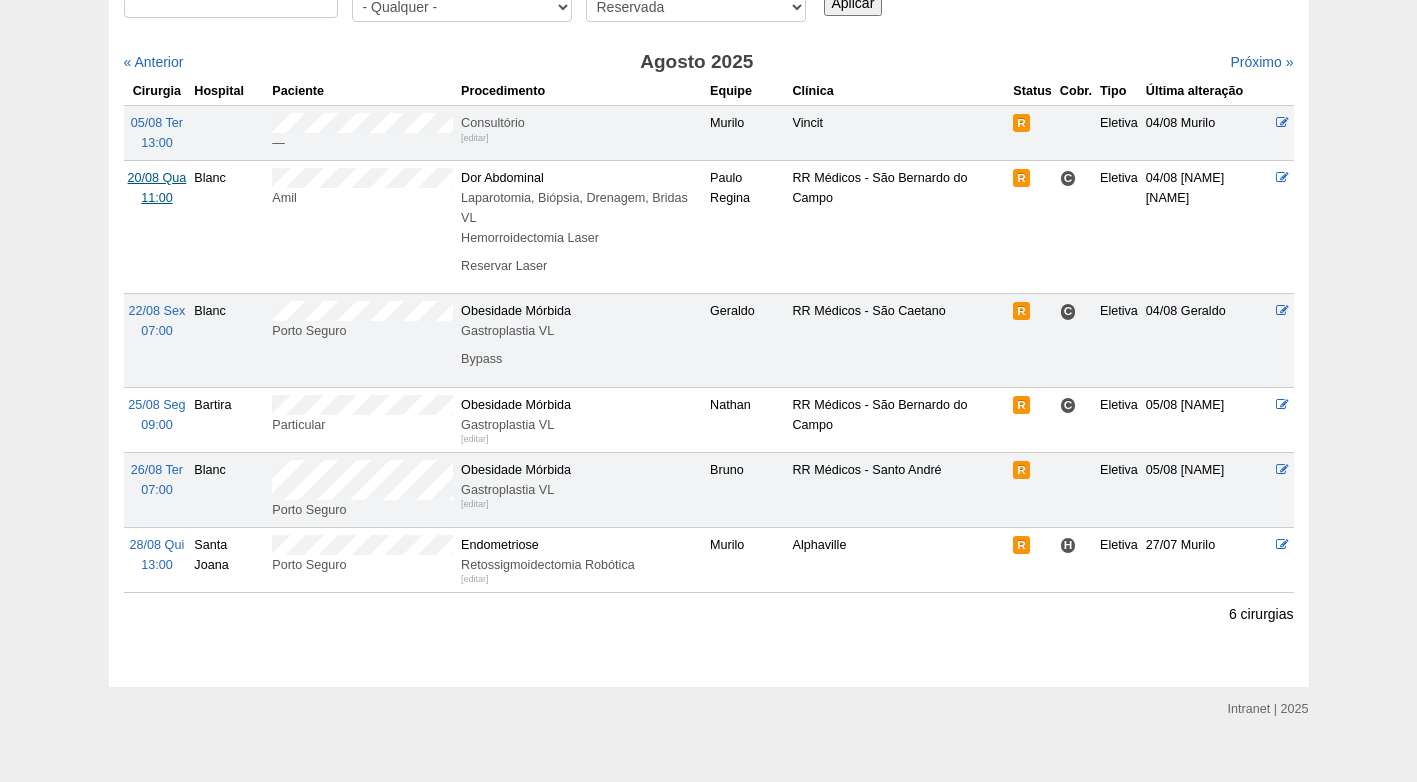 click on "20/08 Qua" at bounding box center (157, 178) 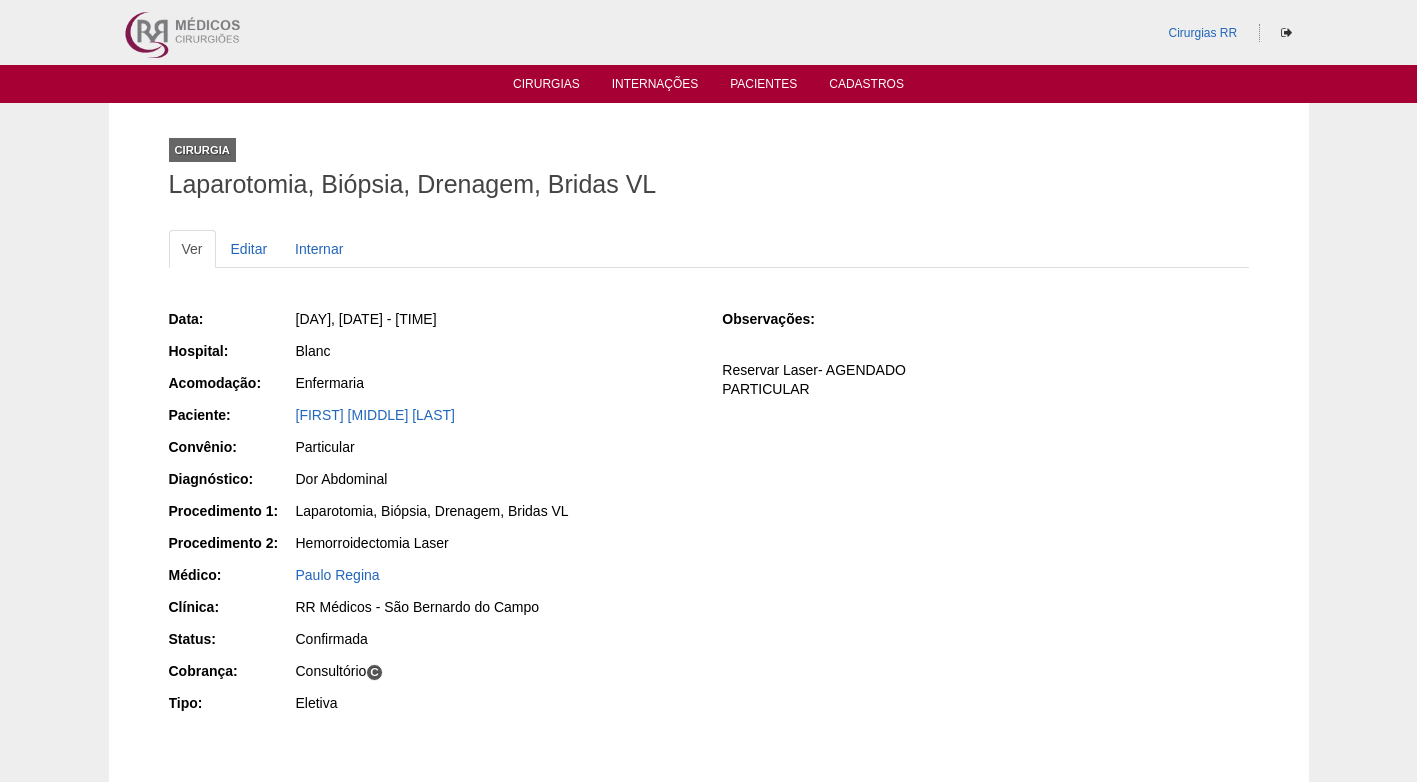 scroll, scrollTop: 0, scrollLeft: 0, axis: both 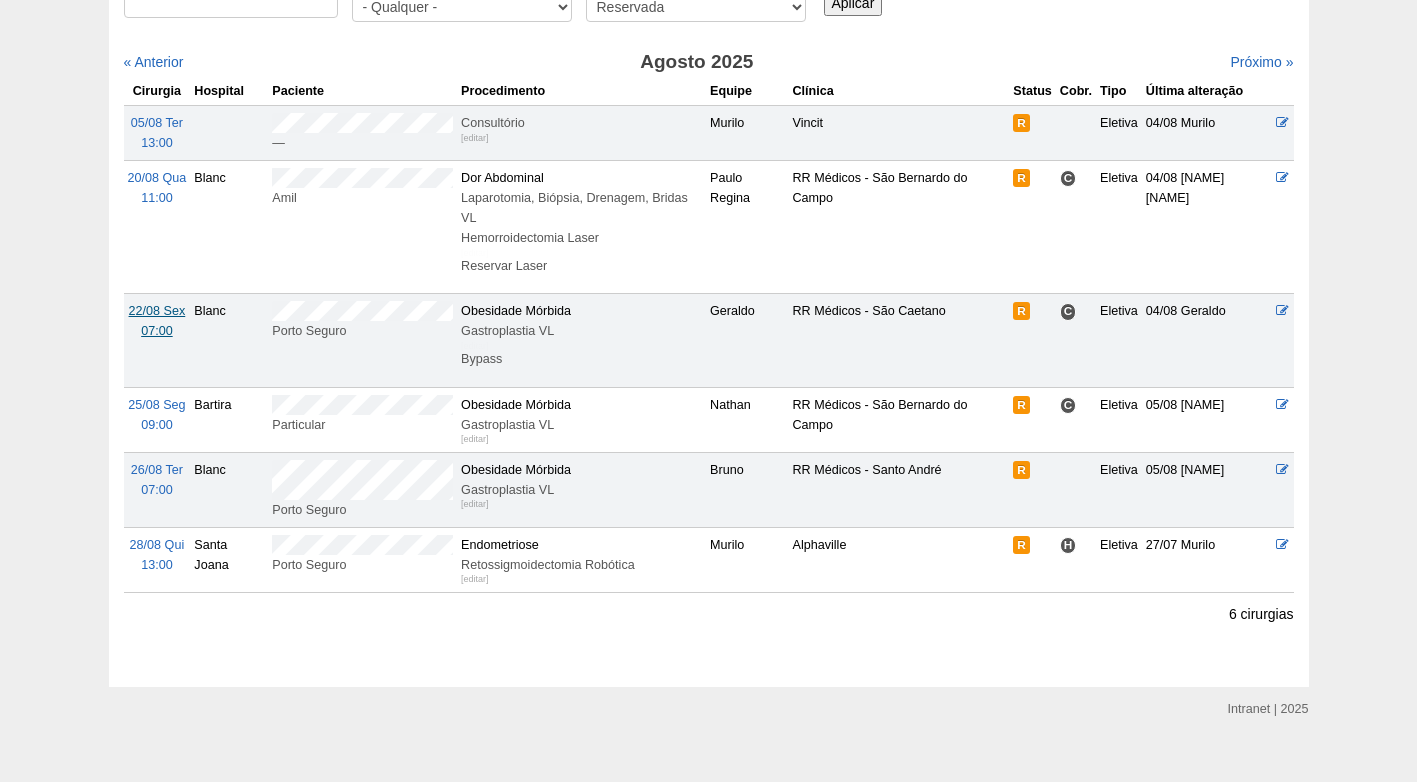 click on "22/08 Sex" at bounding box center [157, 311] 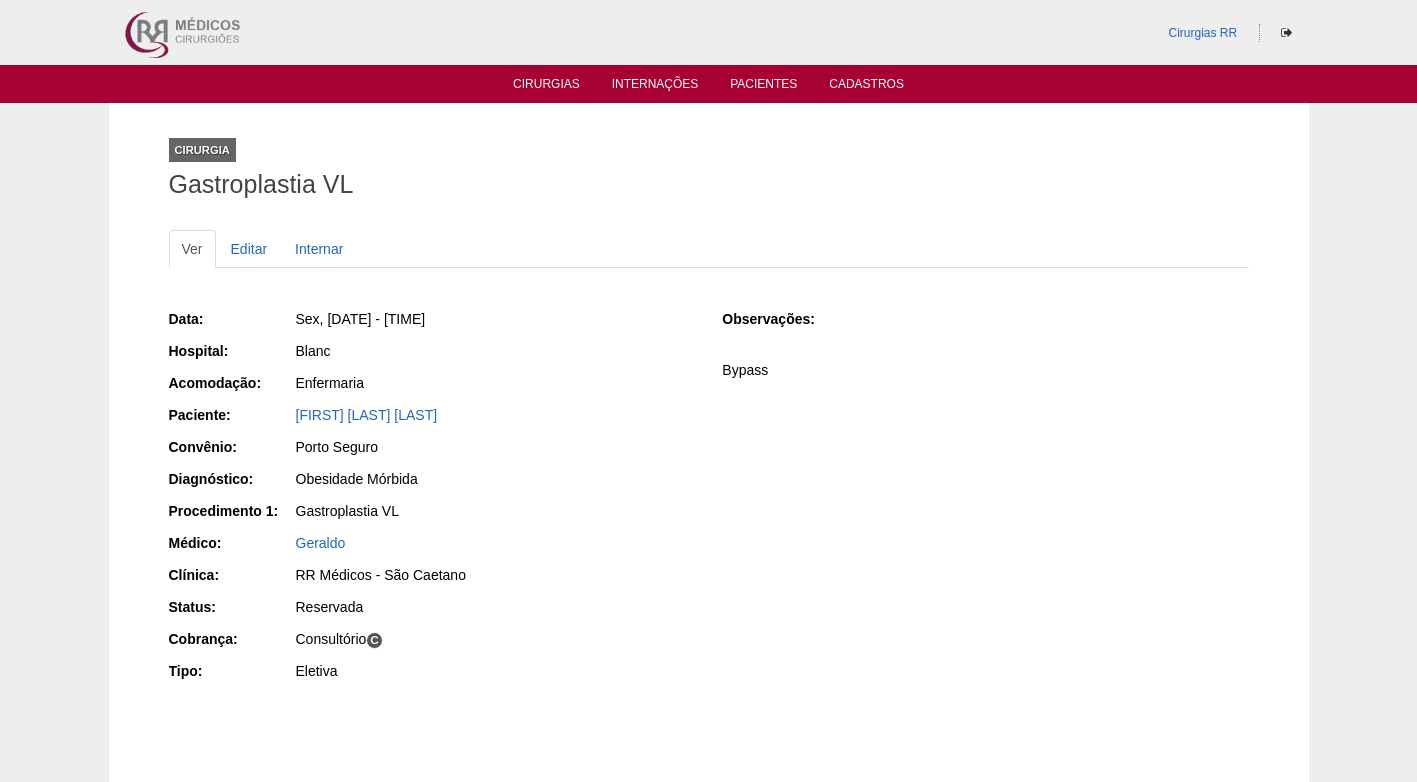 scroll, scrollTop: 0, scrollLeft: 0, axis: both 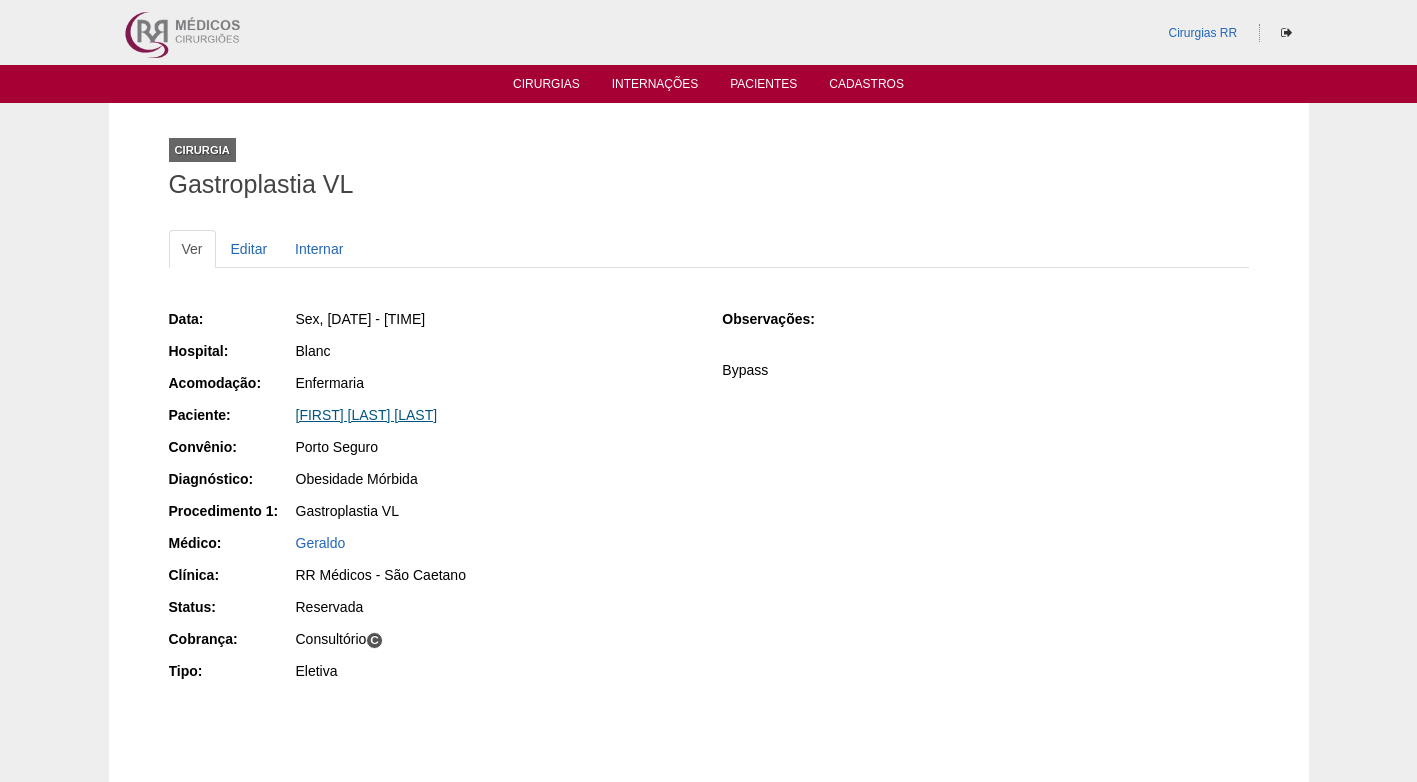 drag, startPoint x: 268, startPoint y: 415, endPoint x: 387, endPoint y: 410, distance: 119.104996 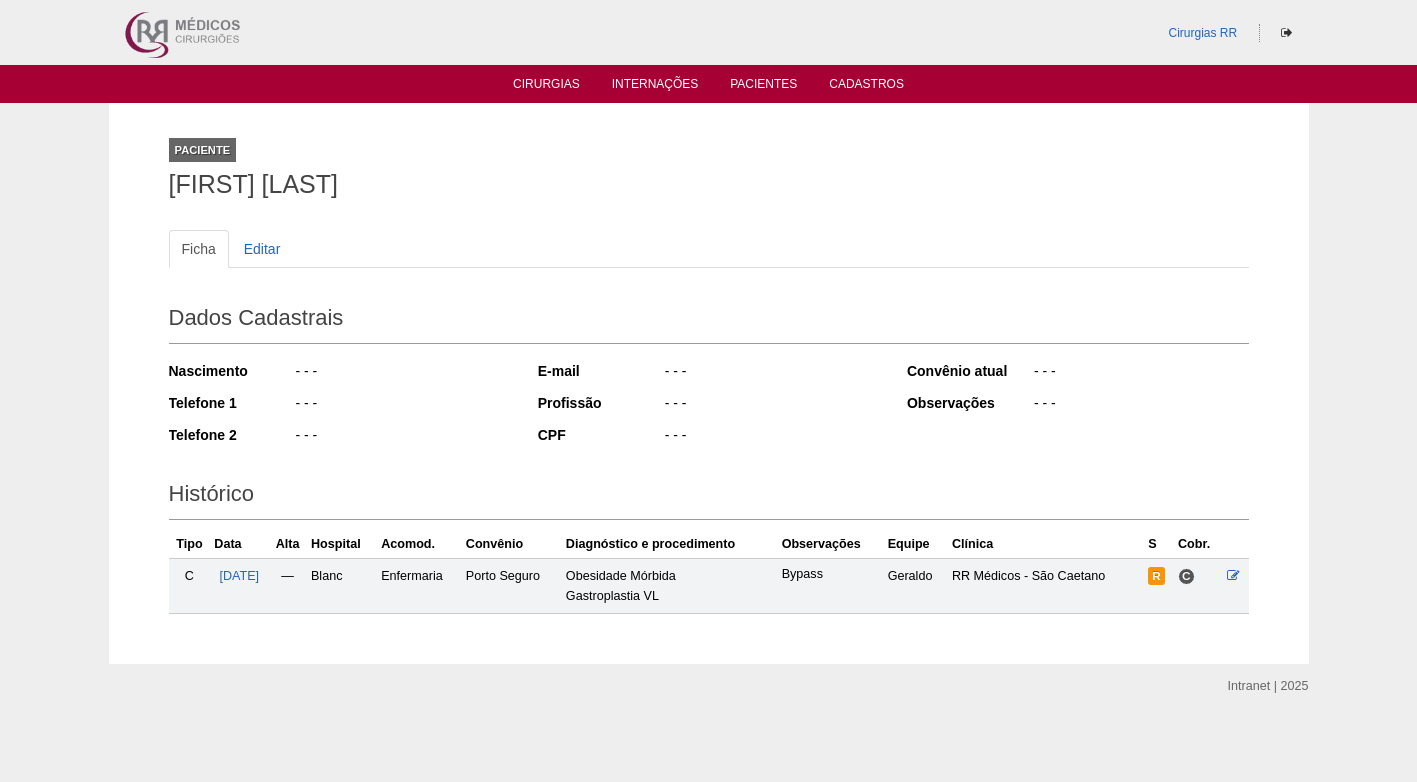 scroll, scrollTop: 0, scrollLeft: 0, axis: both 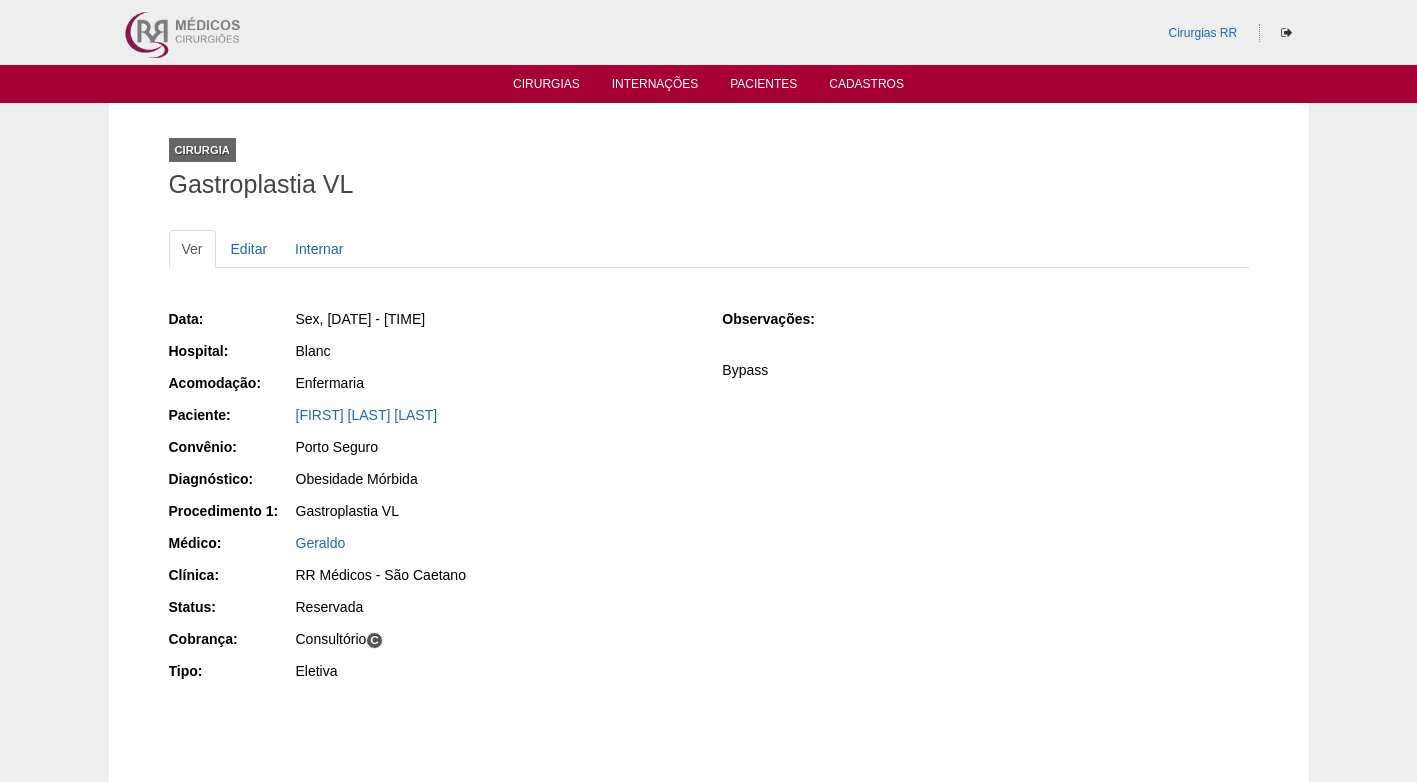 drag, startPoint x: 501, startPoint y: 419, endPoint x: 288, endPoint y: 420, distance: 213.00235 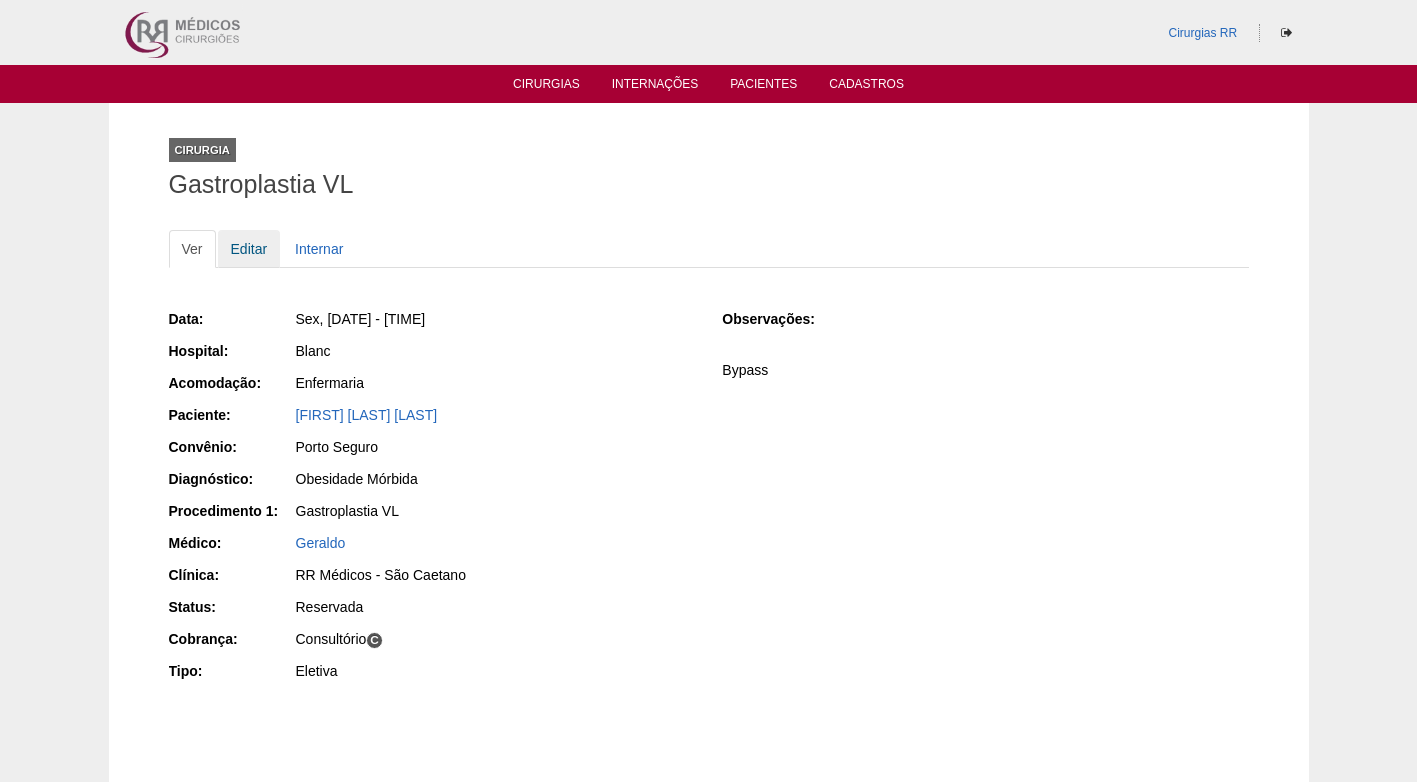 click on "Editar" at bounding box center [249, 249] 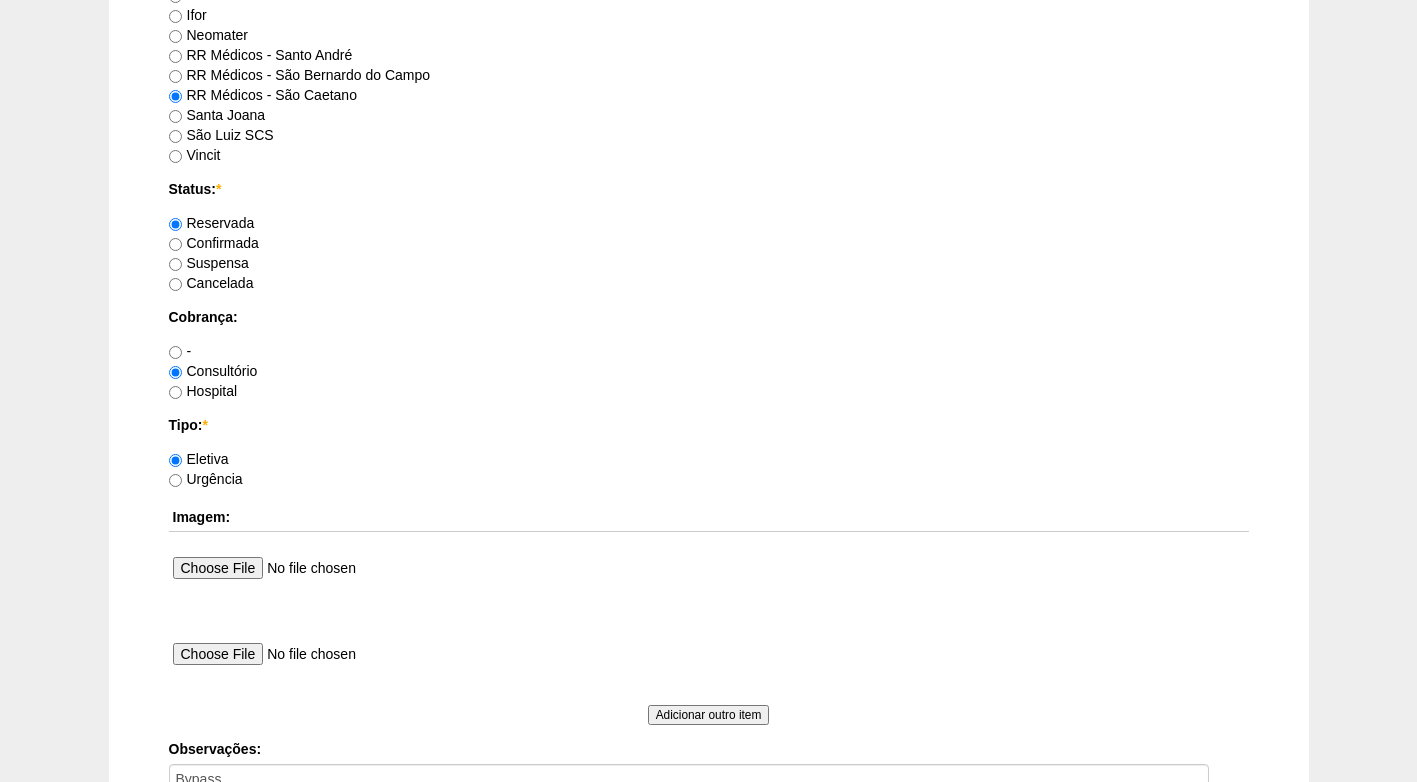scroll, scrollTop: 1600, scrollLeft: 0, axis: vertical 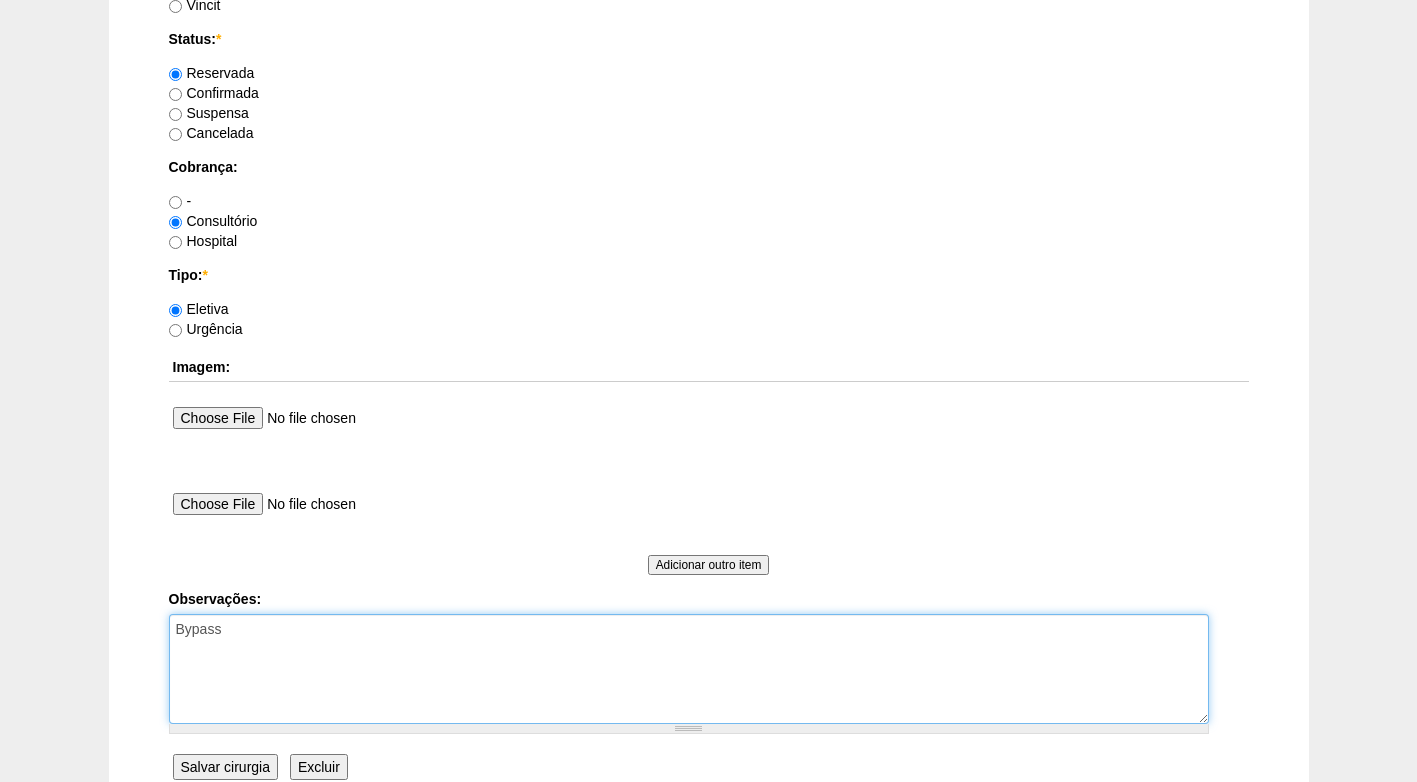 click on "Bypass" at bounding box center (689, 669) 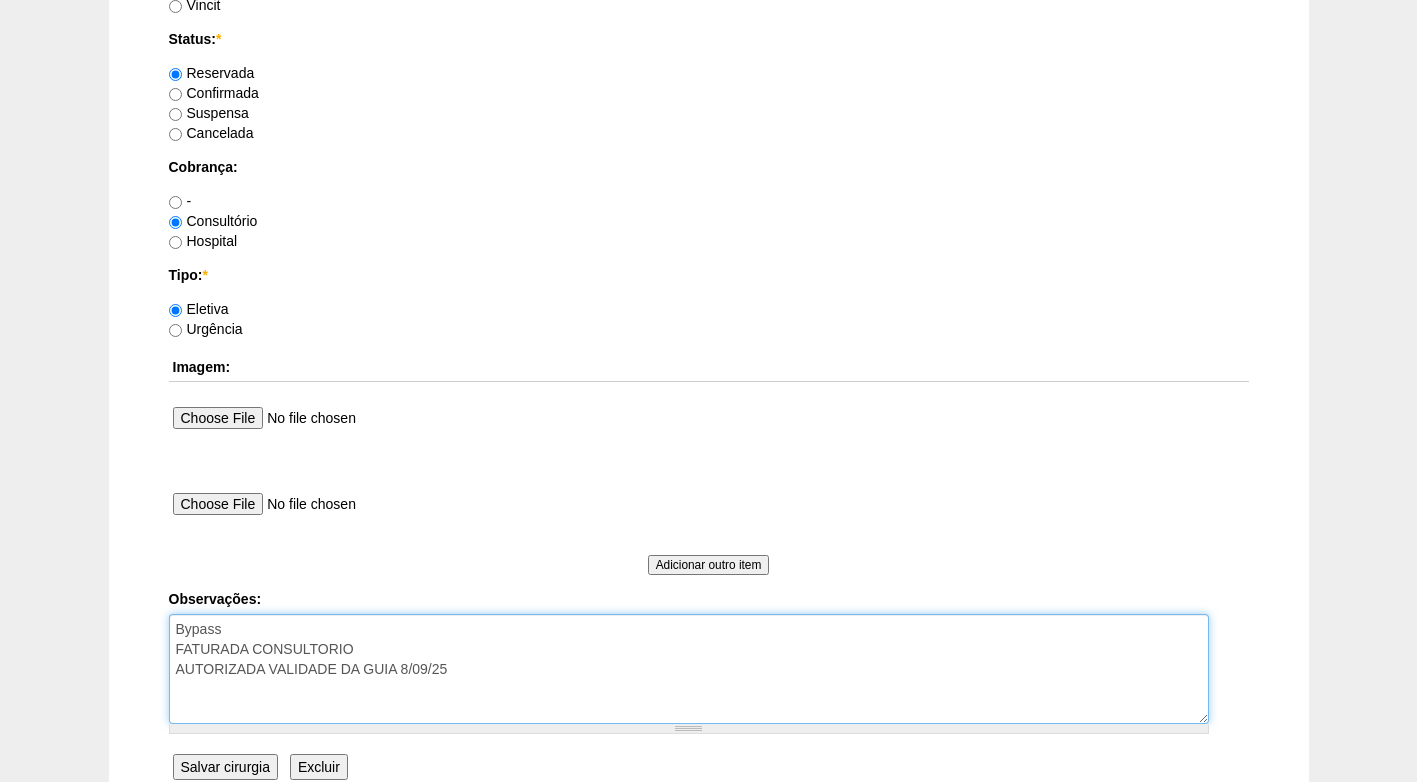 click on "Bypass" at bounding box center (689, 669) 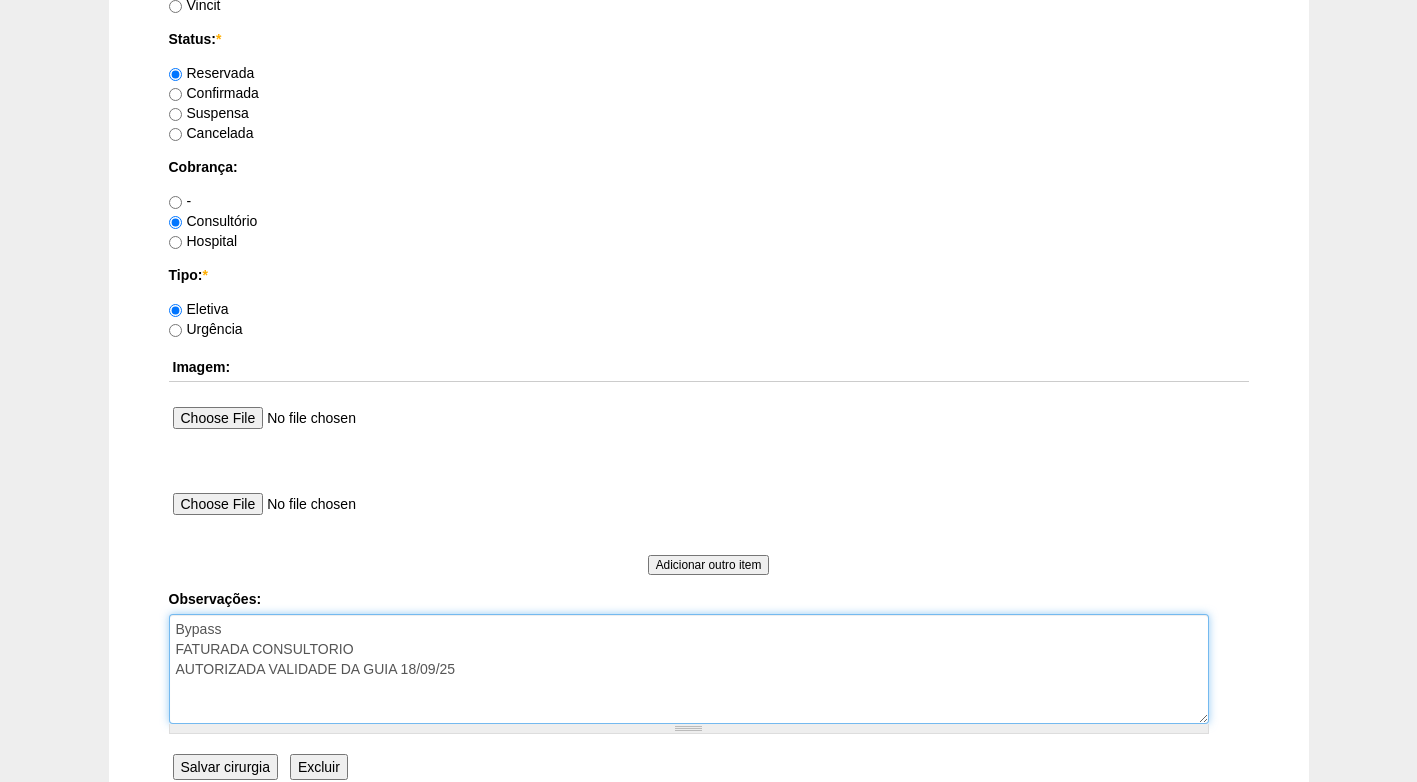 type on "Bypass
FATURADA CONSULTORIO
AUTORIZADA VALIDADE DA GUIA 18/09/25" 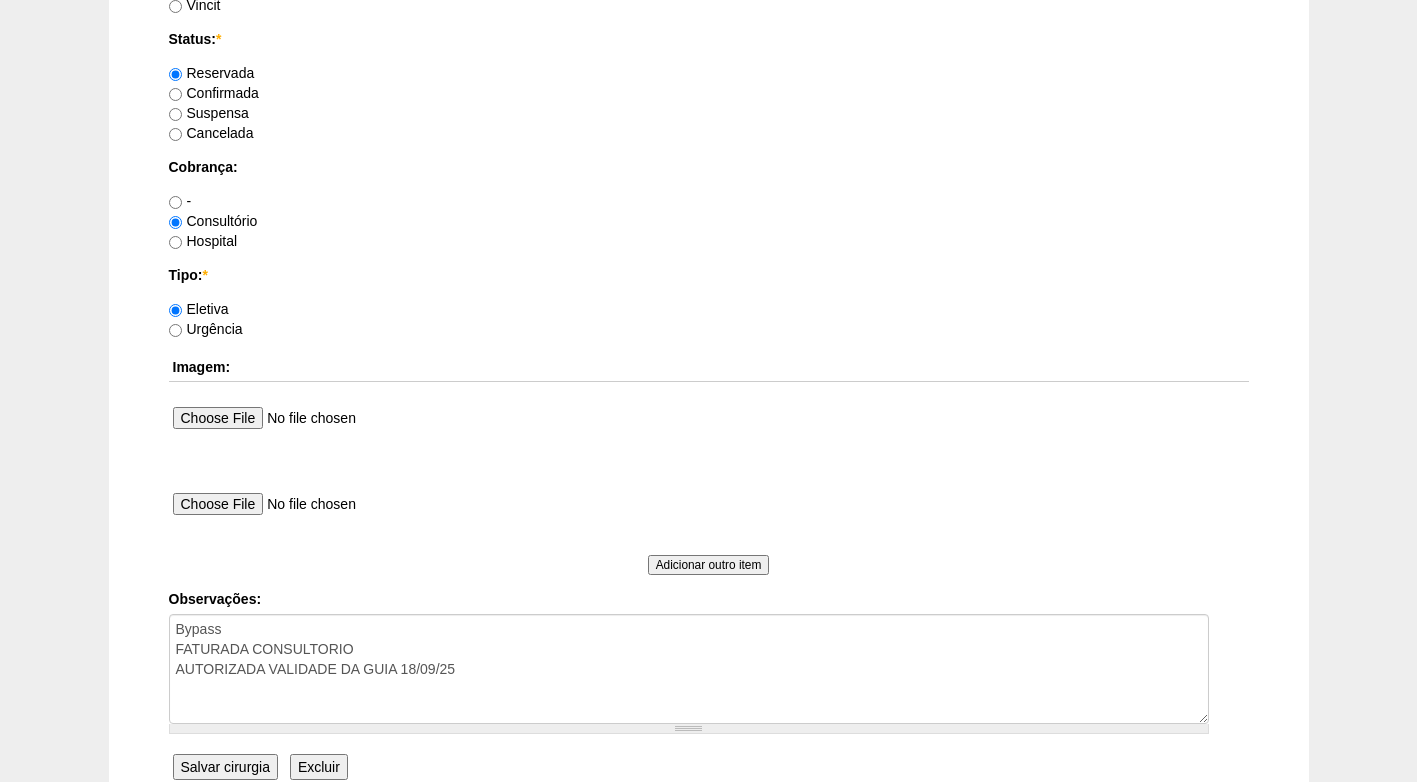 click on "Confirmada" at bounding box center (214, 93) 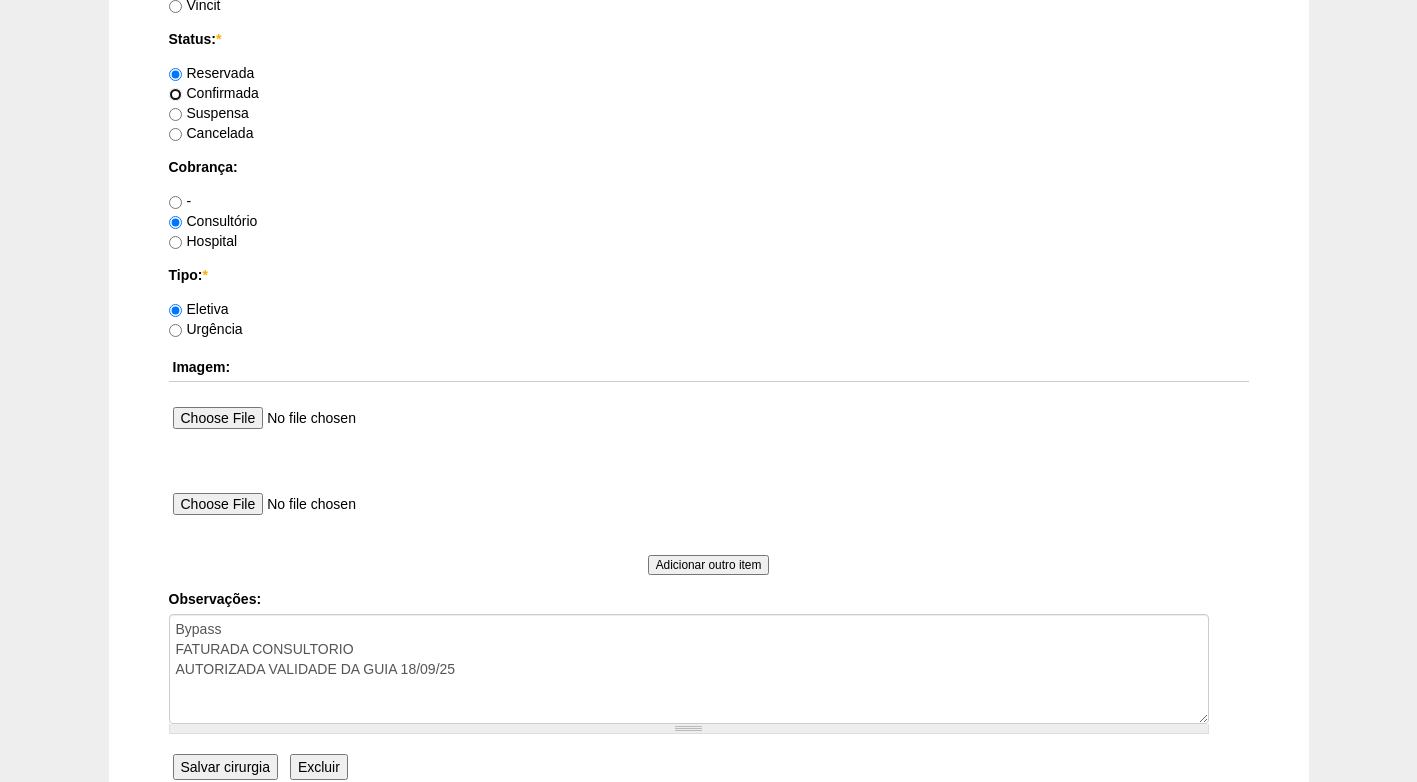 click on "Confirmada" at bounding box center [175, 94] 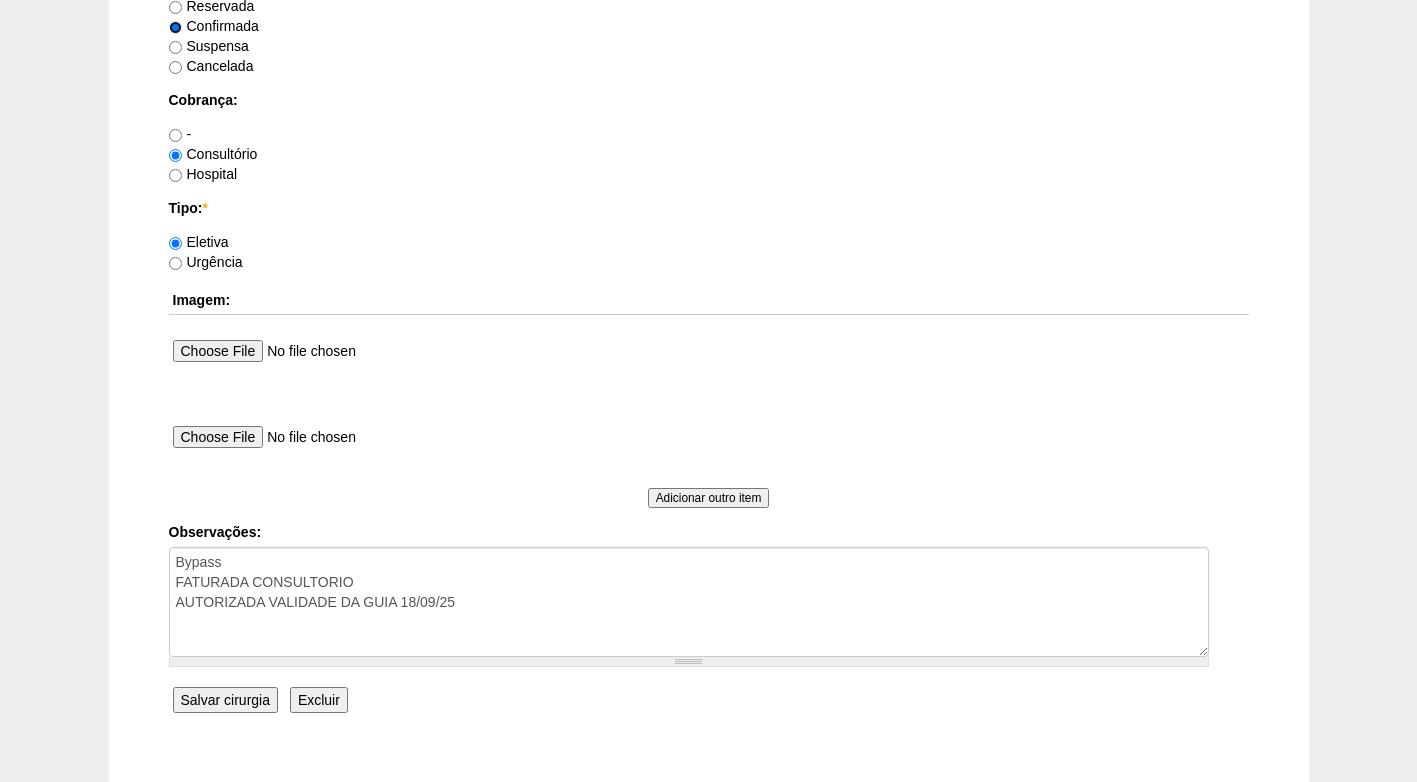 scroll, scrollTop: 1795, scrollLeft: 0, axis: vertical 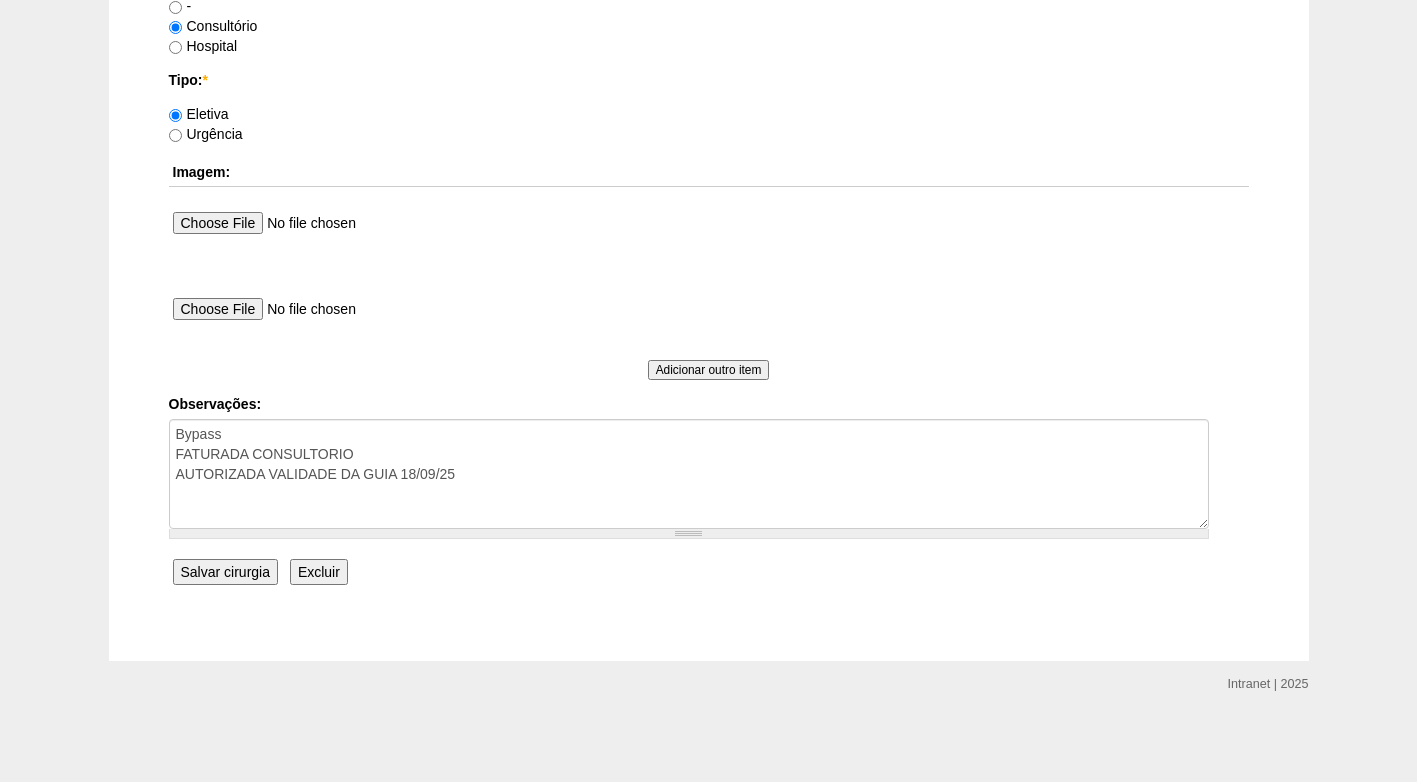 click on "Salvar cirurgia" at bounding box center (225, 572) 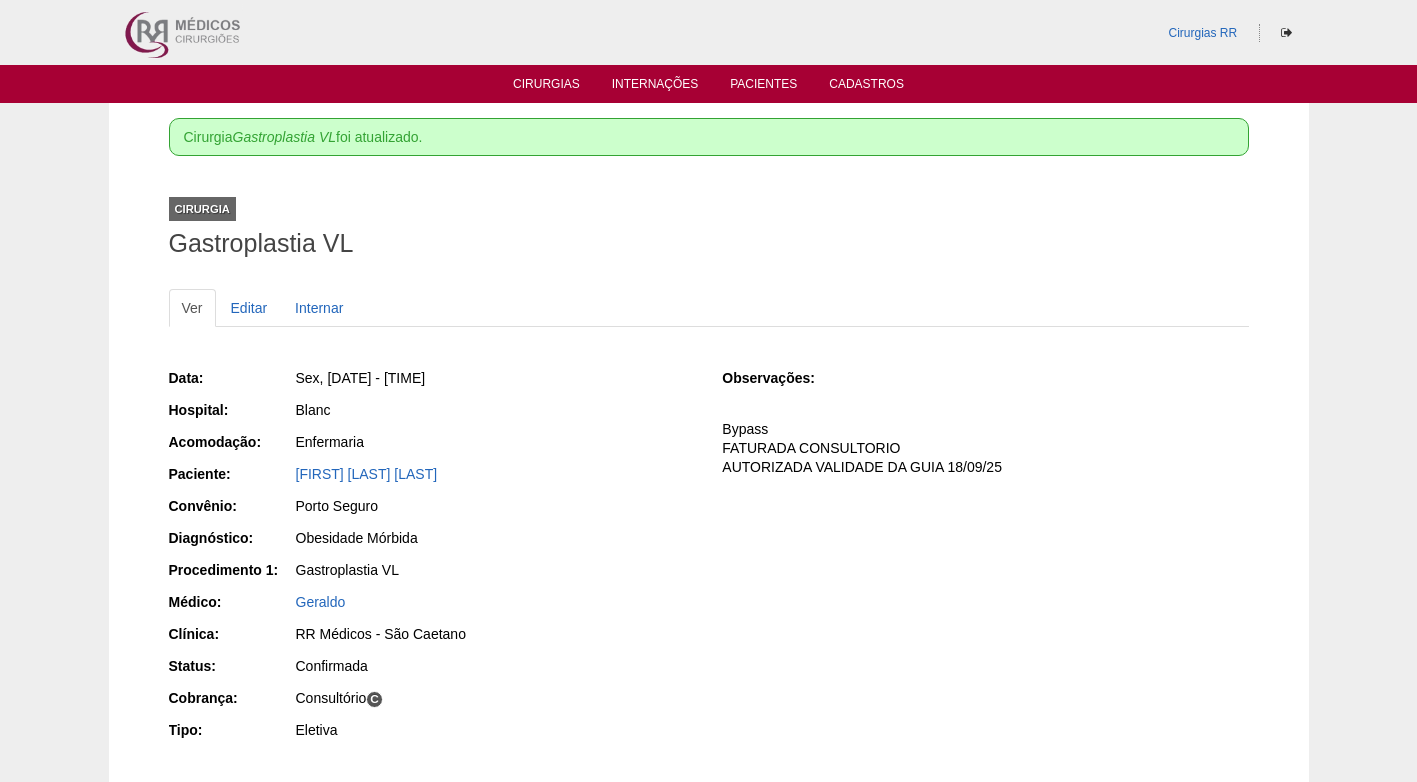 scroll, scrollTop: 0, scrollLeft: 0, axis: both 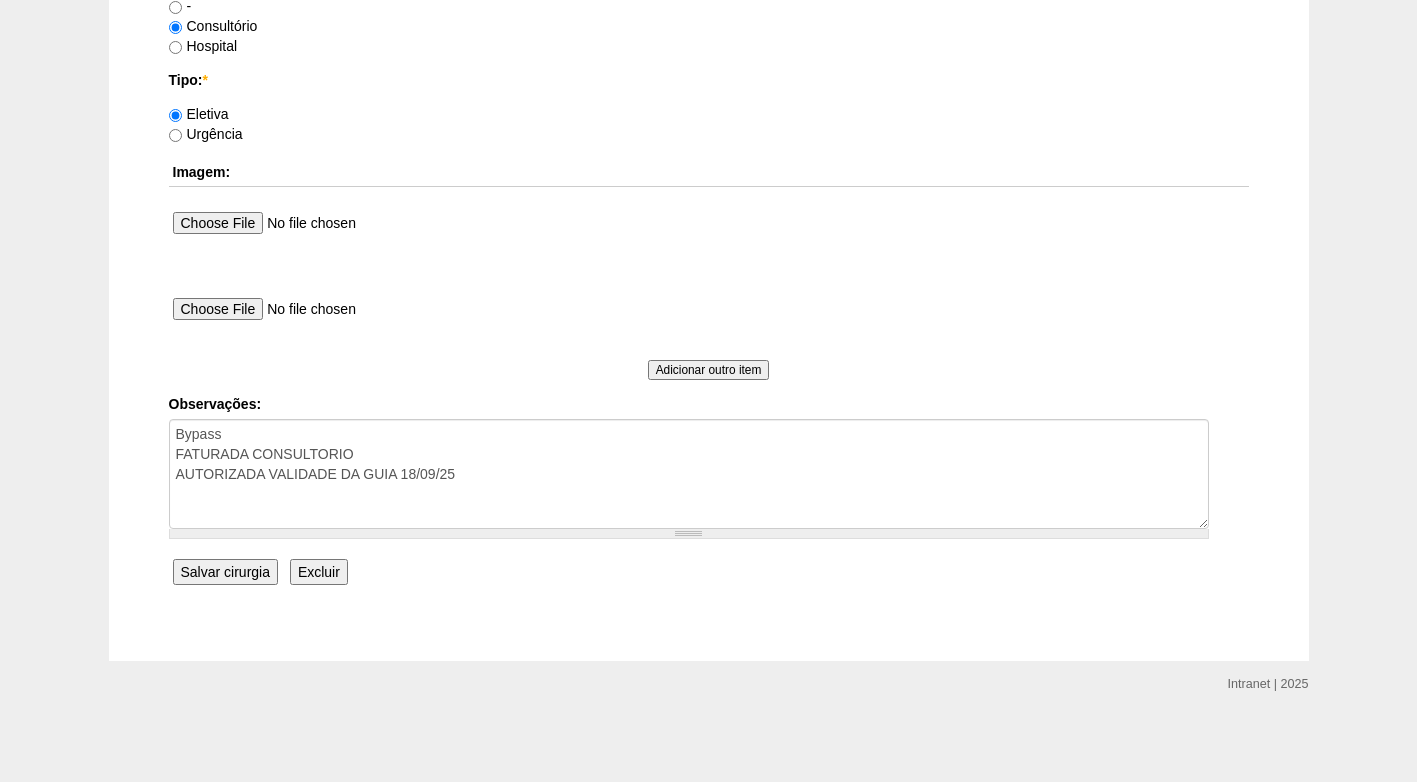 click on "Salvar cirurgia" at bounding box center [225, 572] 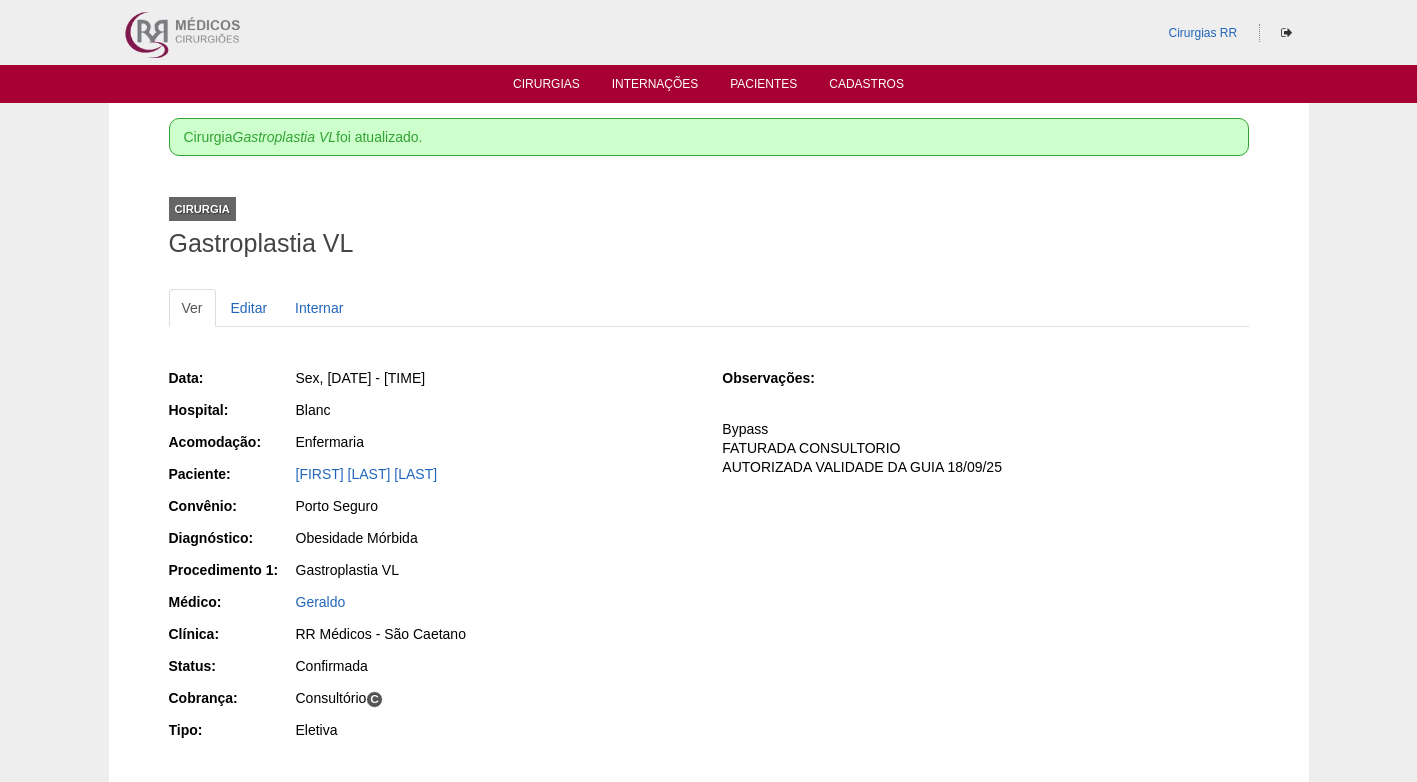 scroll, scrollTop: 0, scrollLeft: 0, axis: both 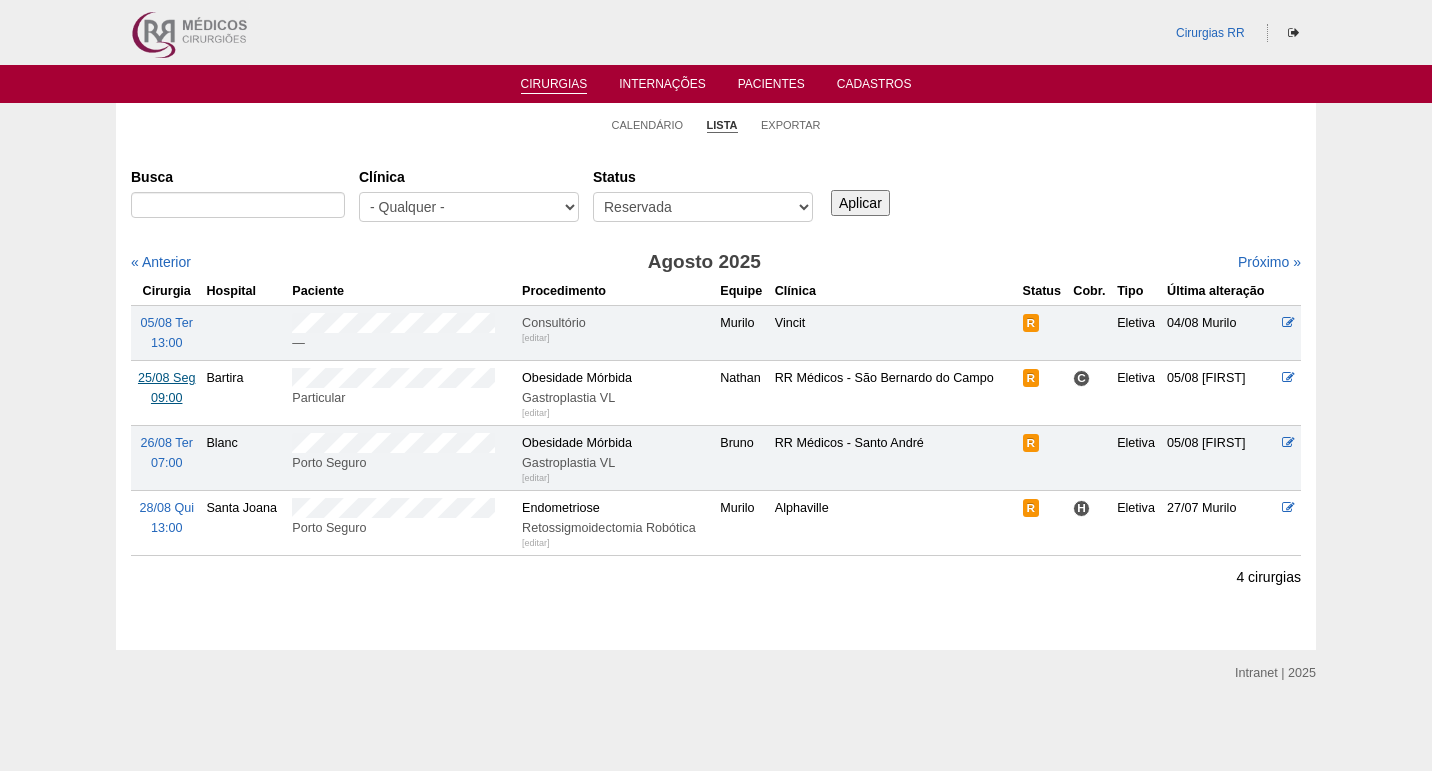 click on "25/08 Seg" at bounding box center (166, 378) 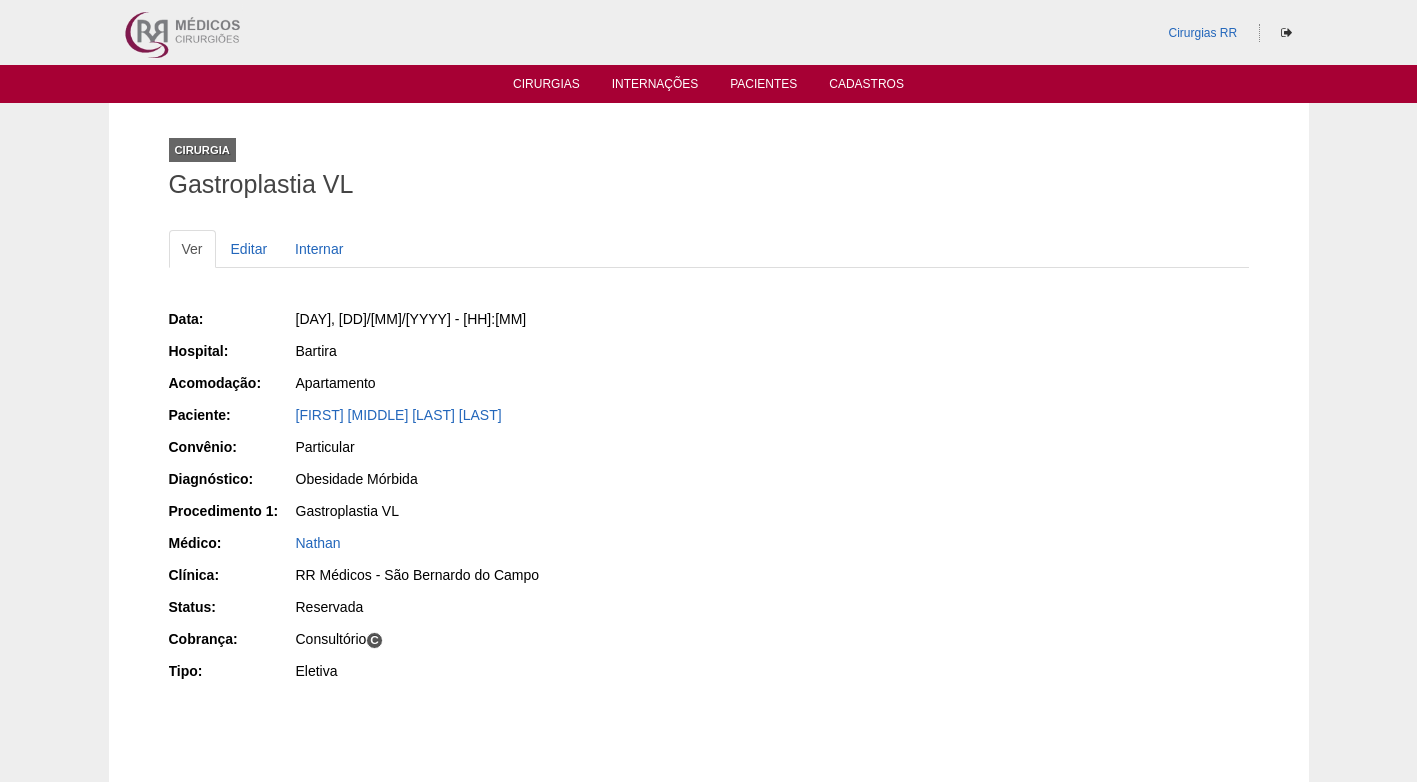 scroll, scrollTop: 0, scrollLeft: 0, axis: both 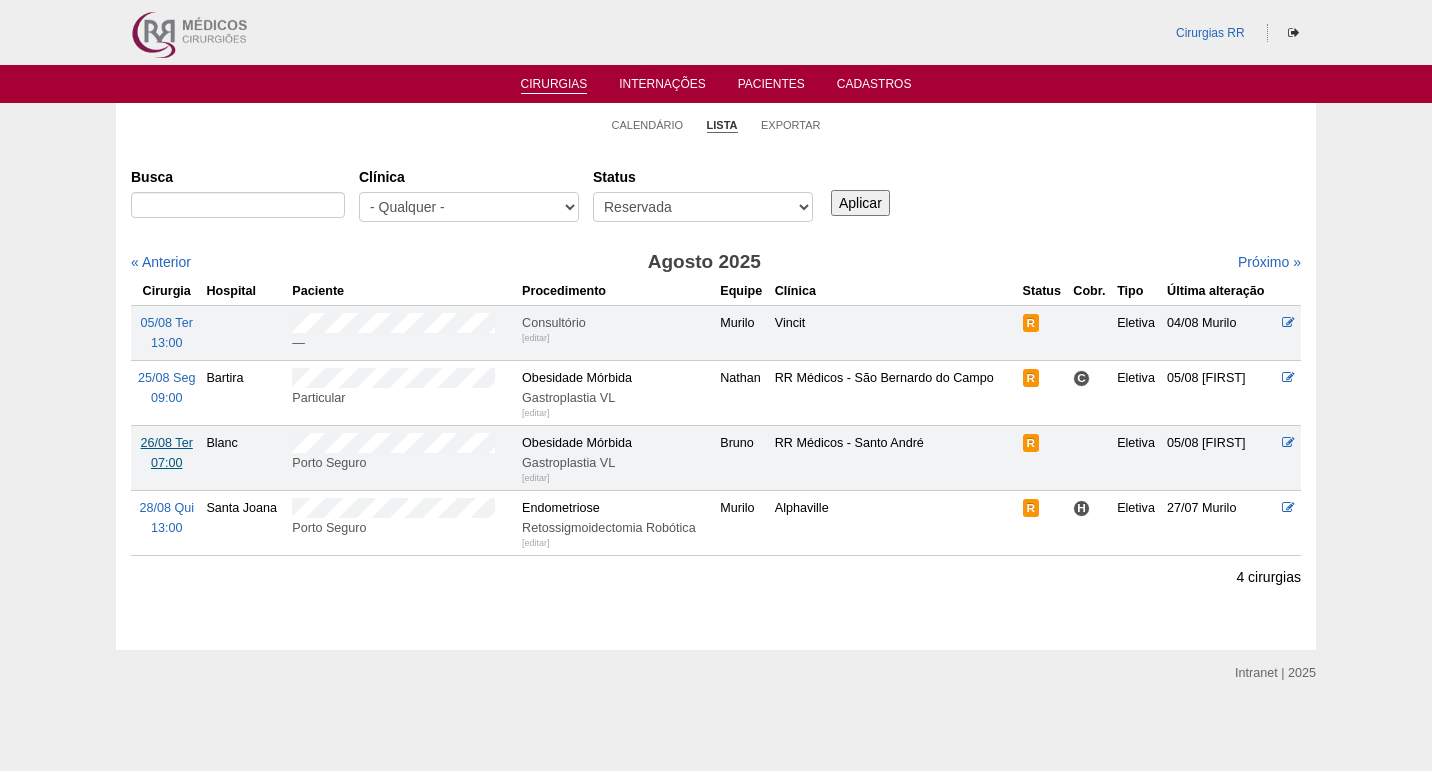 click on "26/08 Ter" at bounding box center [167, 443] 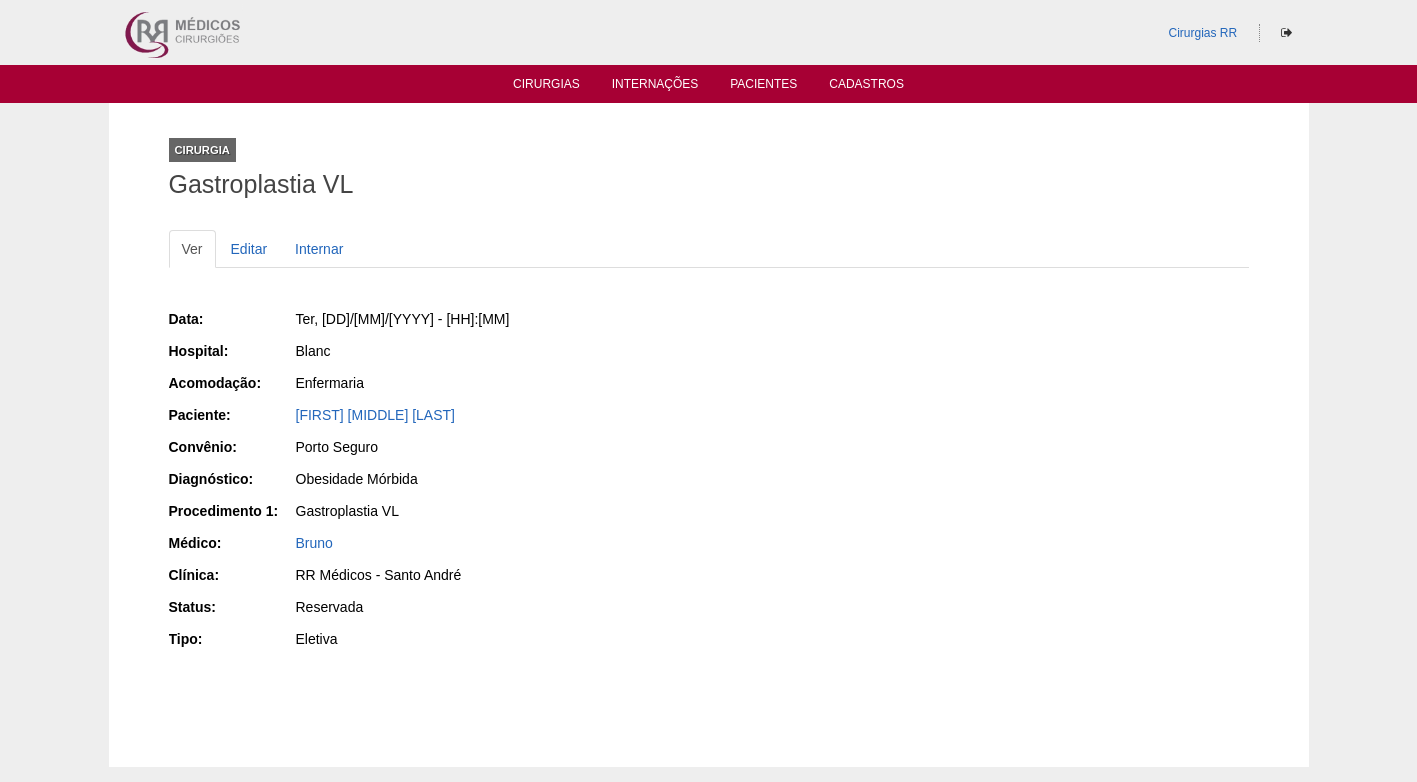 scroll, scrollTop: 0, scrollLeft: 0, axis: both 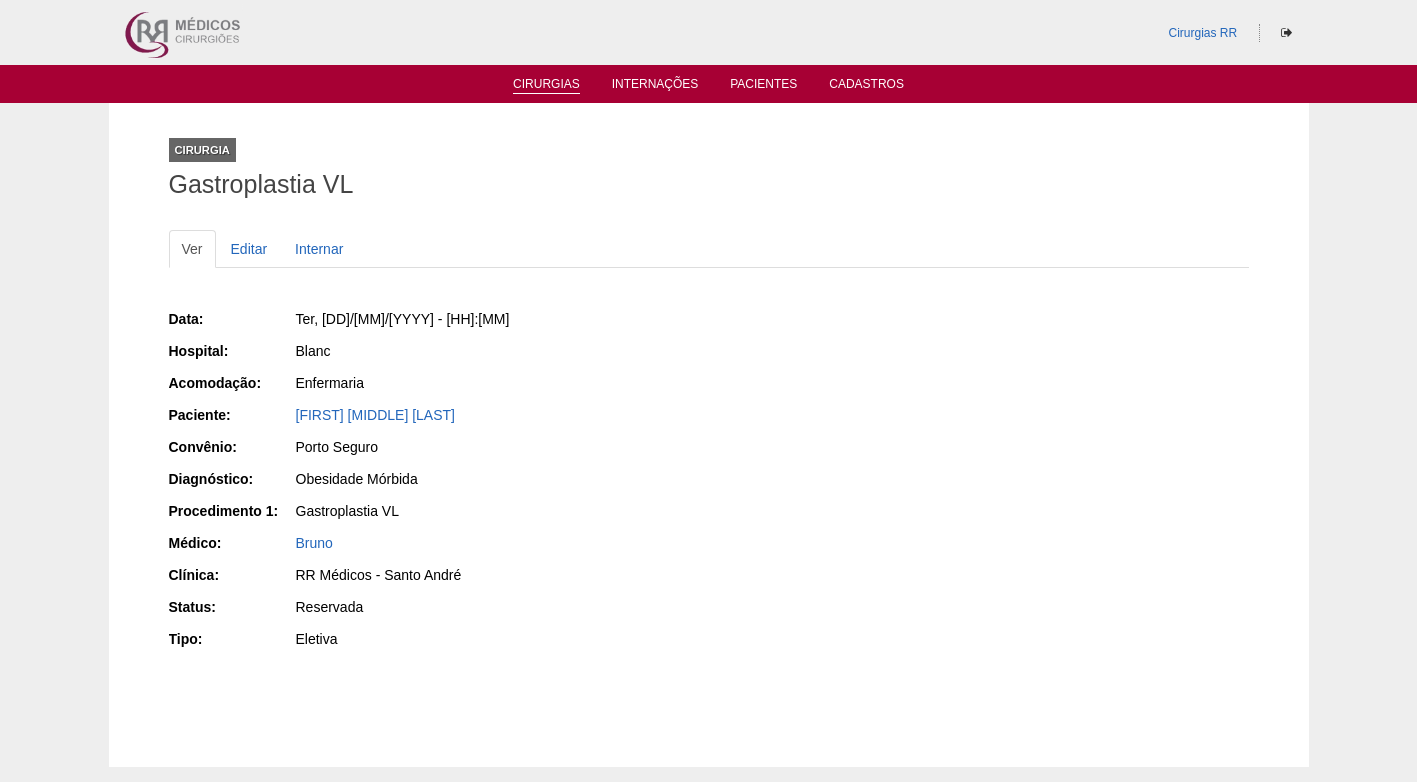 click on "Cirurgias" at bounding box center (546, 85) 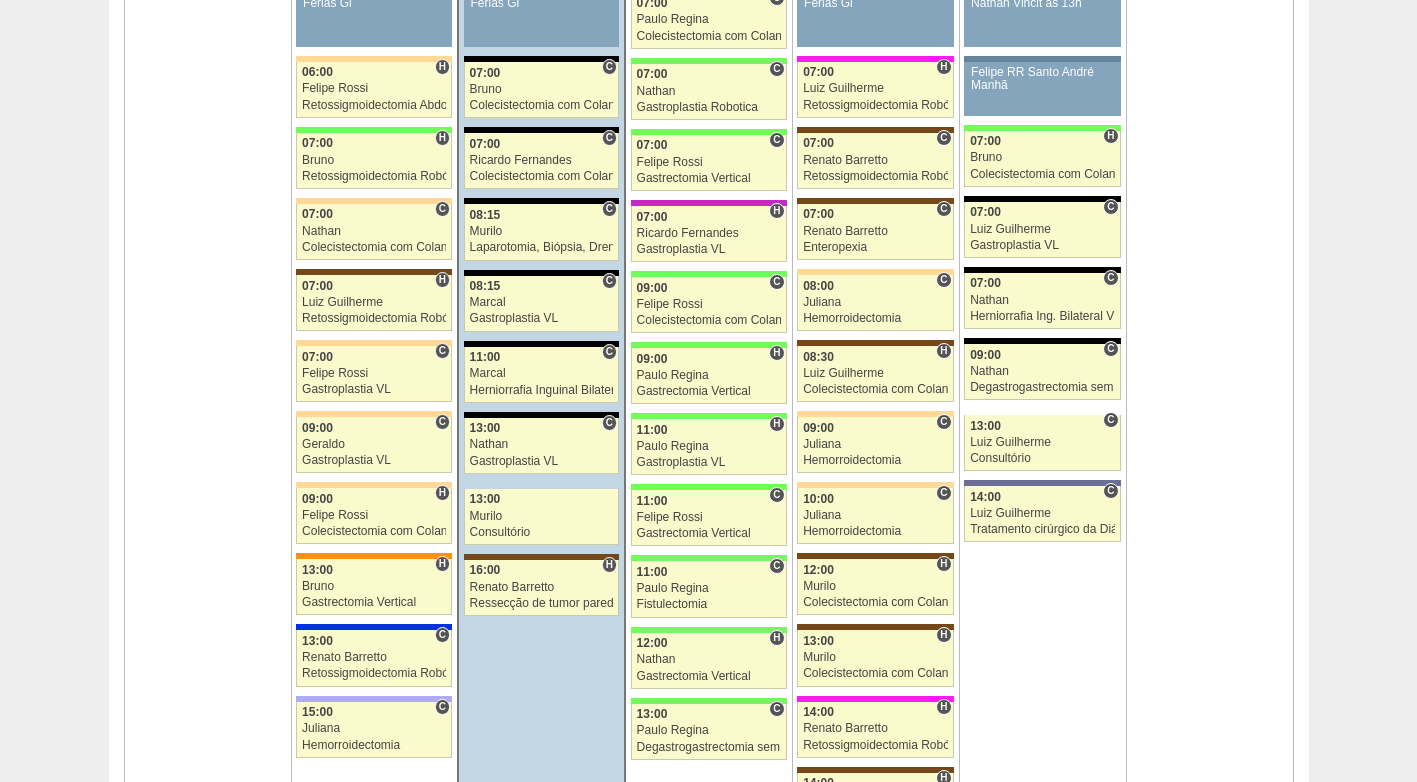 scroll, scrollTop: 1300, scrollLeft: 0, axis: vertical 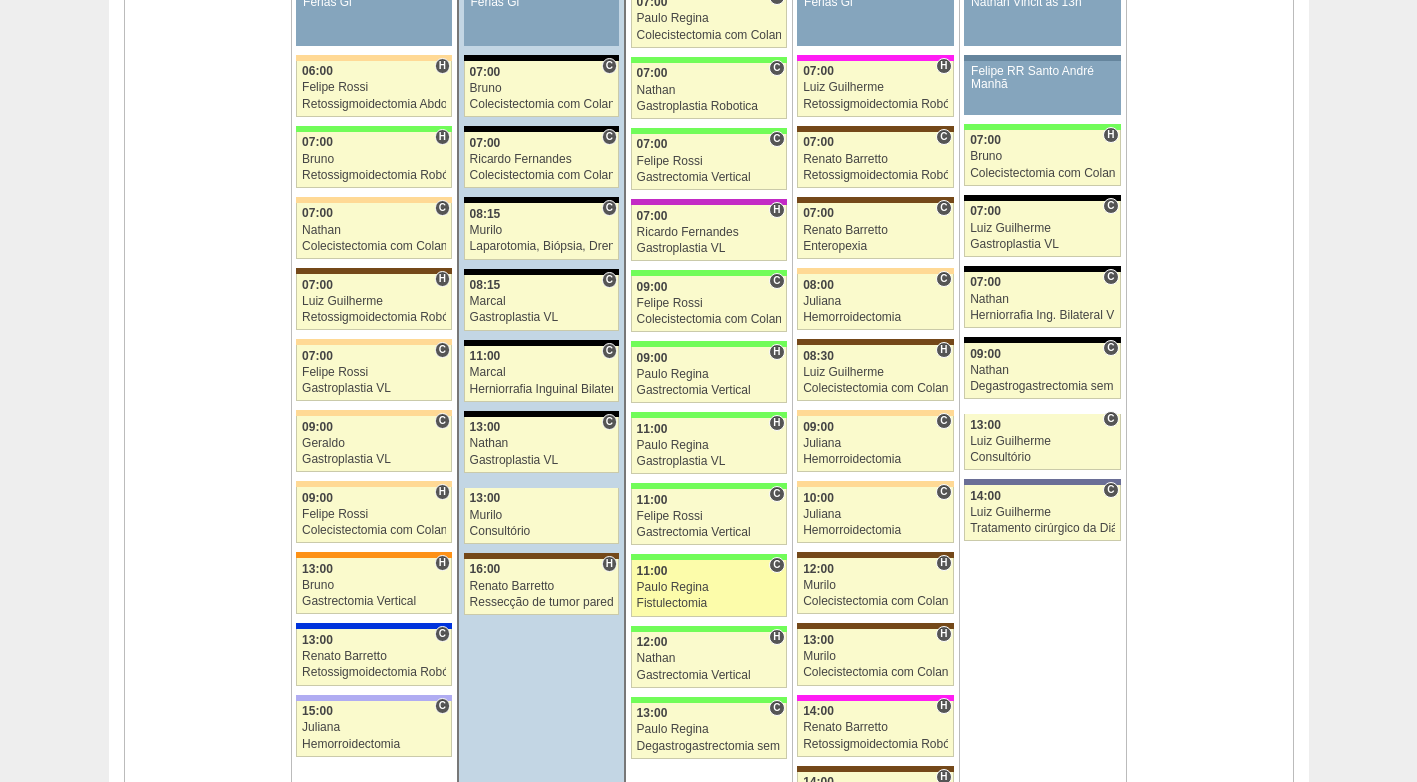 click on "Paulo Regina" at bounding box center (709, 587) 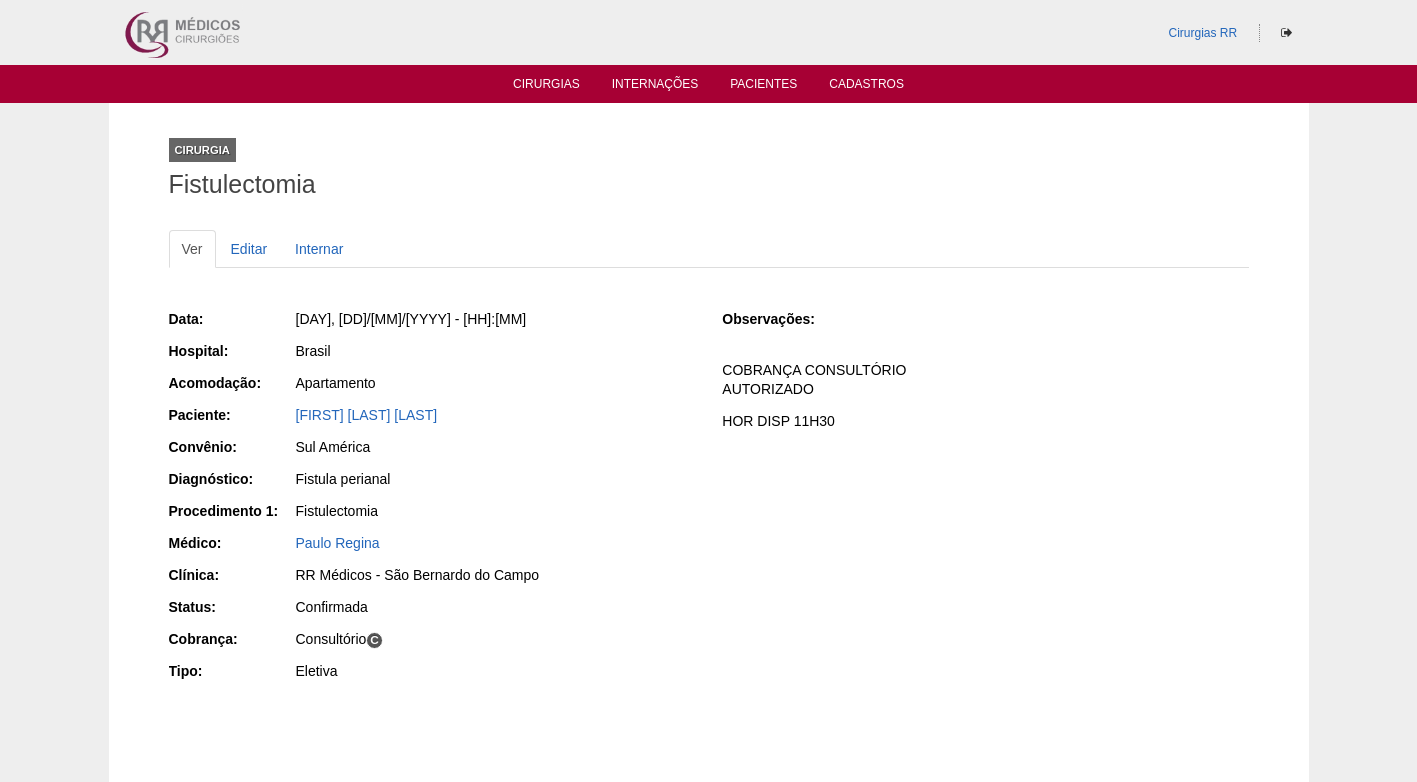 scroll, scrollTop: 0, scrollLeft: 0, axis: both 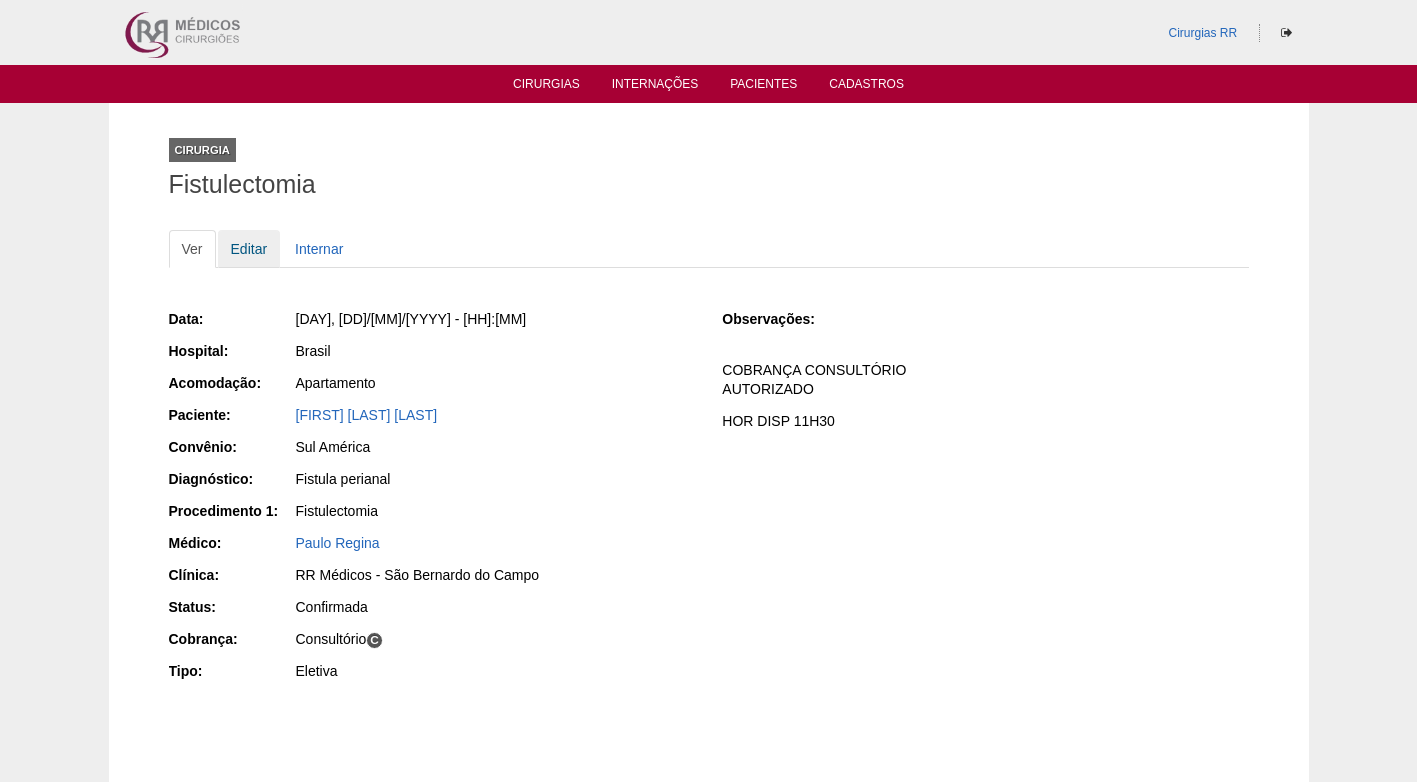 click on "Editar" at bounding box center [249, 249] 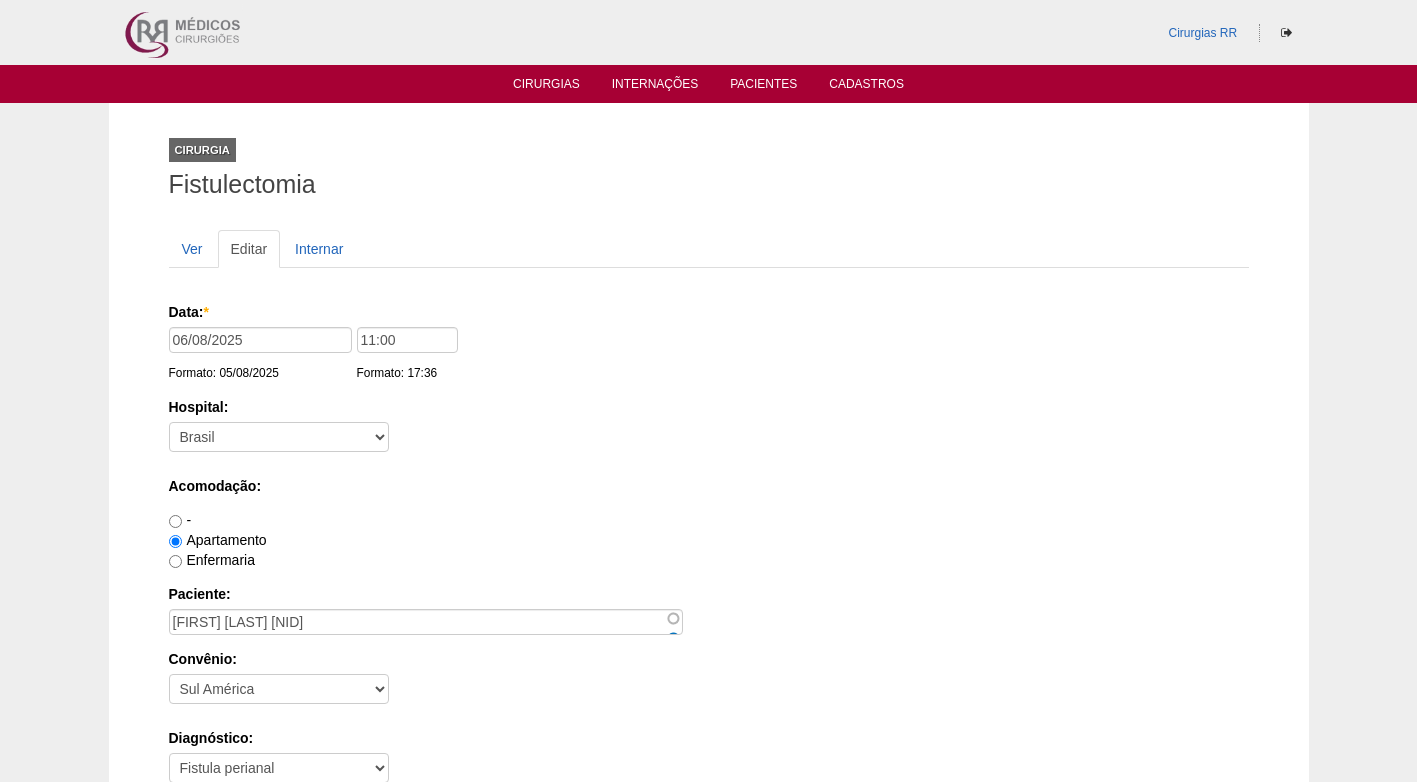 scroll, scrollTop: 0, scrollLeft: 0, axis: both 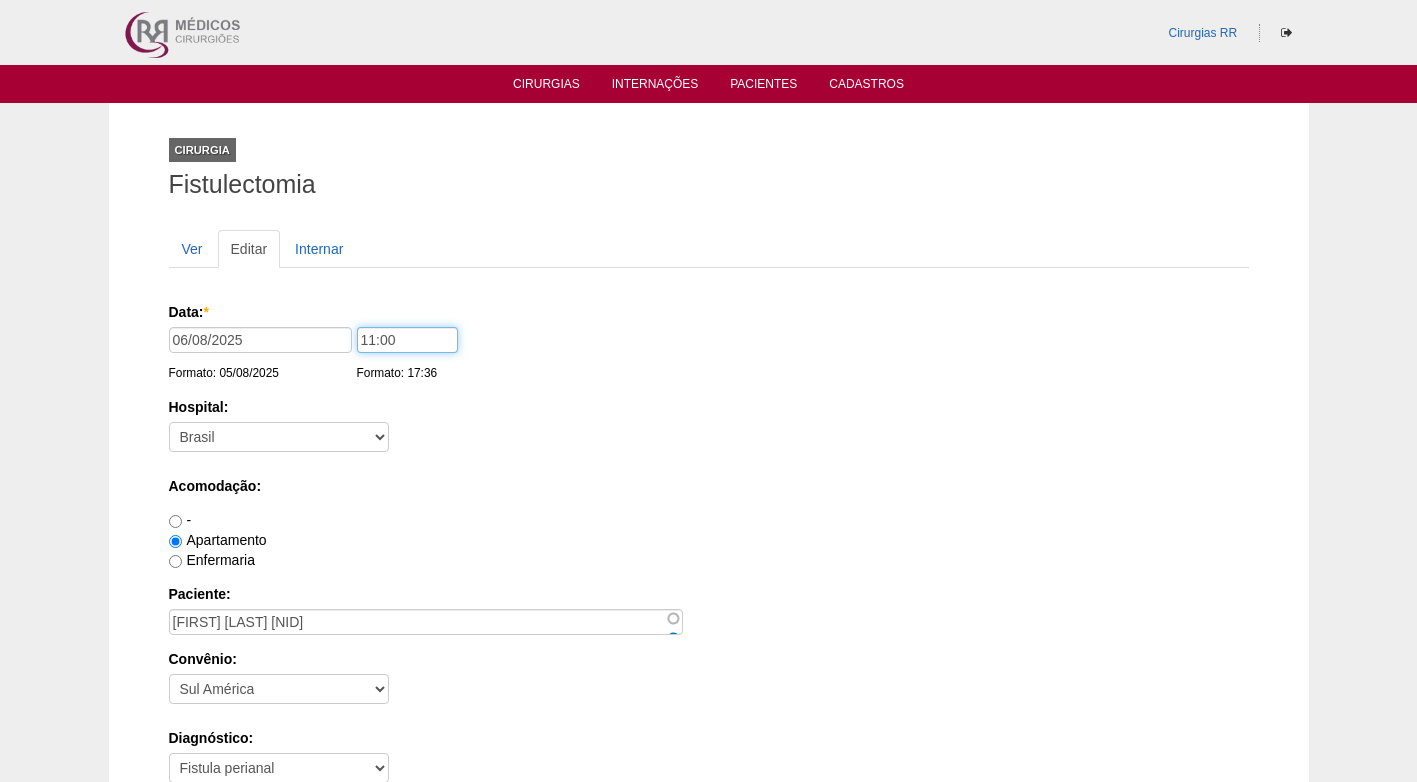 click on "11:00" at bounding box center [407, 340] 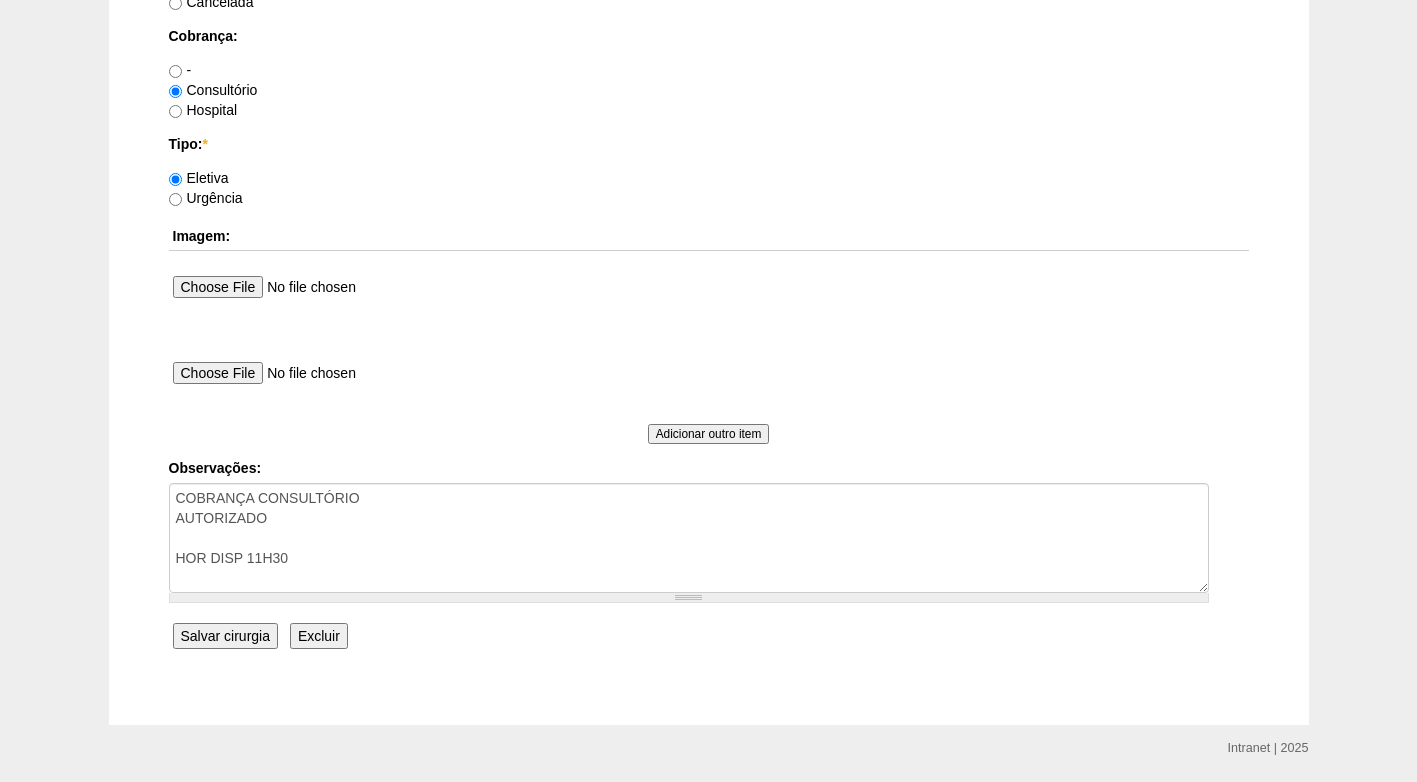 scroll, scrollTop: 1695, scrollLeft: 0, axis: vertical 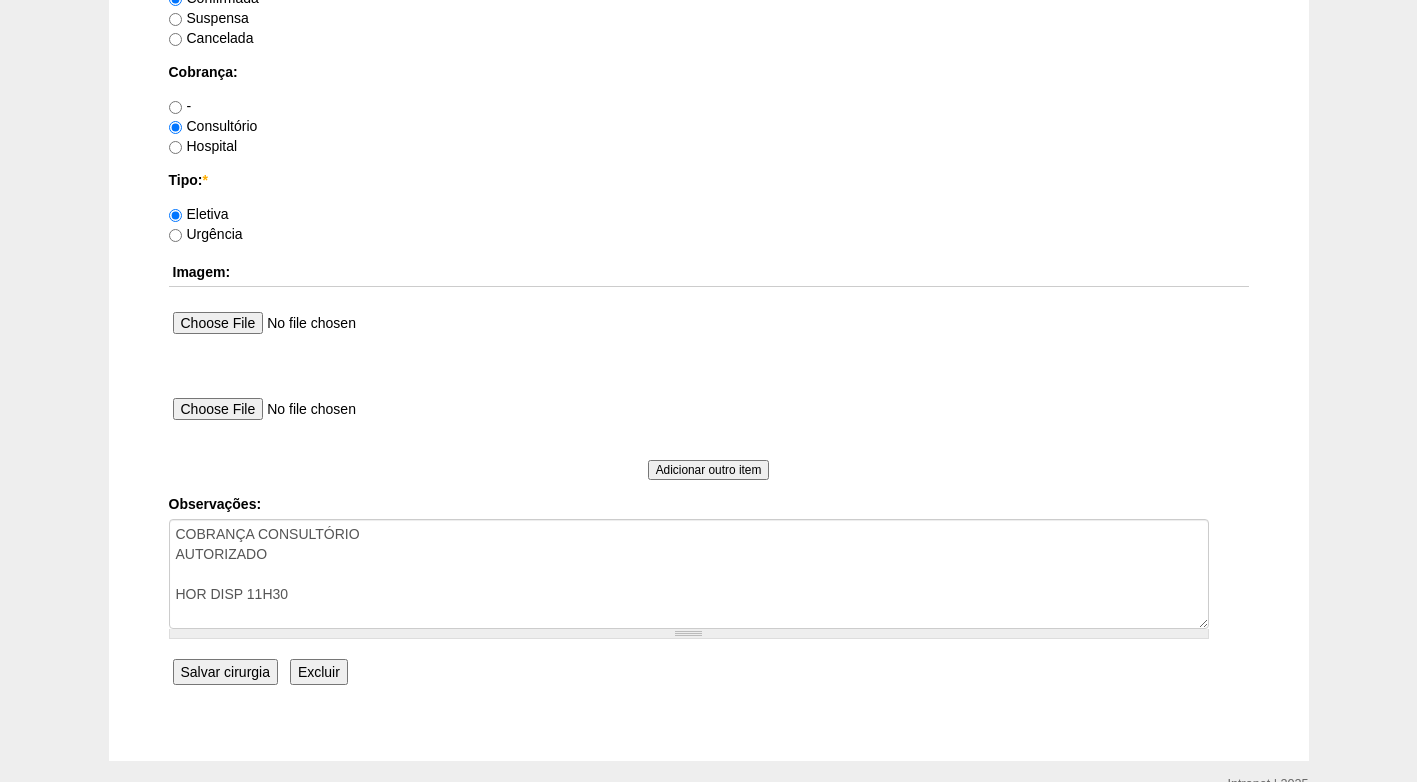 type on "11:30" 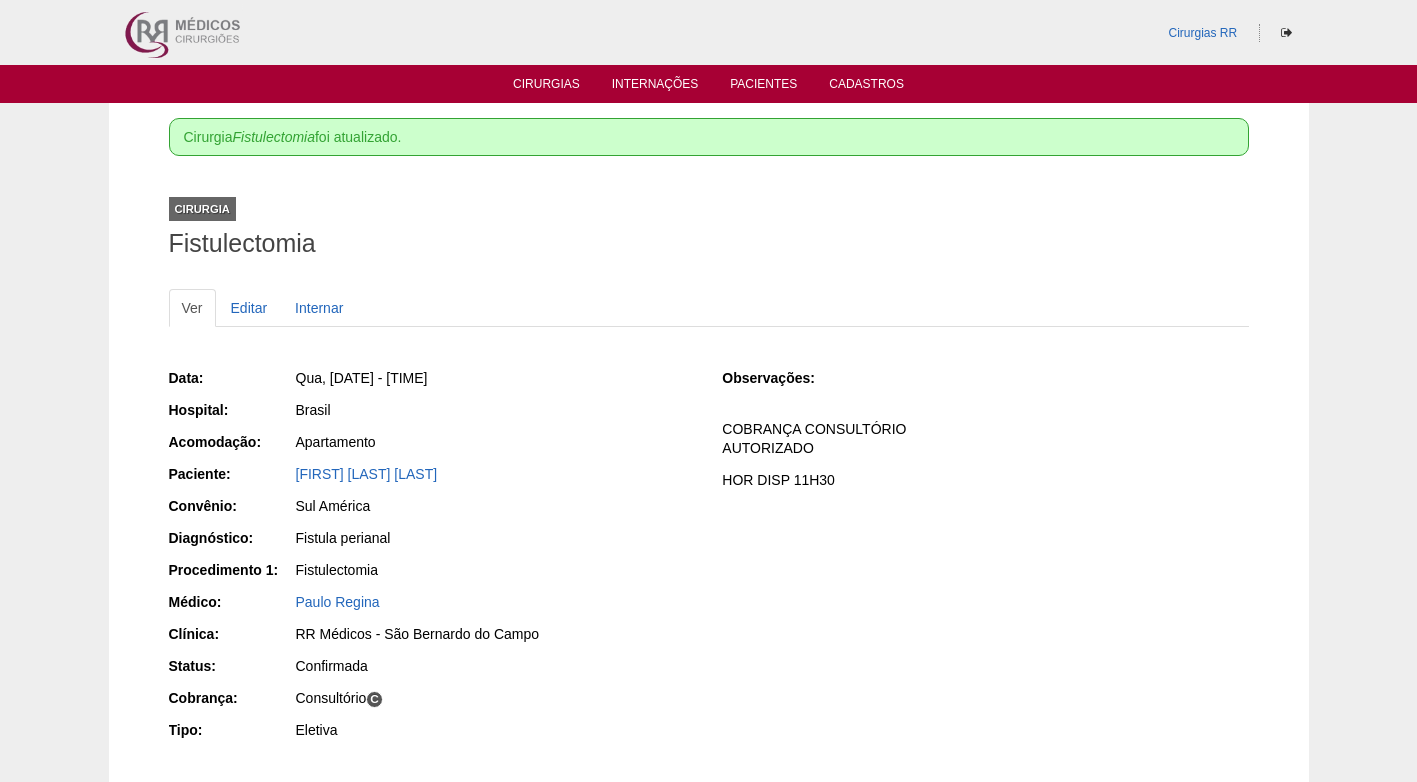 scroll, scrollTop: 0, scrollLeft: 0, axis: both 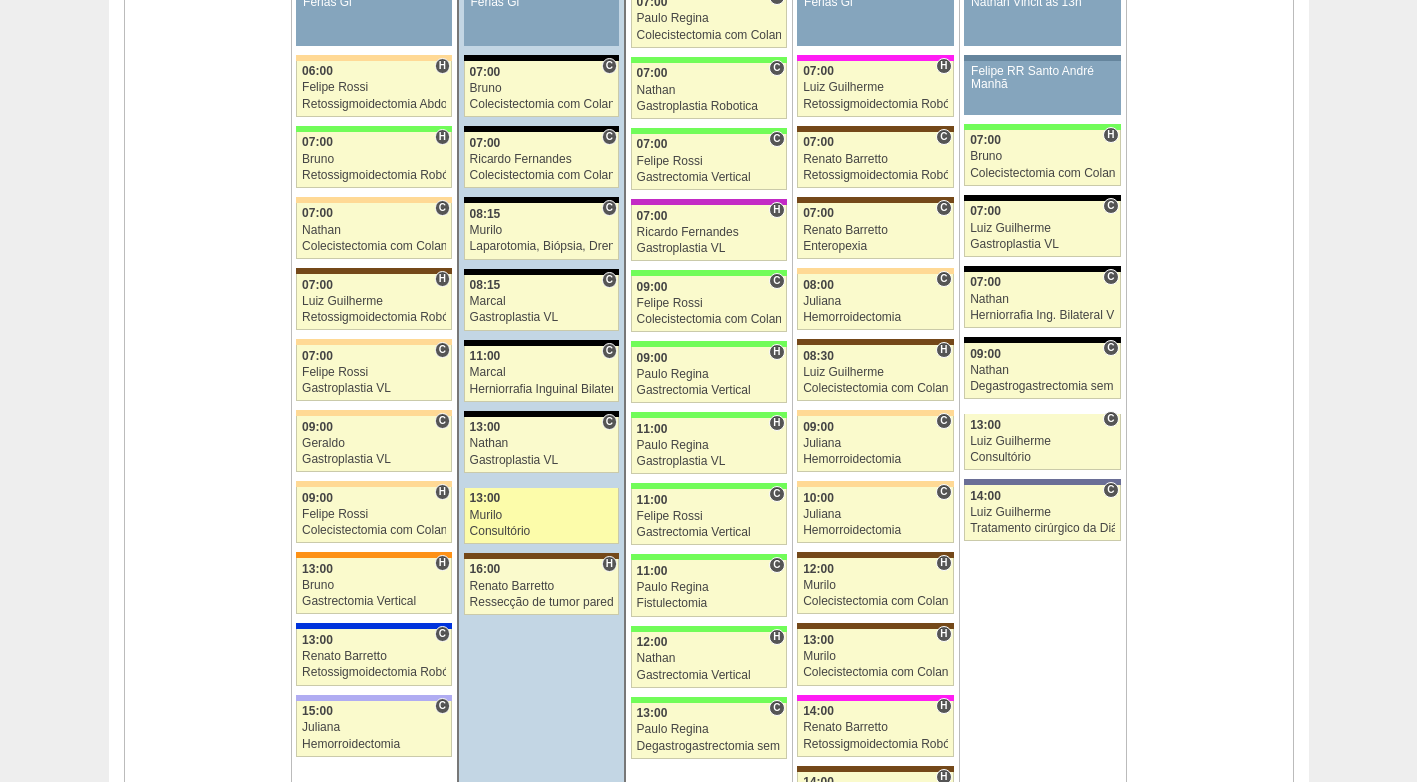 click on "Murilo" at bounding box center [542, 515] 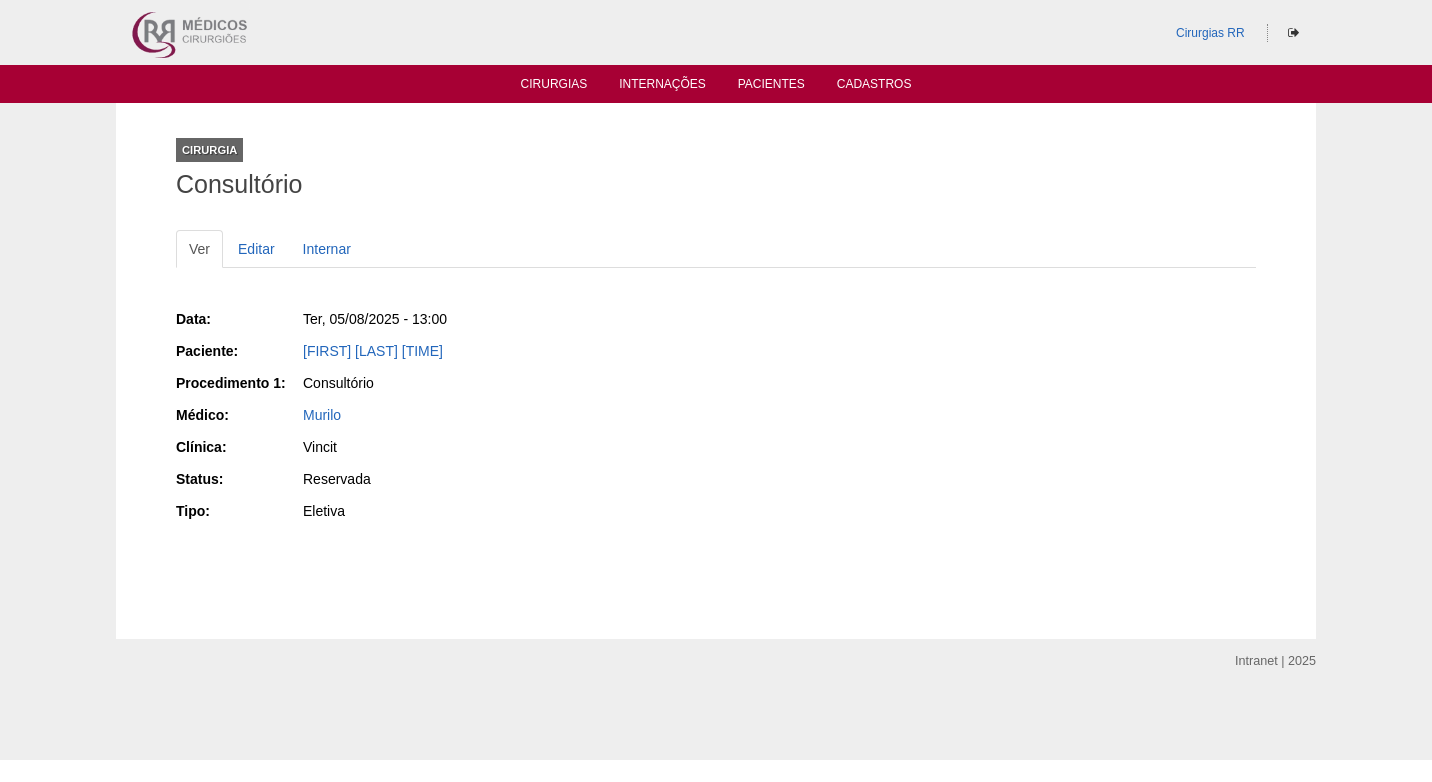 scroll, scrollTop: 0, scrollLeft: 0, axis: both 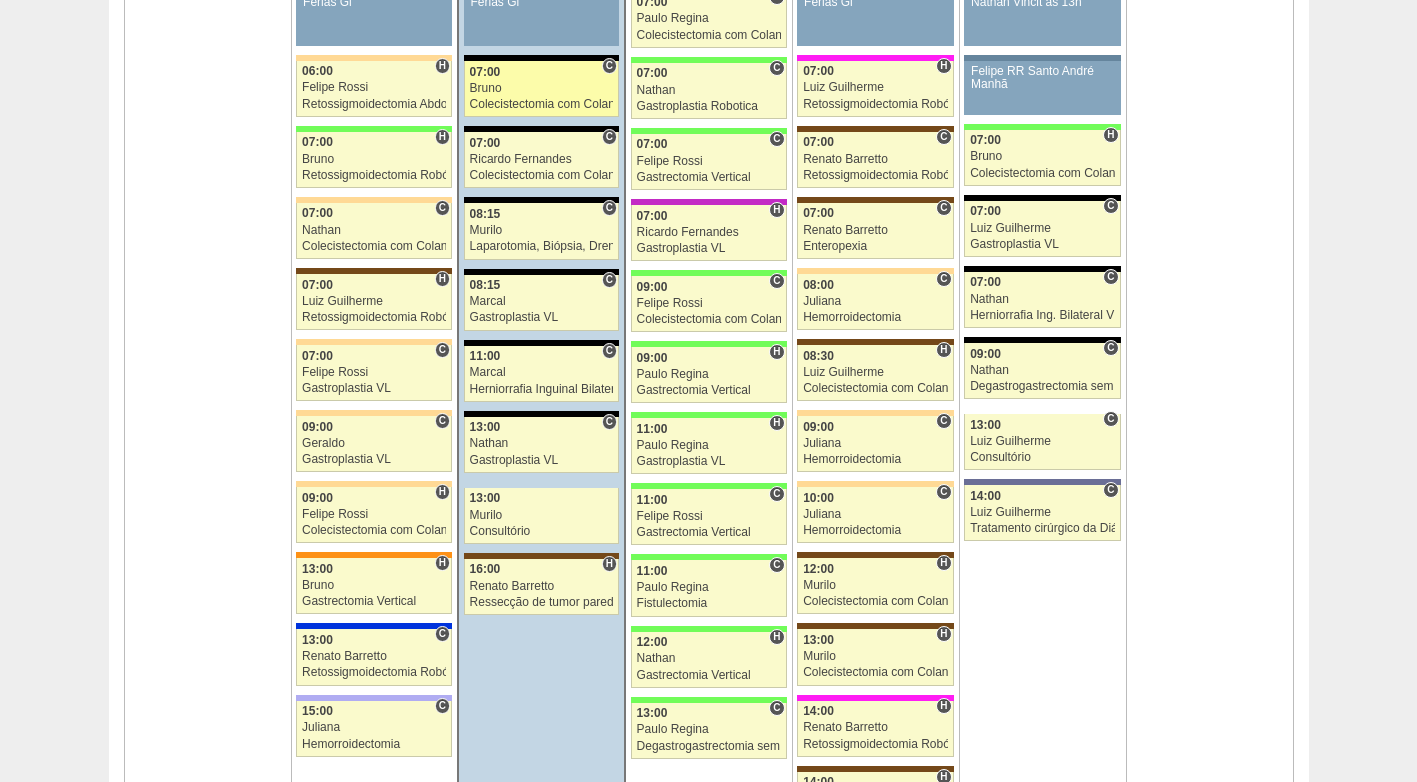 click on "Bruno" at bounding box center [542, 88] 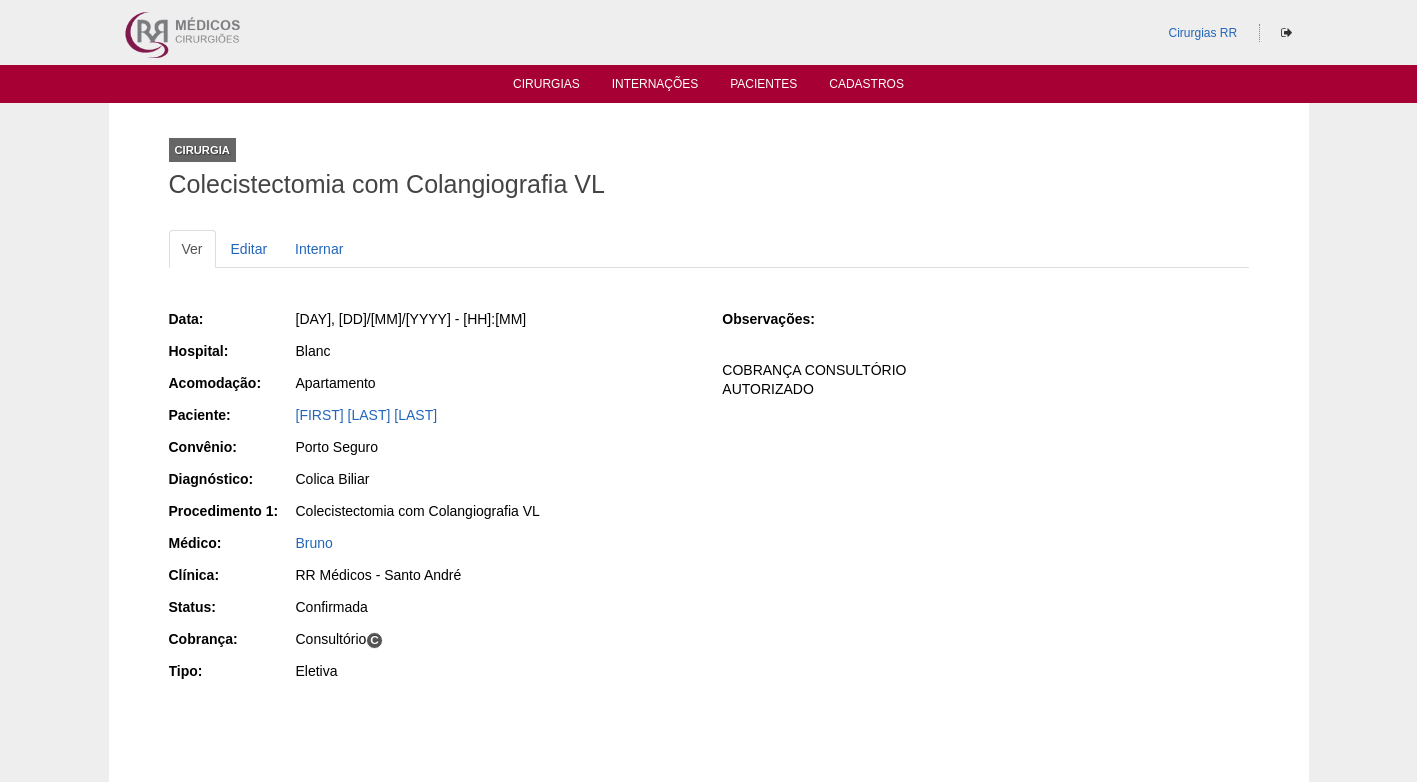 scroll, scrollTop: 0, scrollLeft: 0, axis: both 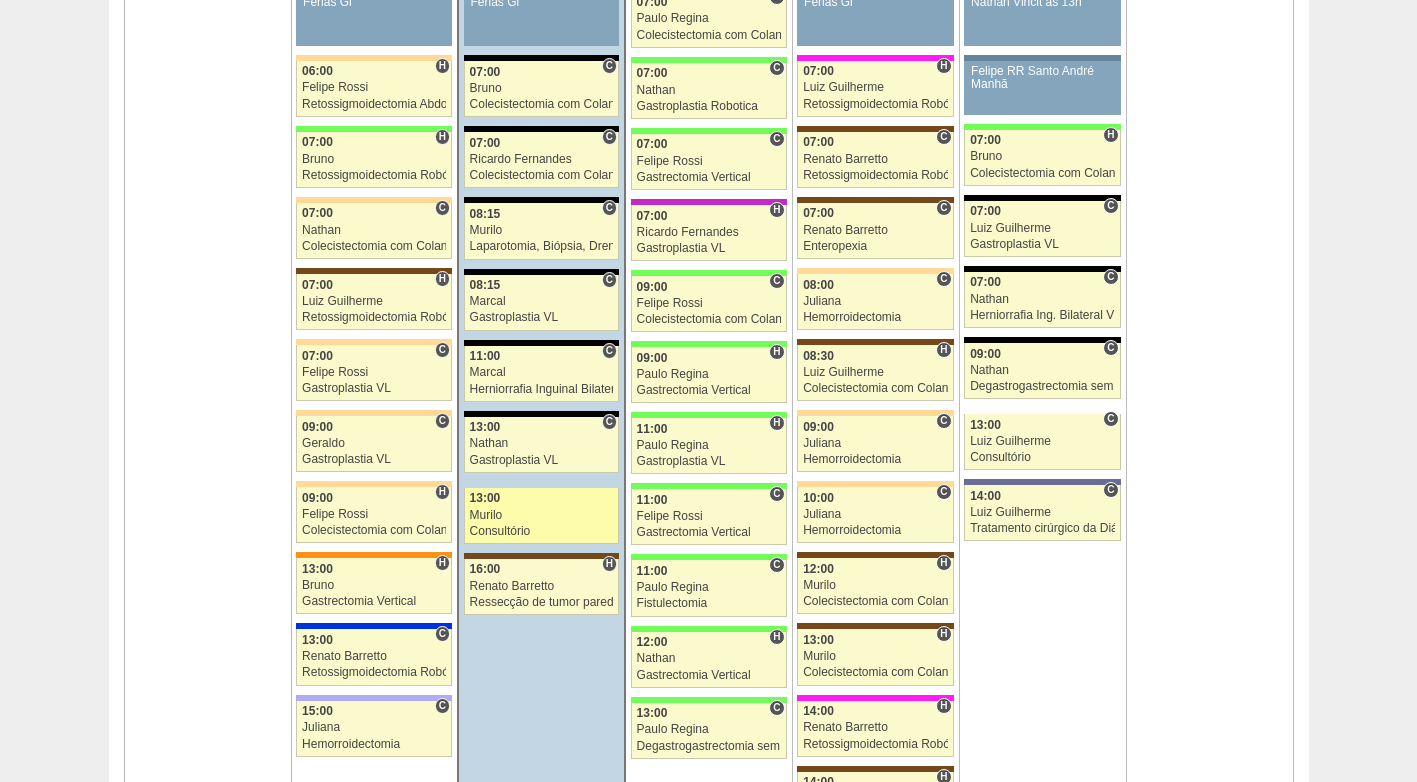 click on "Murilo" at bounding box center [542, 515] 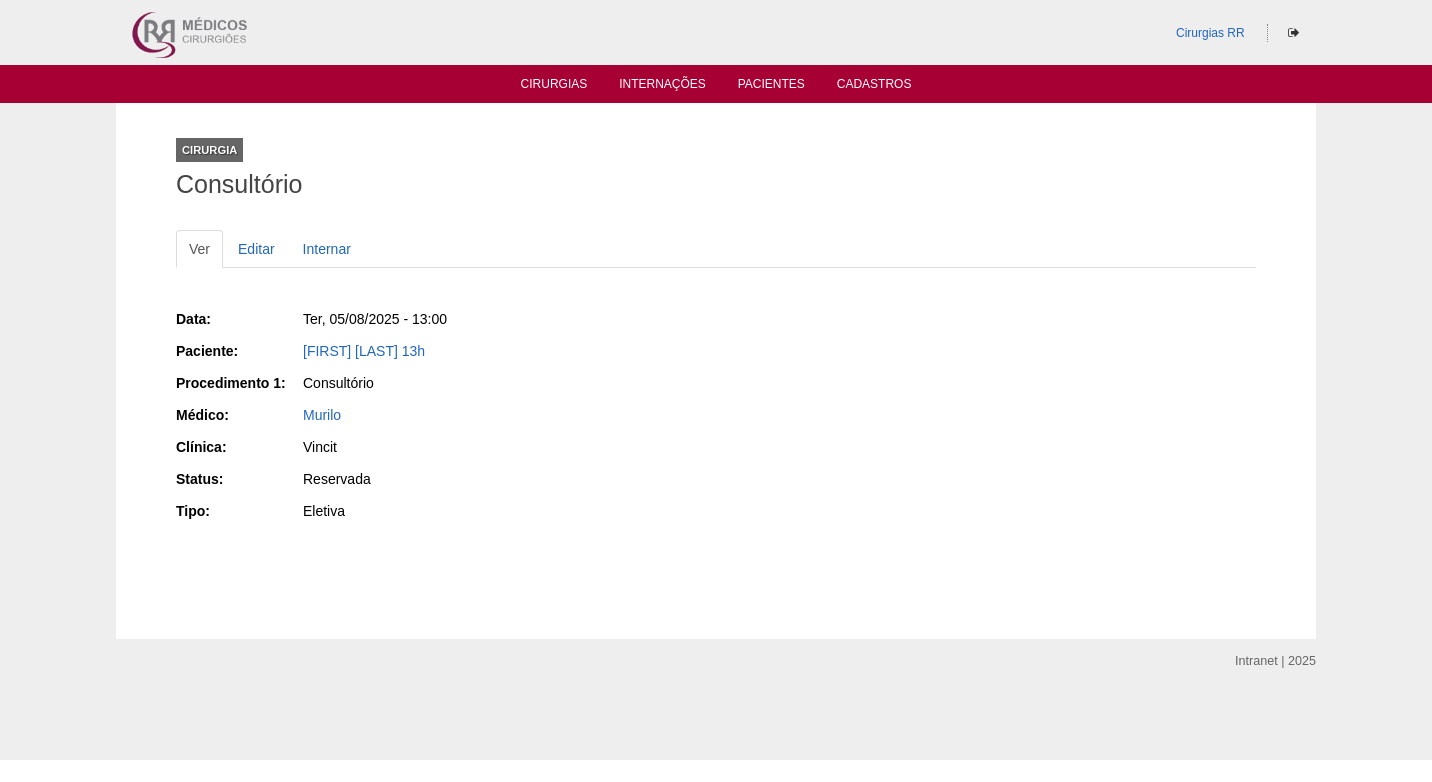 scroll, scrollTop: 0, scrollLeft: 0, axis: both 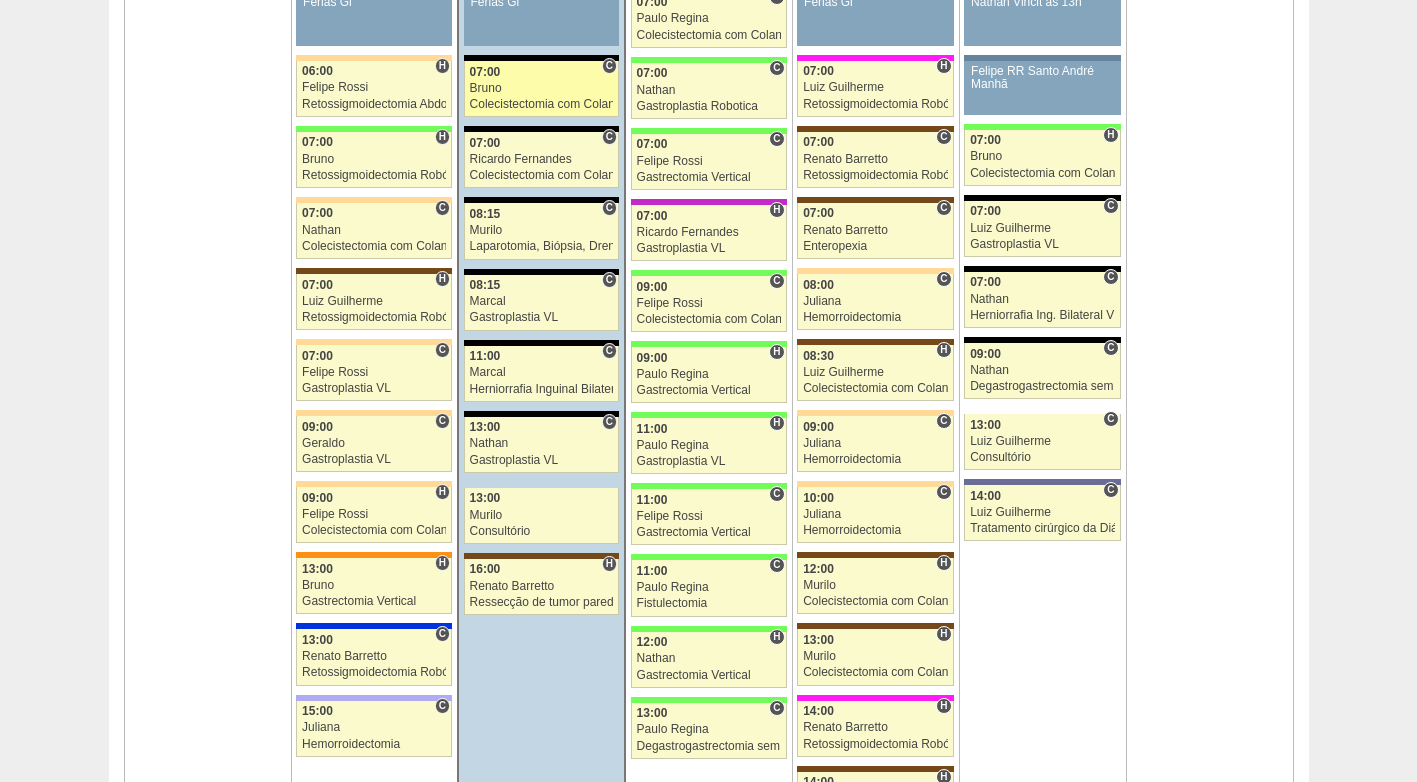 click on "Bruno" at bounding box center [542, 88] 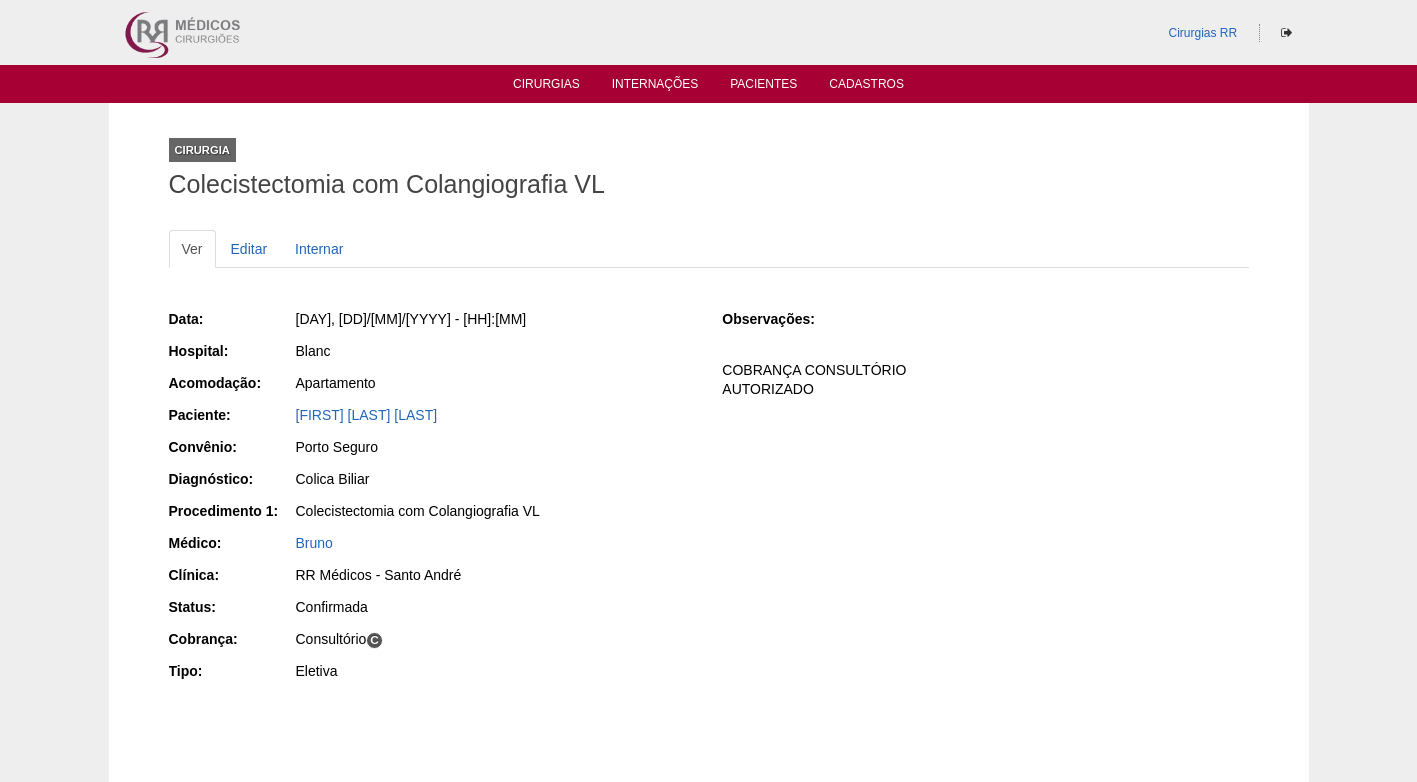 scroll, scrollTop: 0, scrollLeft: 0, axis: both 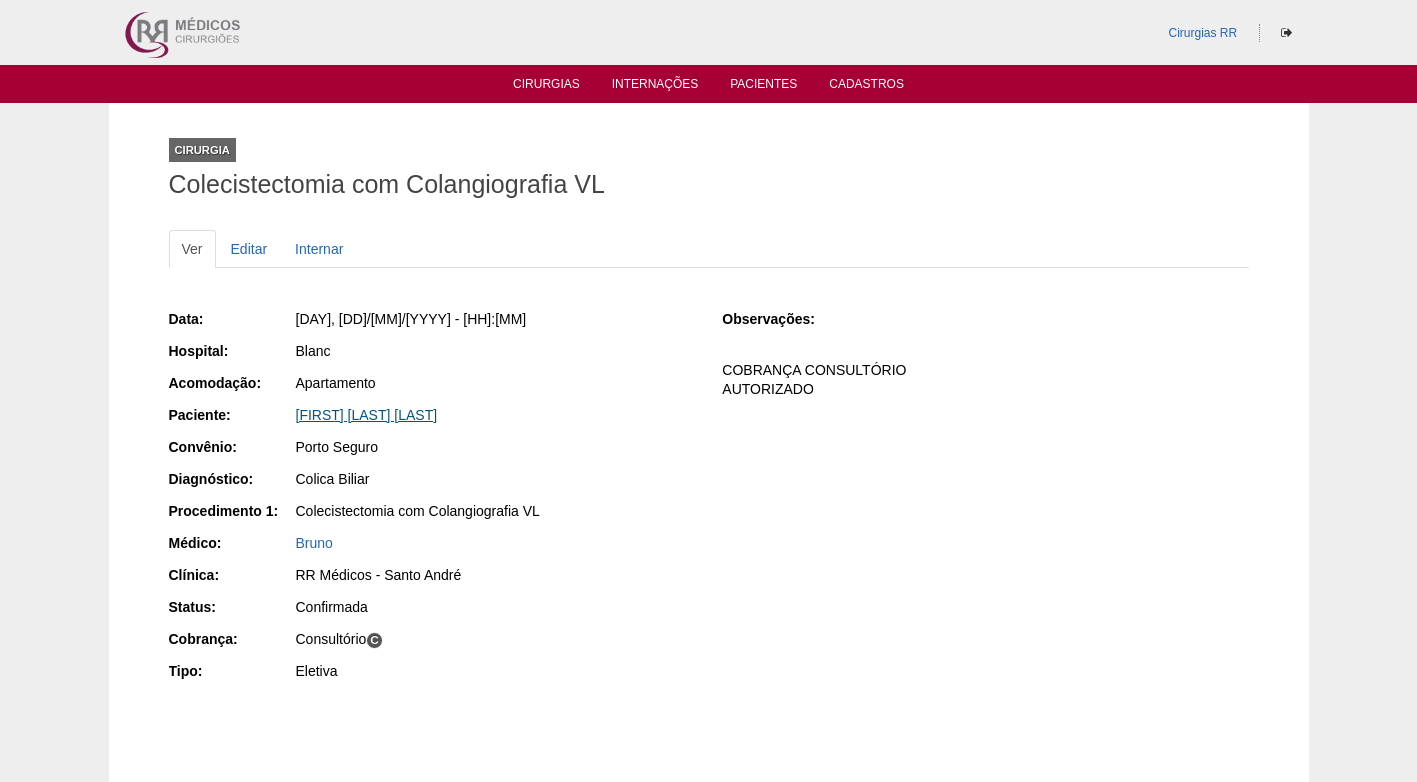 click on "SILMARA MOREIRA DA ROCHA" at bounding box center [367, 415] 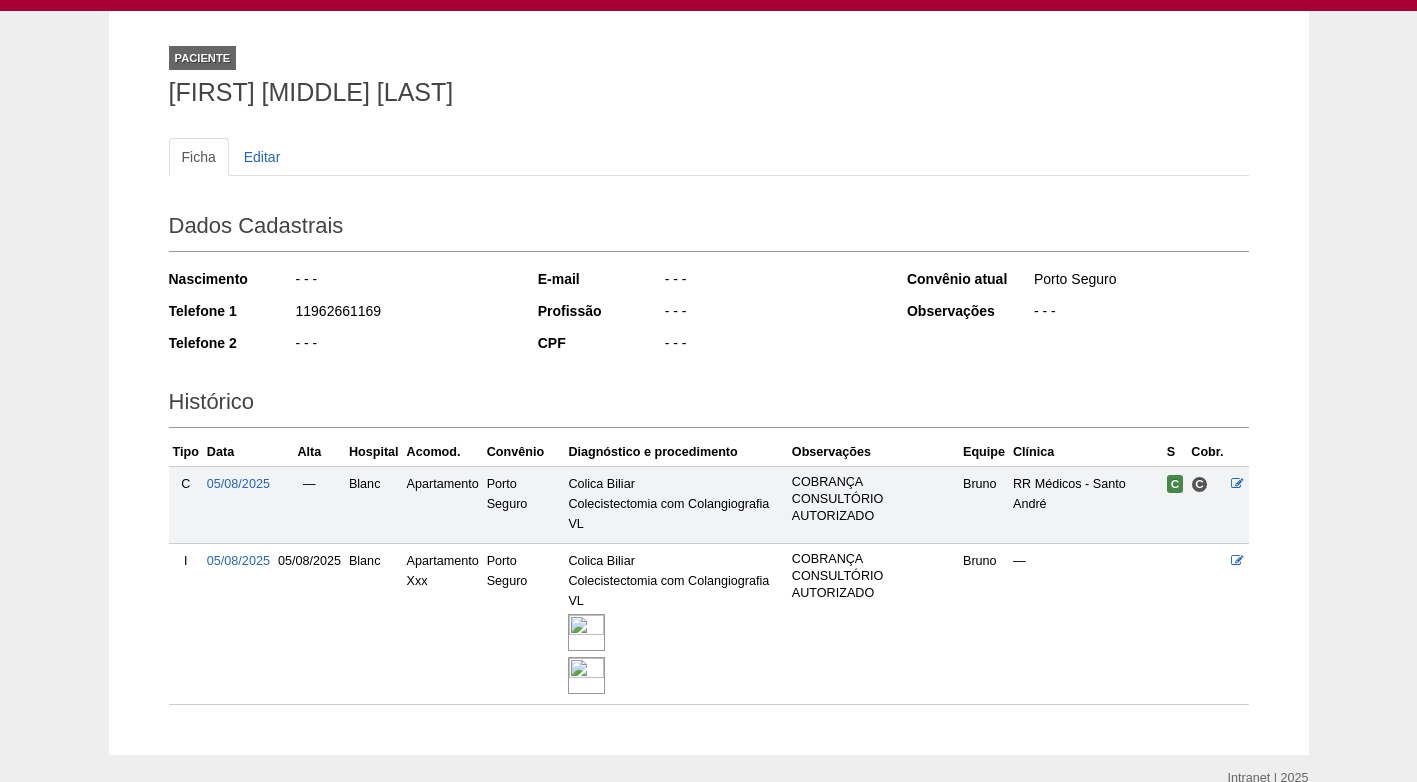 scroll, scrollTop: 186, scrollLeft: 0, axis: vertical 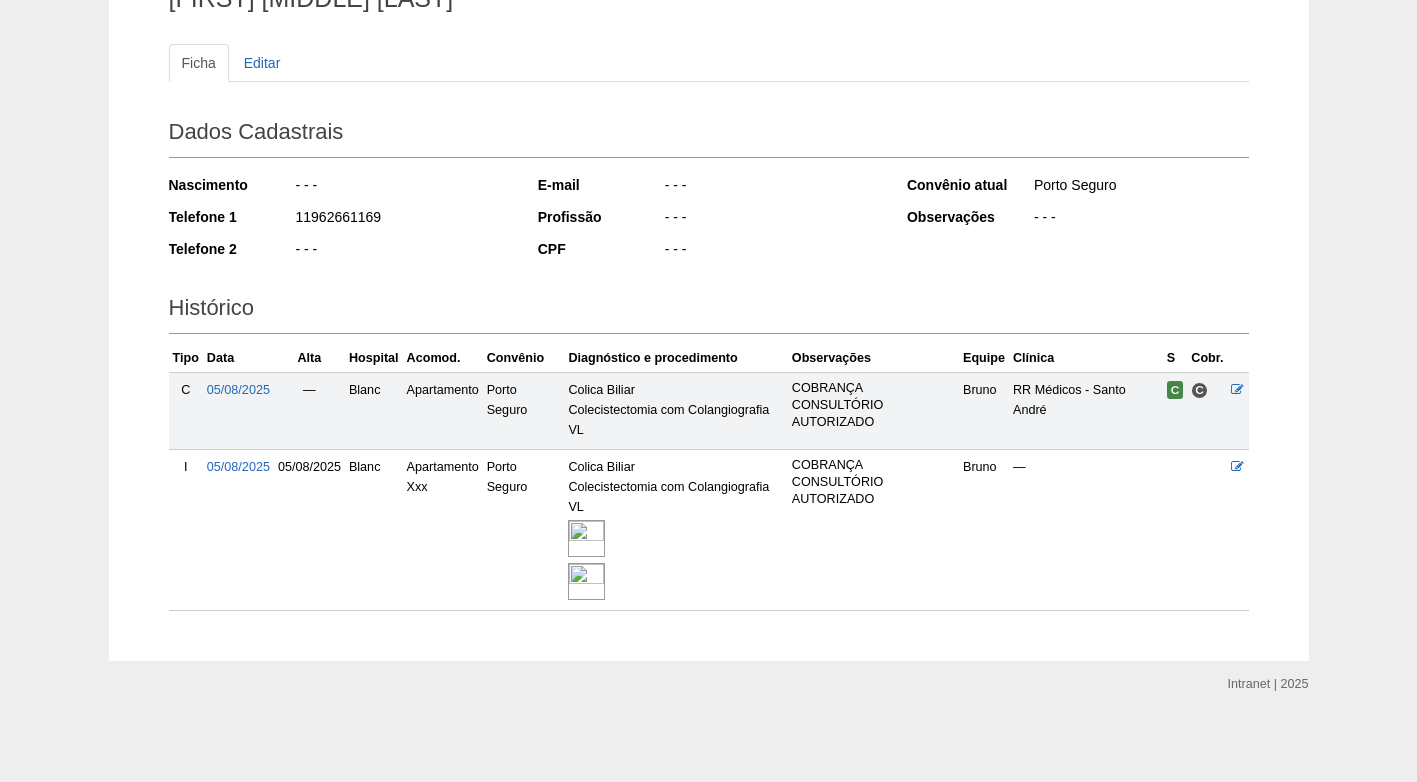 click at bounding box center (586, 538) 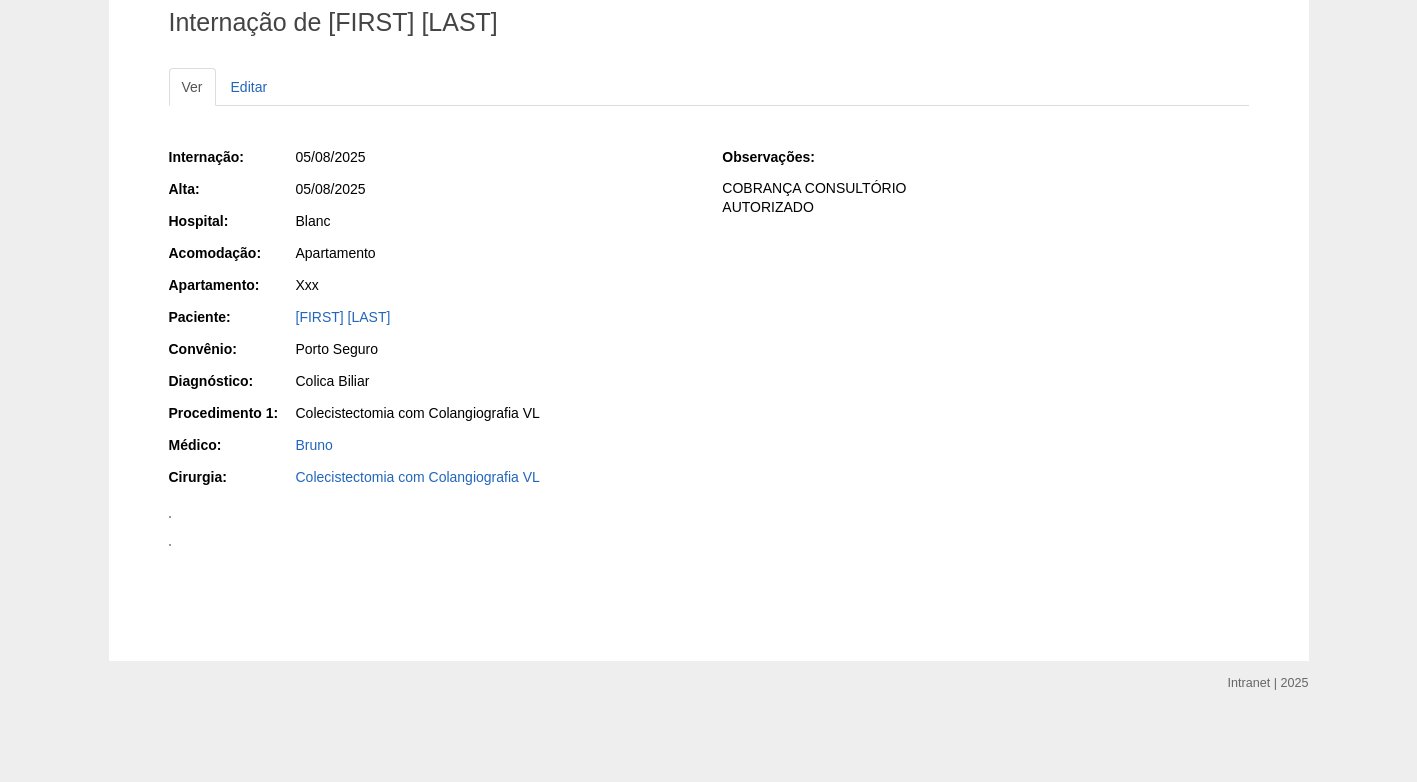 scroll, scrollTop: 1800, scrollLeft: 0, axis: vertical 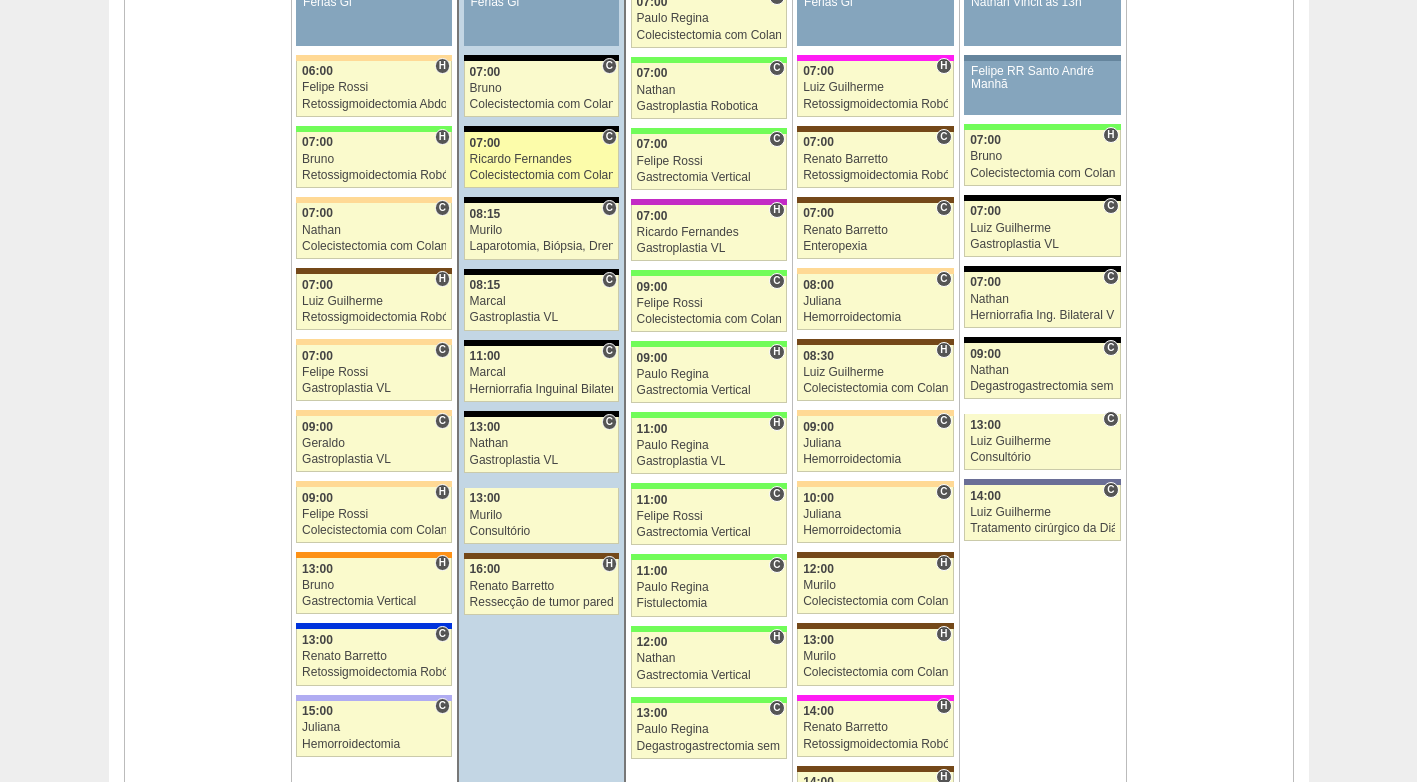 click on "Colecistectomia com Colangiografia VL" at bounding box center [542, 175] 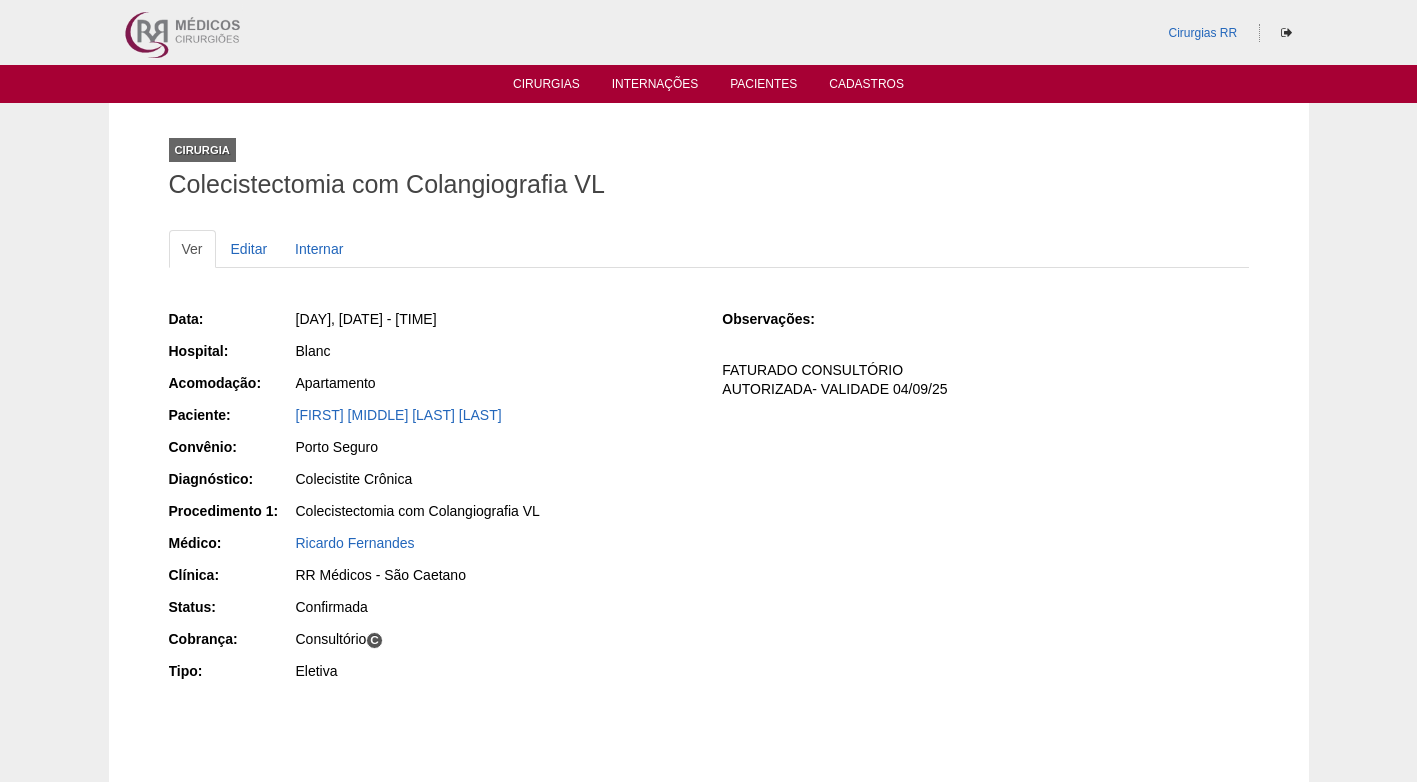 scroll, scrollTop: 0, scrollLeft: 0, axis: both 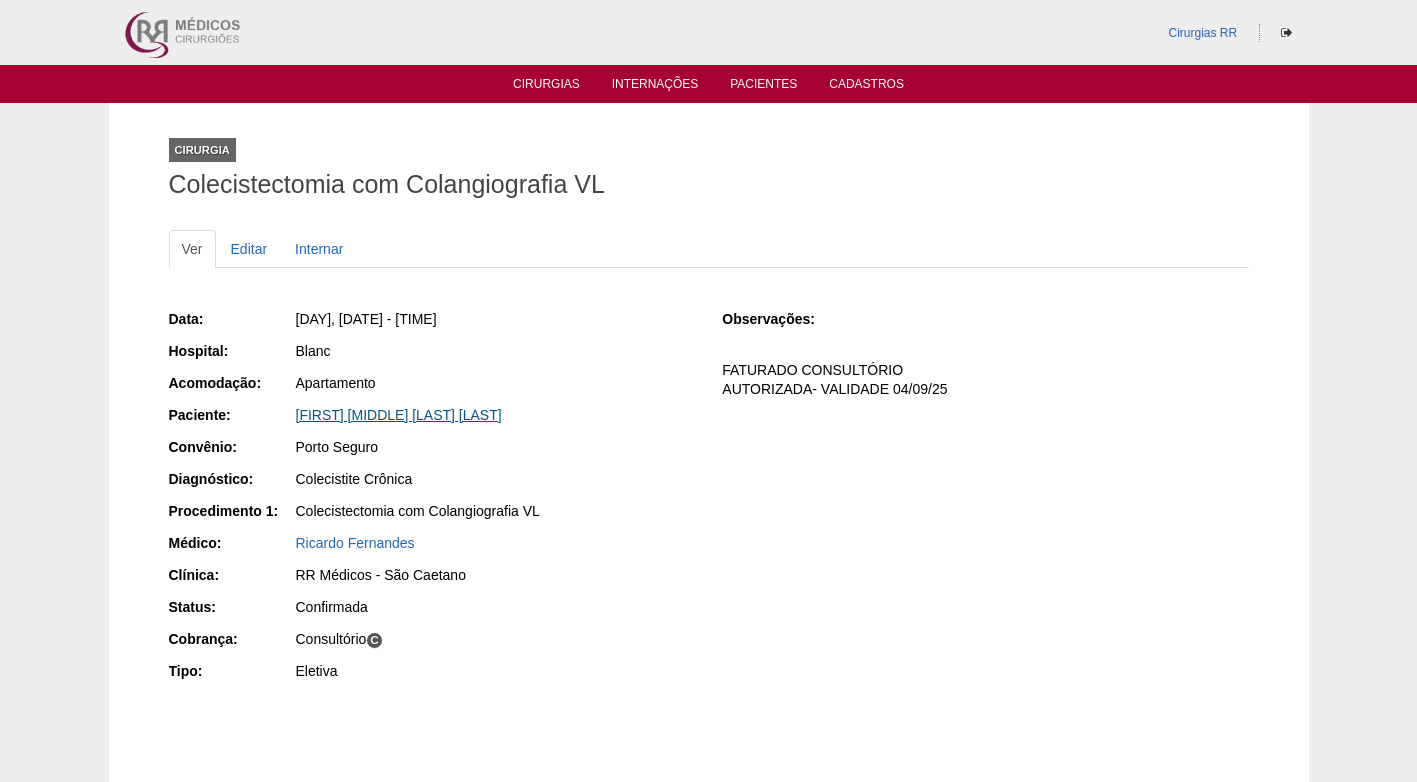 click on "[FIRST] [MIDDLE] [LAST] [LAST]" at bounding box center [399, 415] 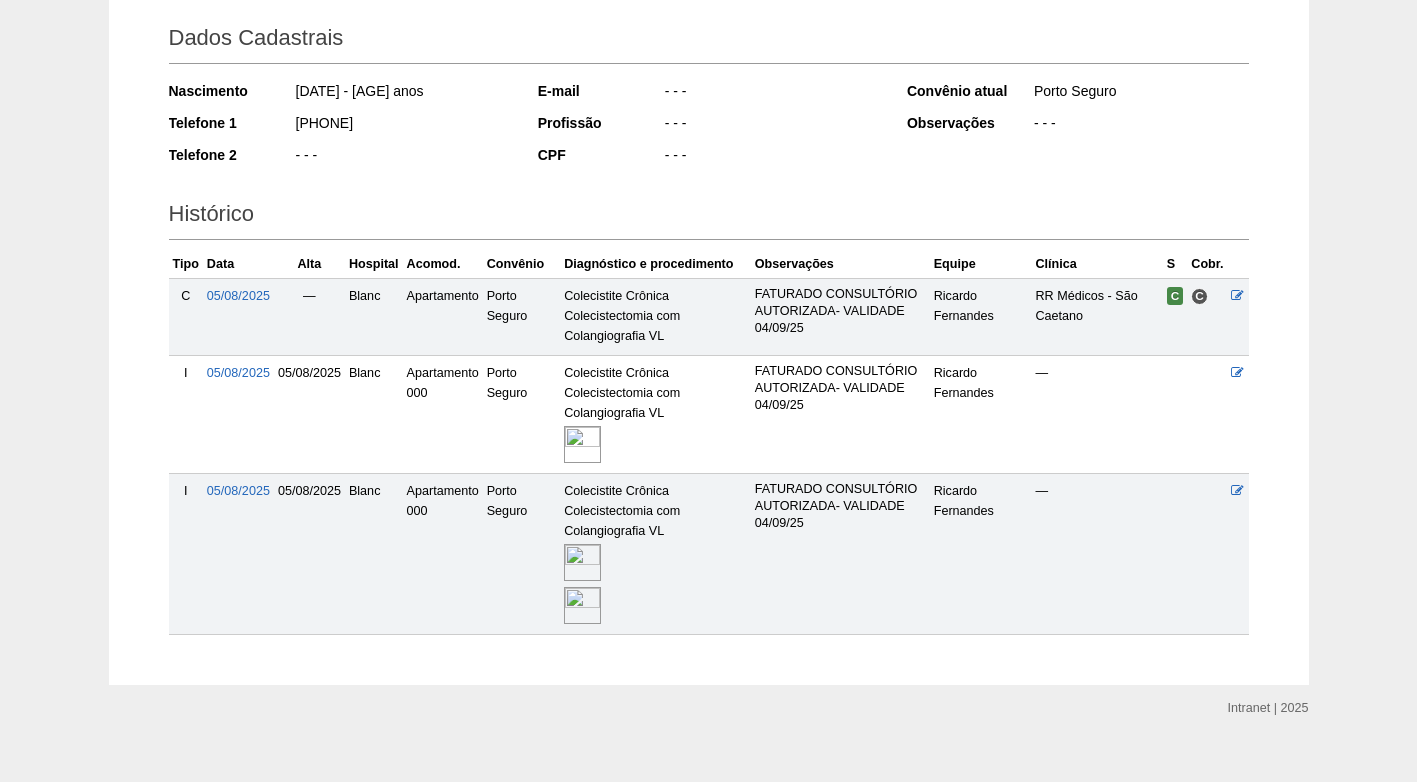 scroll, scrollTop: 300, scrollLeft: 0, axis: vertical 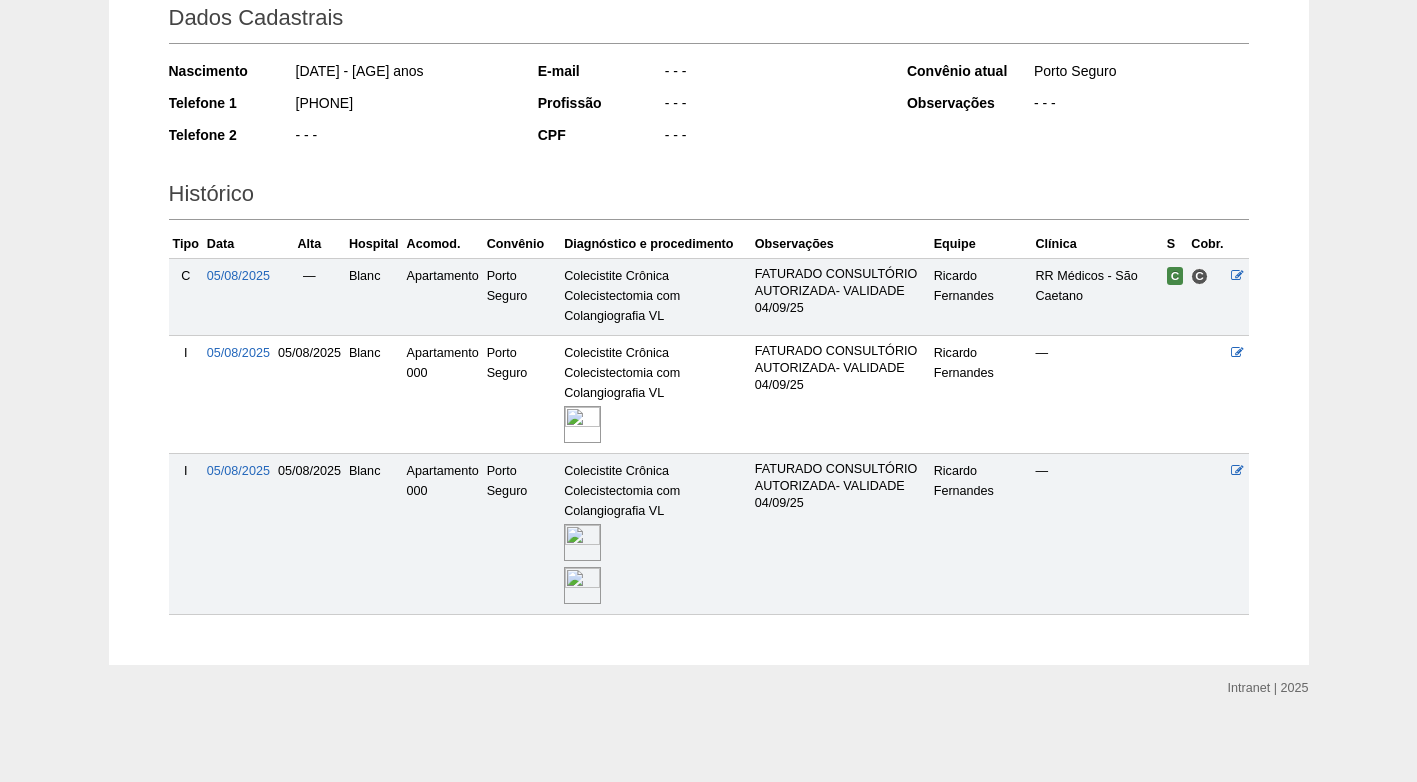 click at bounding box center [582, 542] 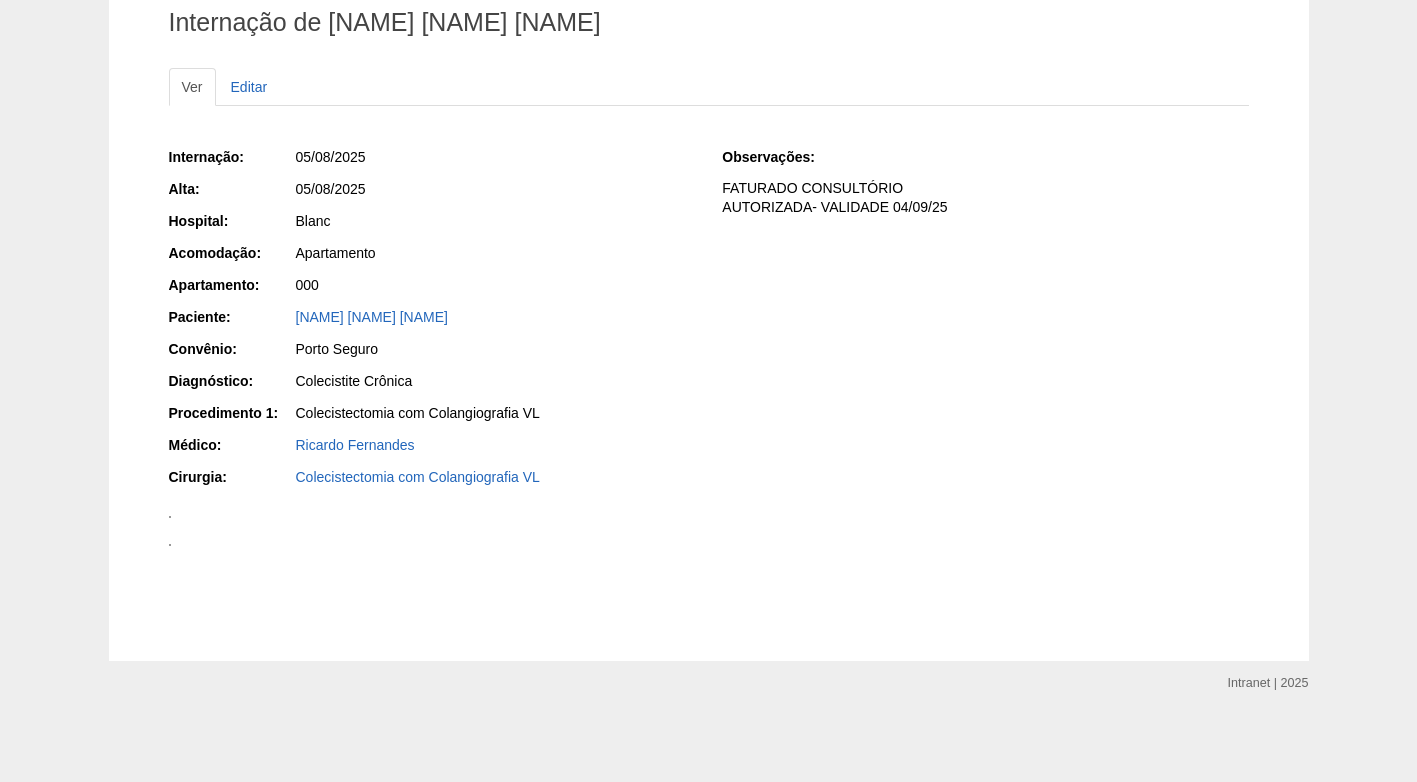 scroll, scrollTop: 1400, scrollLeft: 0, axis: vertical 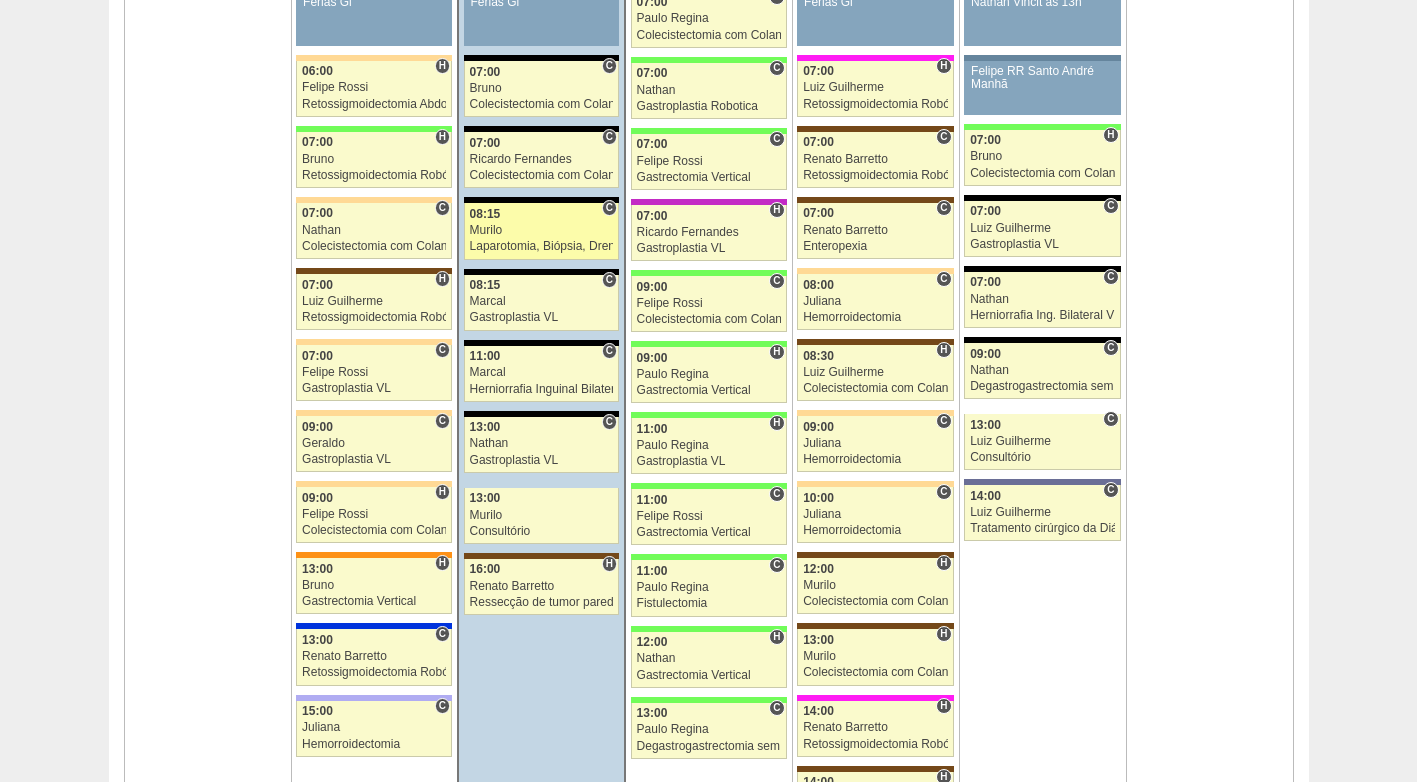 click on "Murilo" at bounding box center (542, 230) 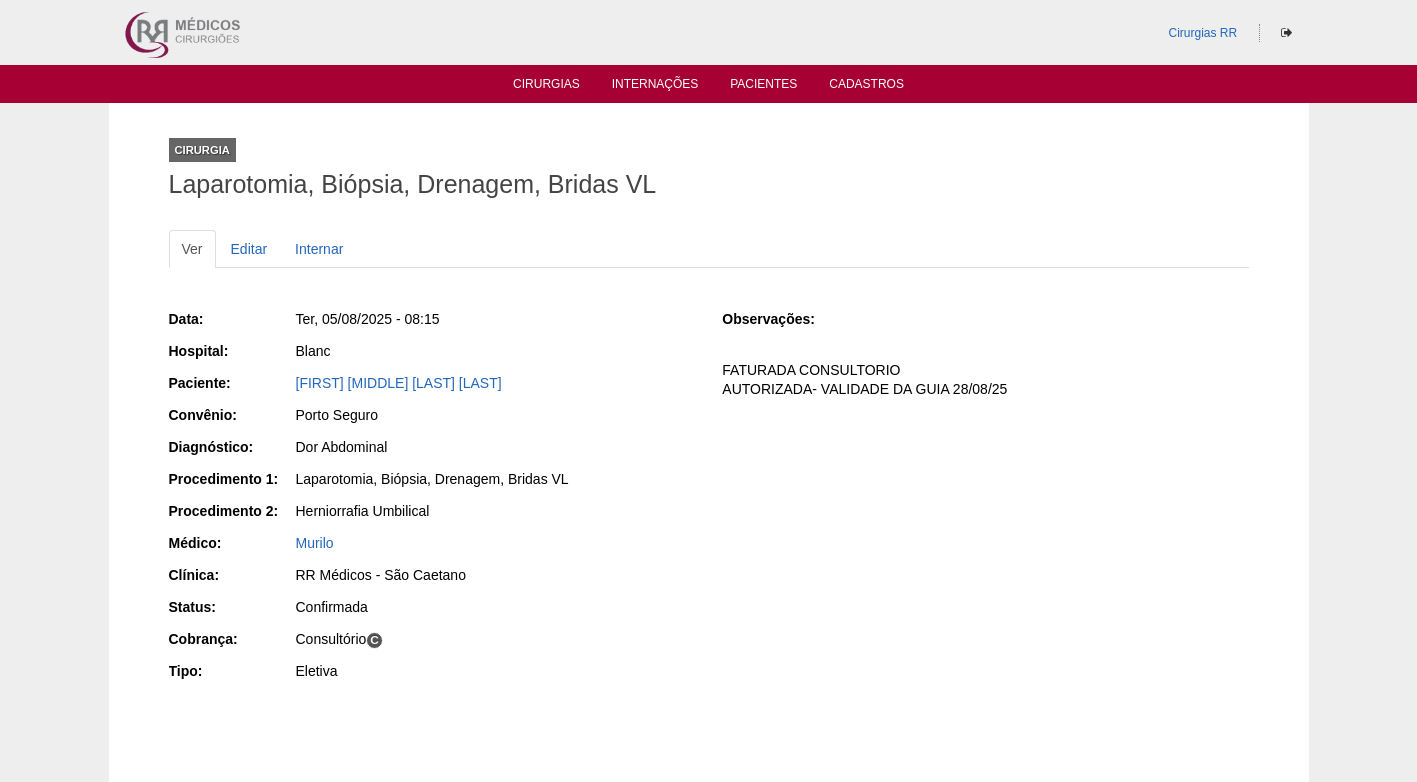 scroll, scrollTop: 0, scrollLeft: 0, axis: both 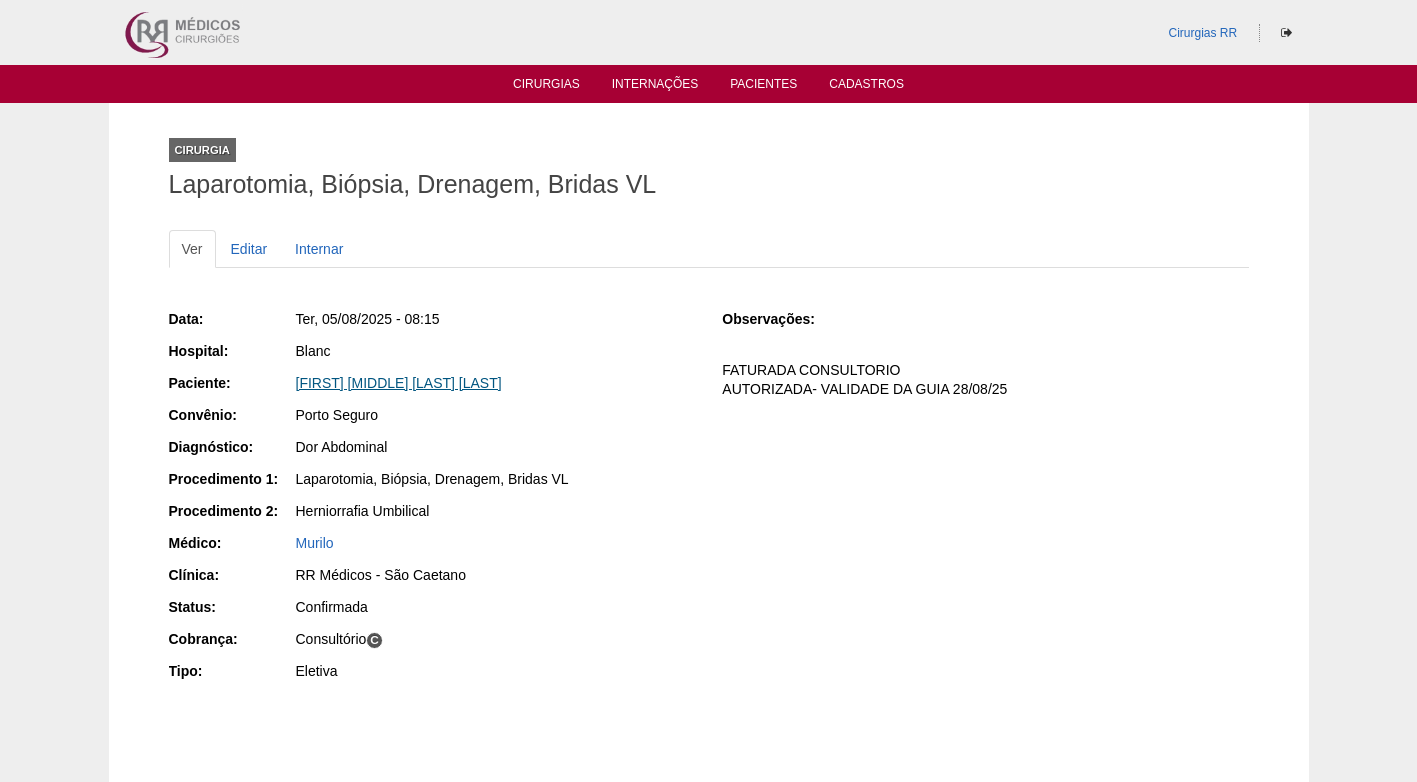 click on "[FIRST] [MIDDLE] [LAST] [LAST]" at bounding box center (399, 383) 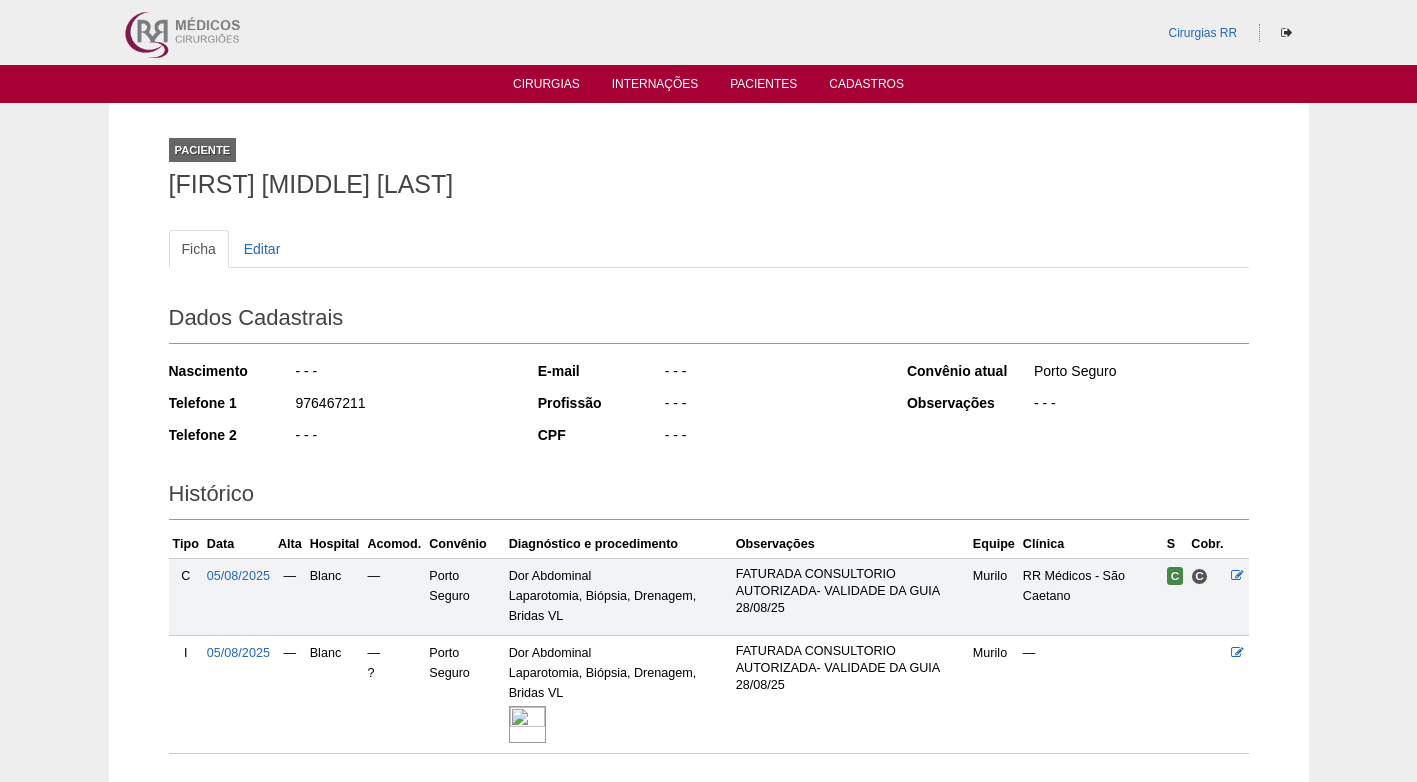 scroll, scrollTop: 0, scrollLeft: 0, axis: both 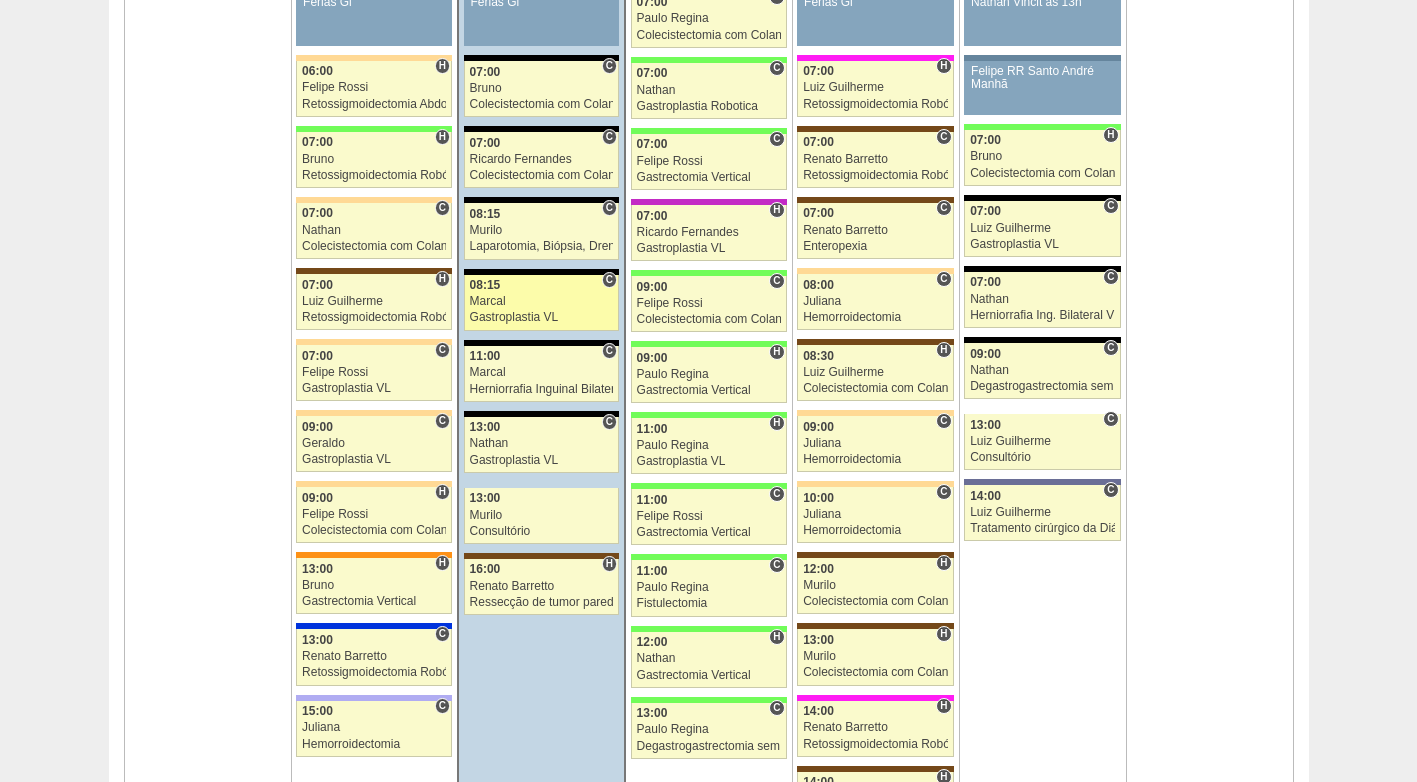 click on "Marcal" at bounding box center (542, 301) 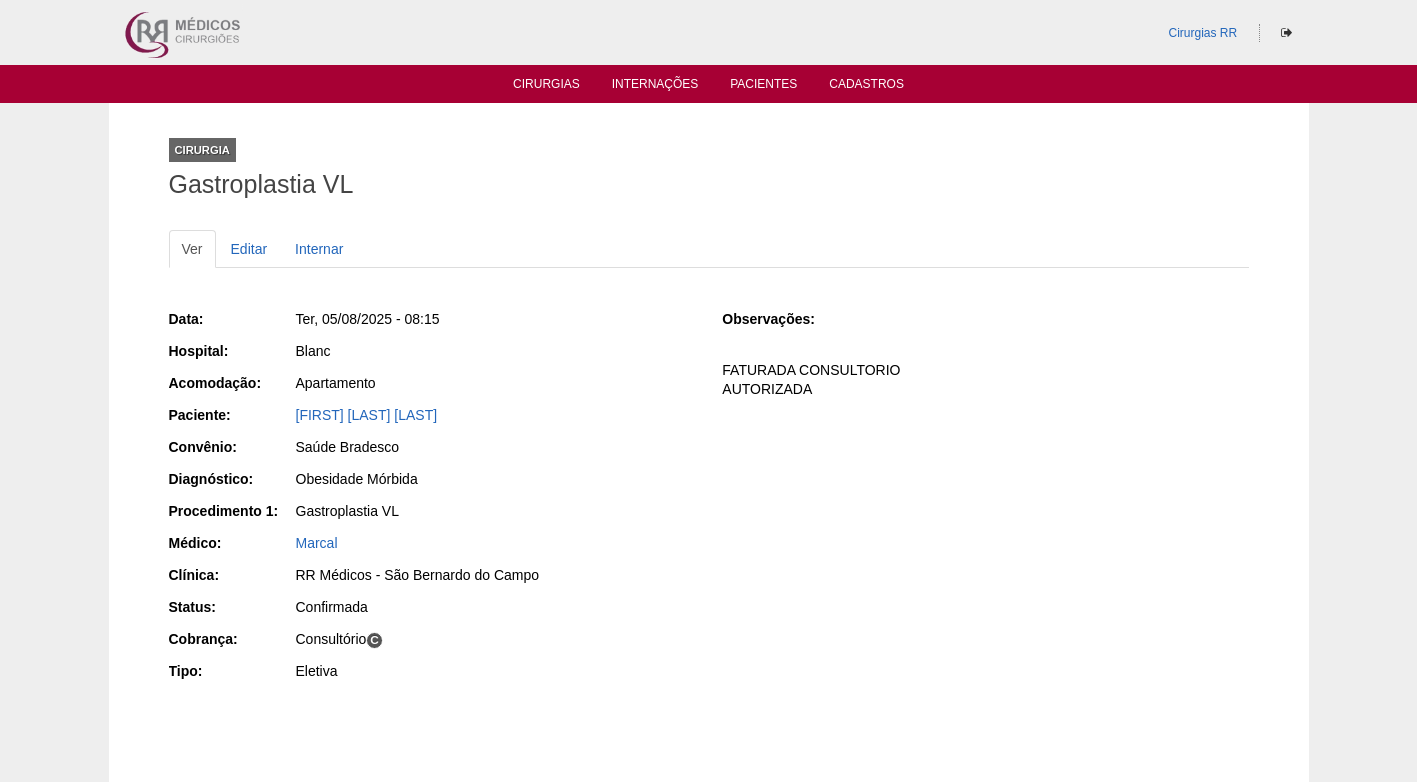 scroll, scrollTop: 0, scrollLeft: 0, axis: both 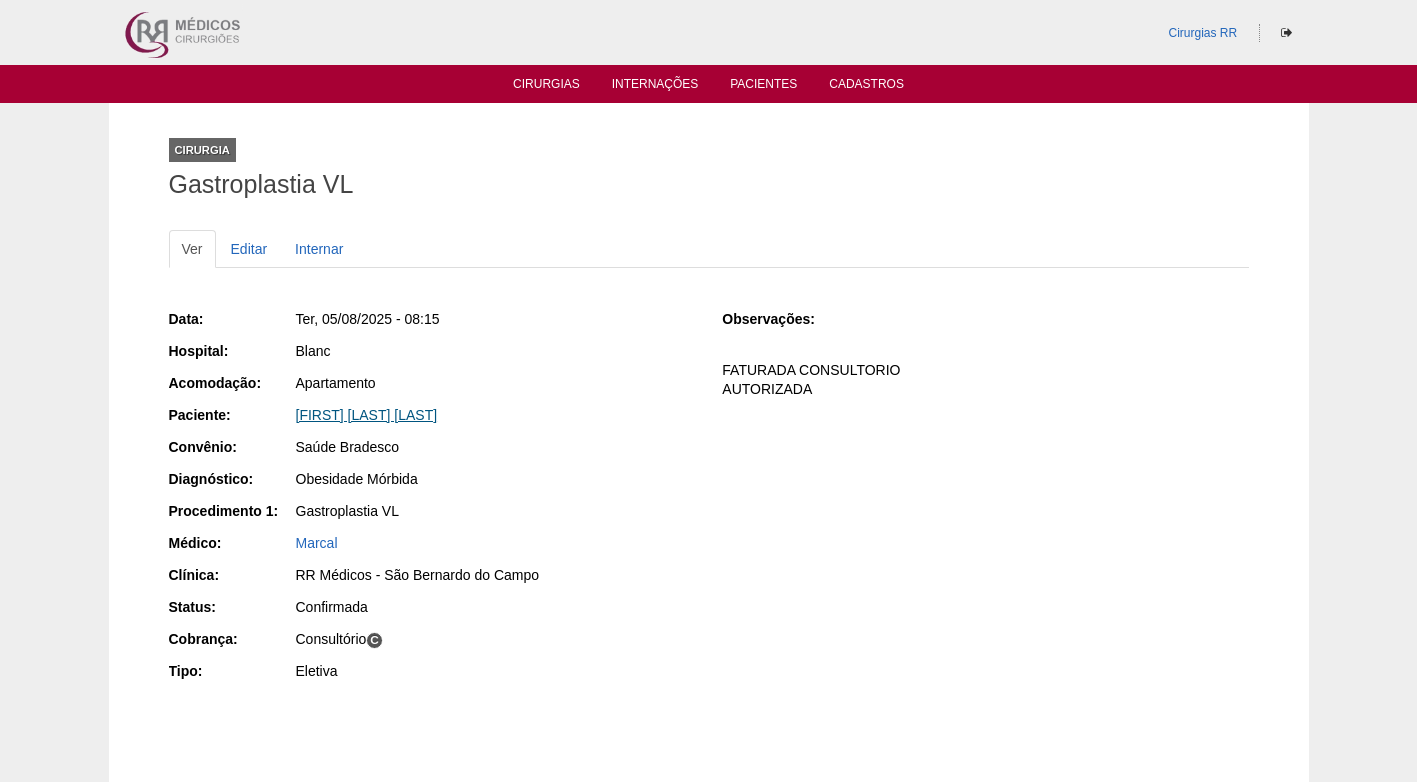 click on "[FIRST] [LAST]  [LAST]" at bounding box center [367, 415] 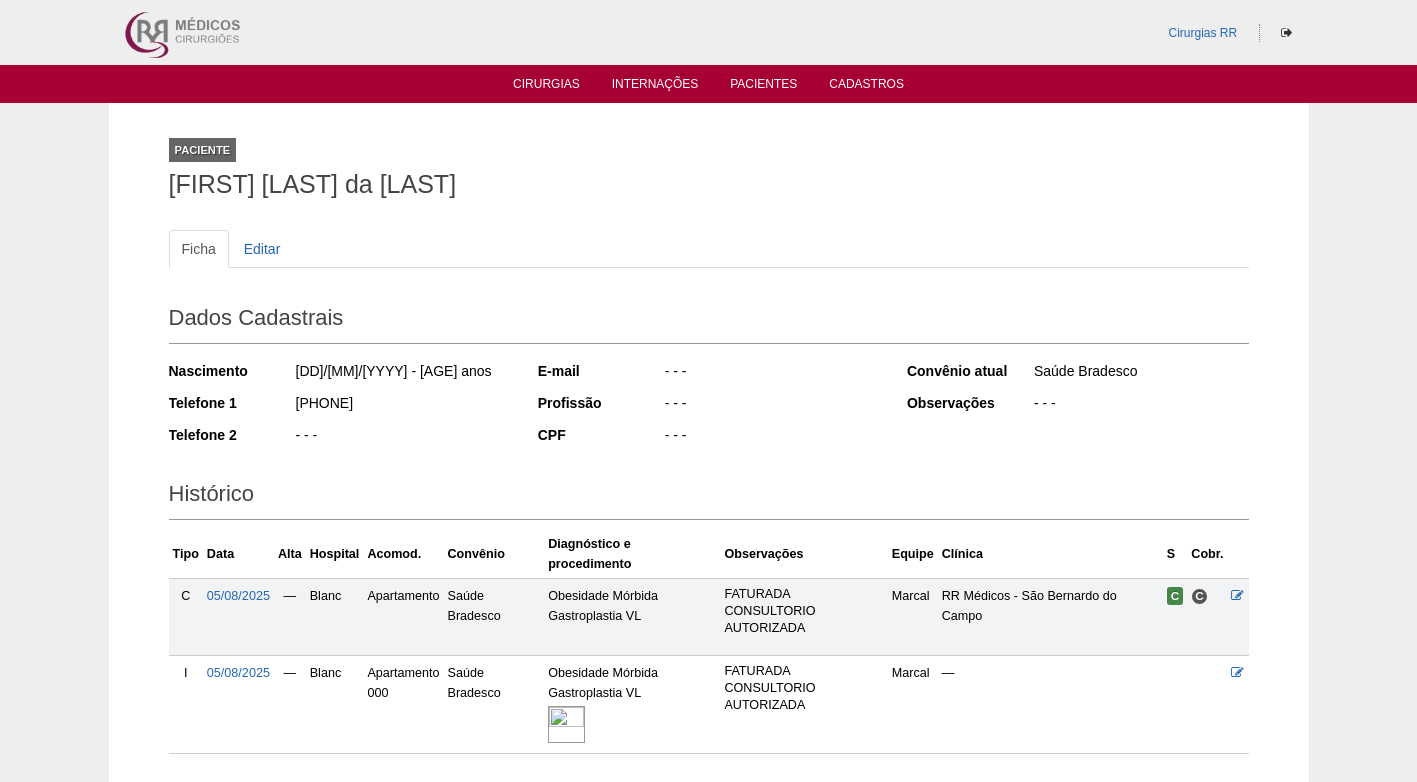 scroll, scrollTop: 0, scrollLeft: 0, axis: both 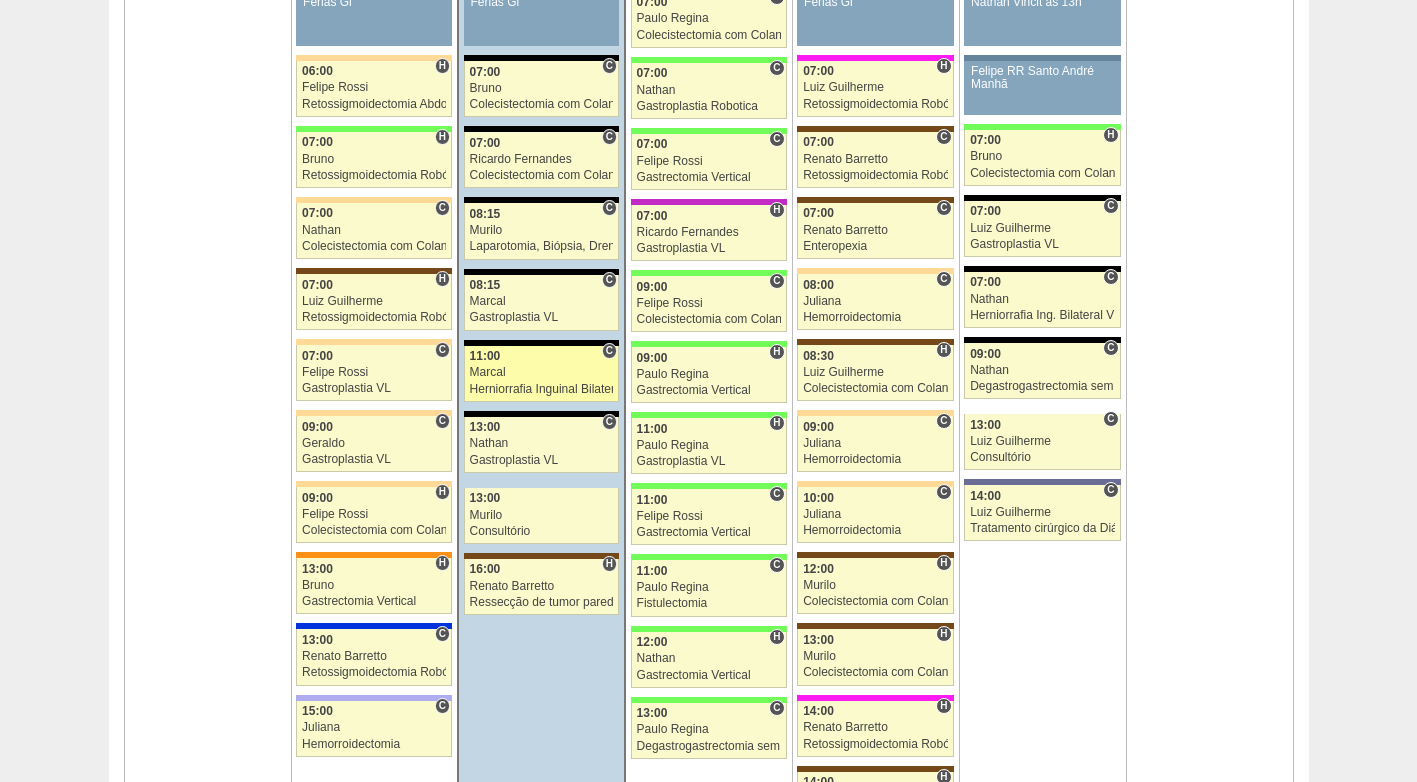 click on "11:00" at bounding box center (485, 356) 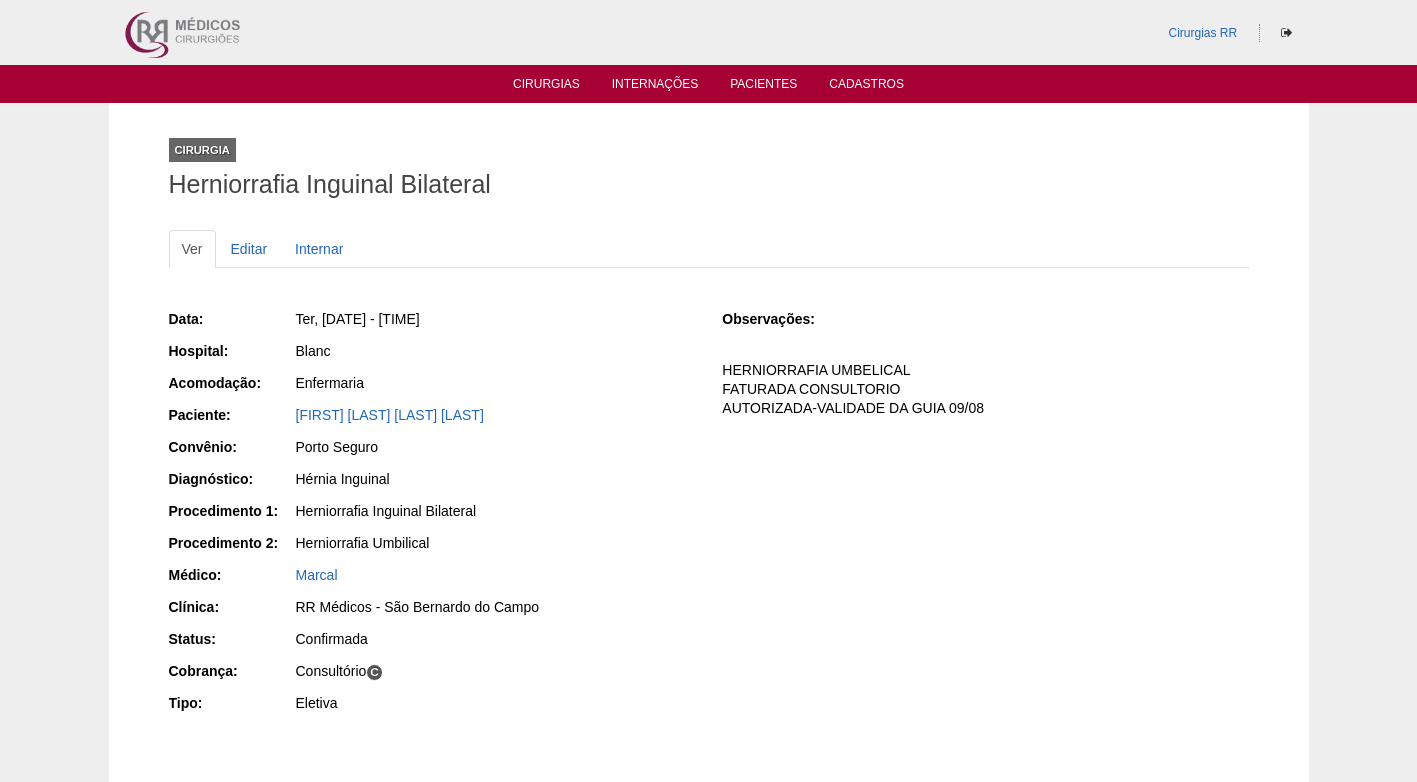 scroll, scrollTop: 0, scrollLeft: 0, axis: both 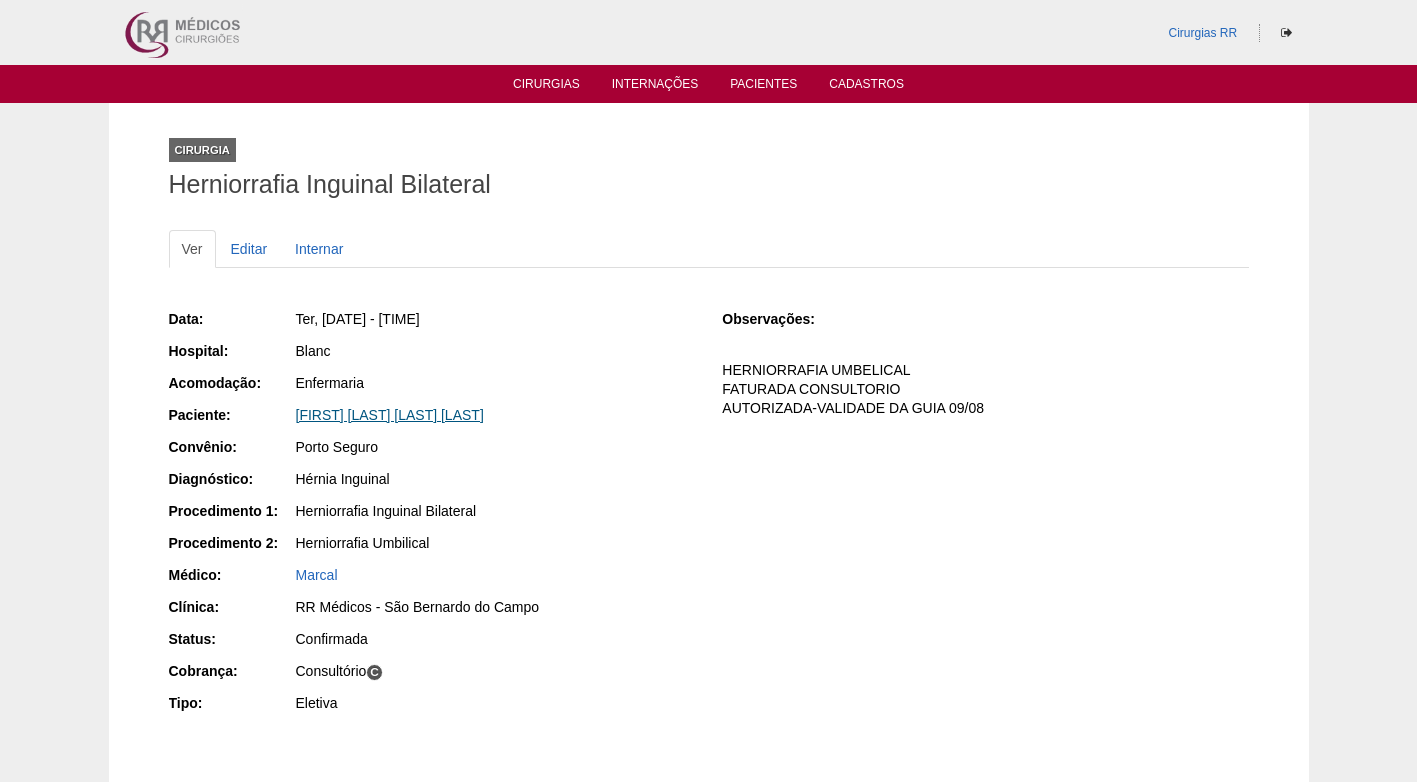 click on "George Ney Vasconcelos Leal" at bounding box center [390, 415] 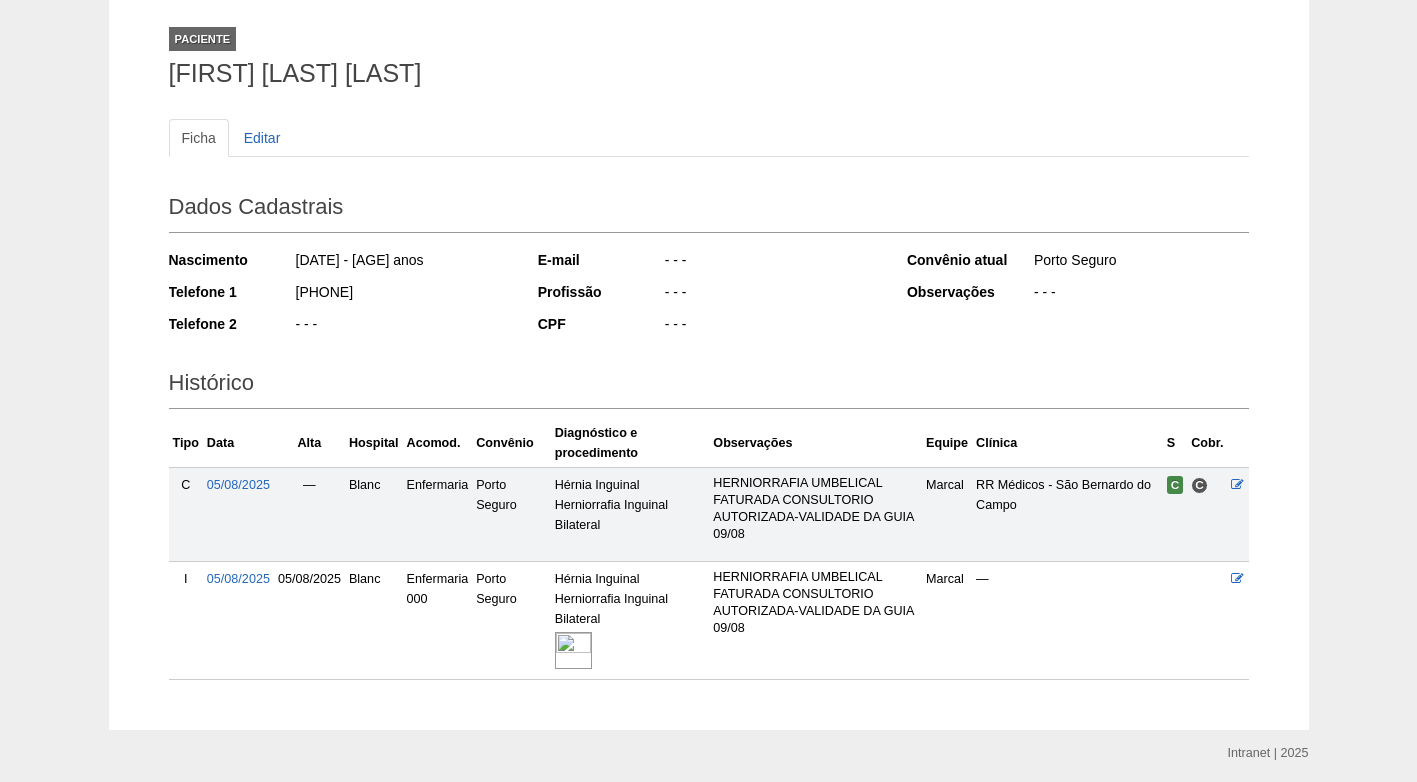 scroll, scrollTop: 180, scrollLeft: 0, axis: vertical 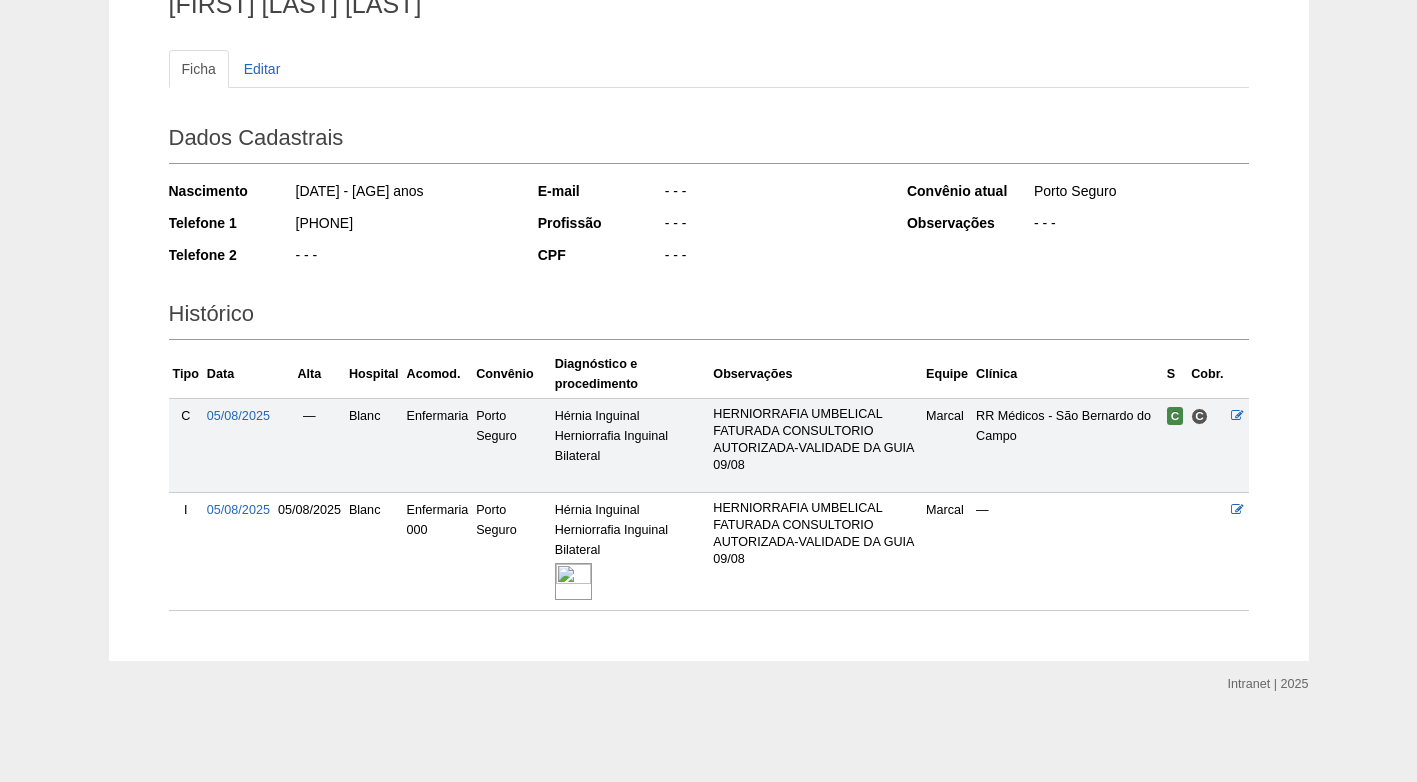 click at bounding box center (573, 581) 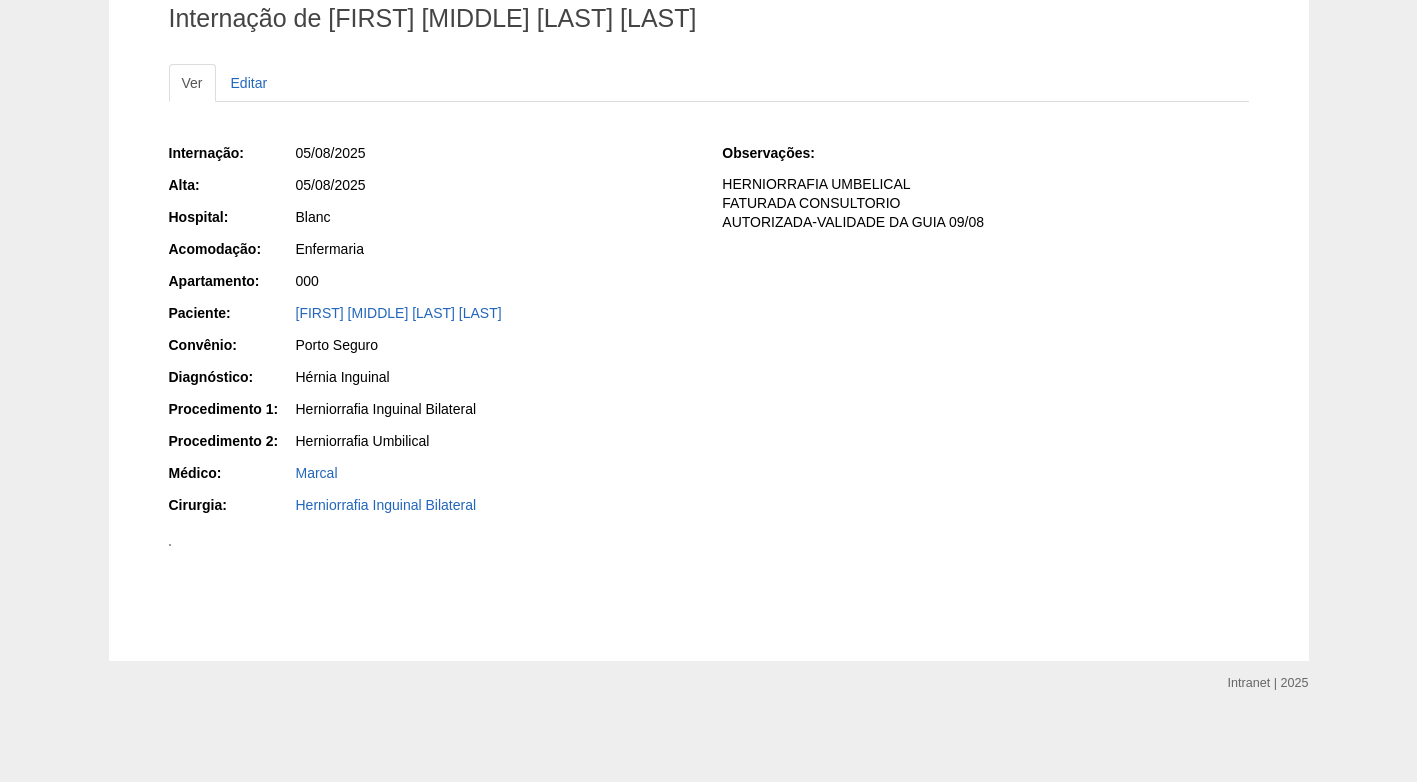 scroll, scrollTop: 800, scrollLeft: 0, axis: vertical 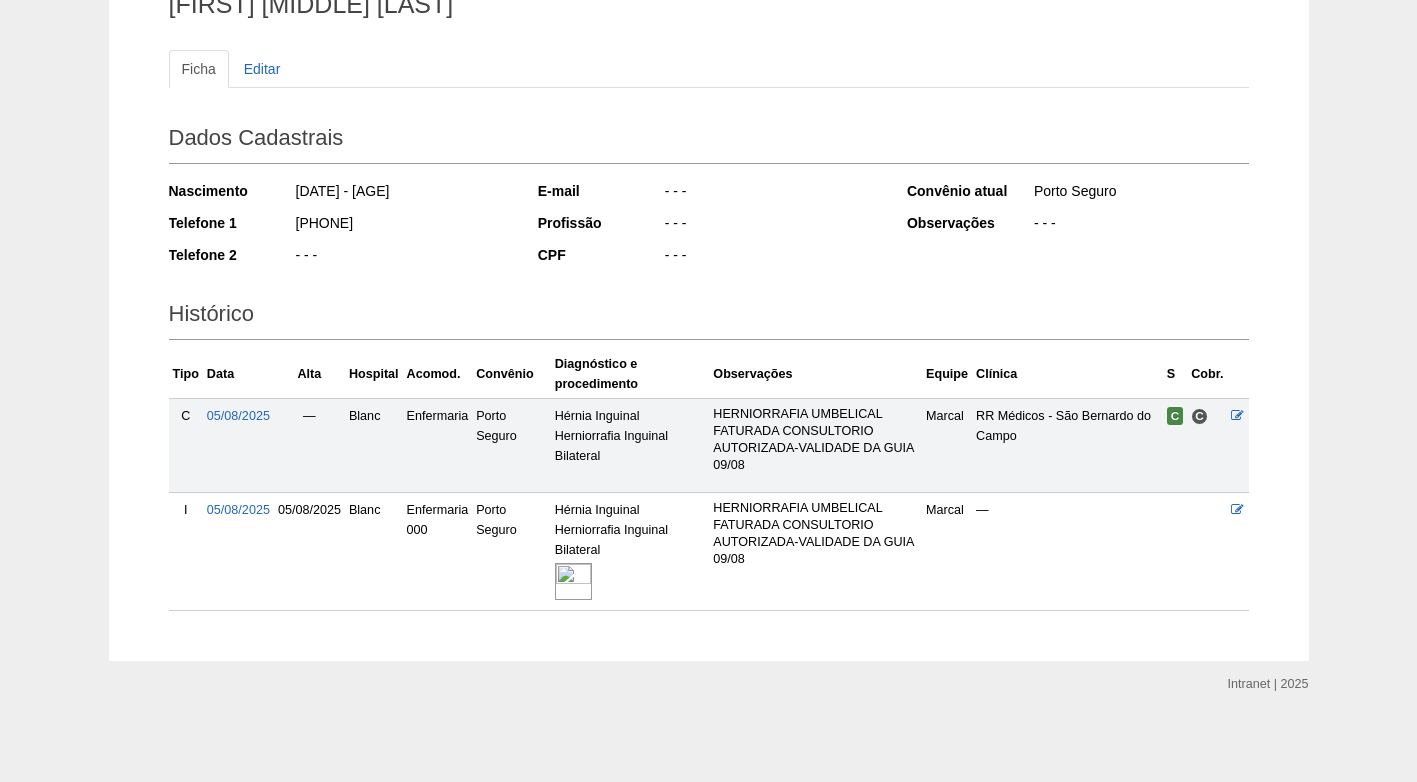 click at bounding box center [573, 581] 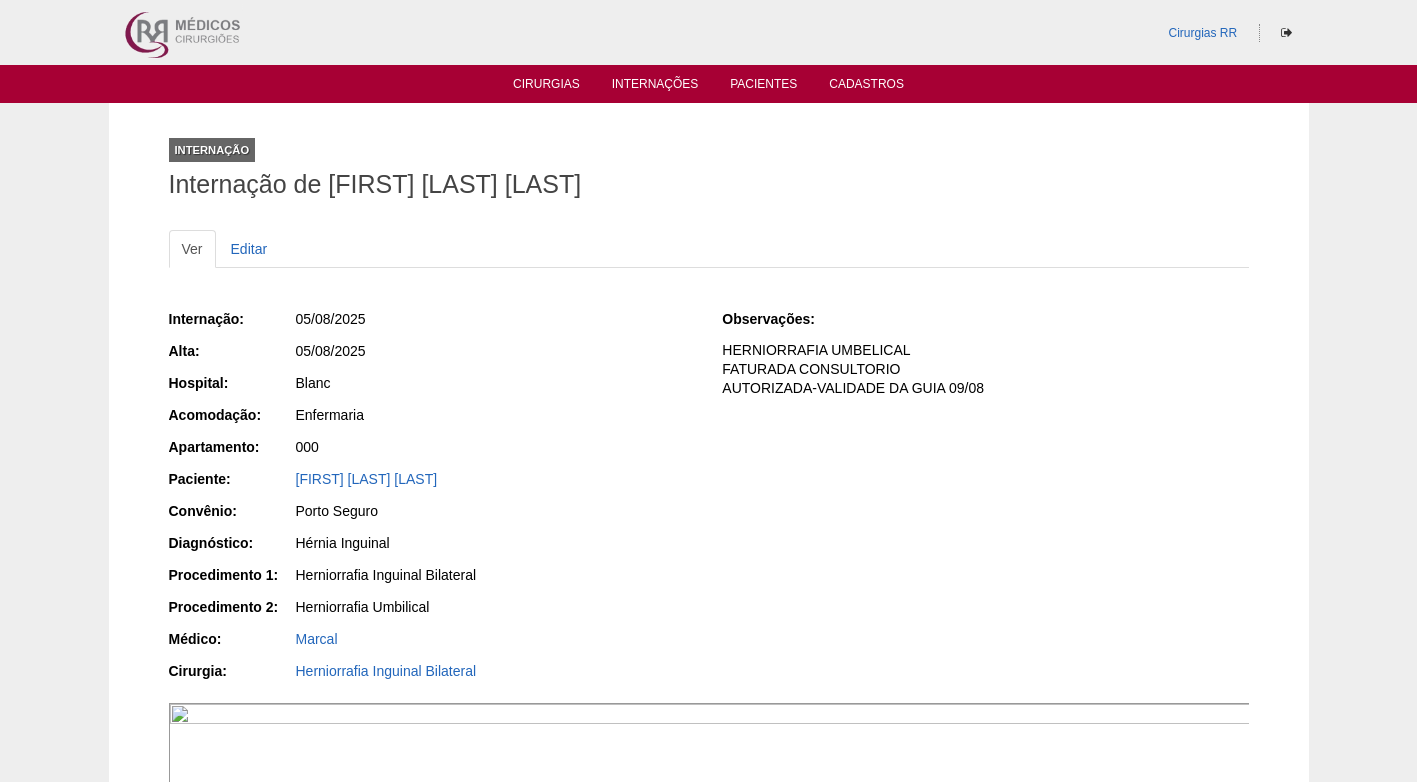 scroll, scrollTop: 0, scrollLeft: 0, axis: both 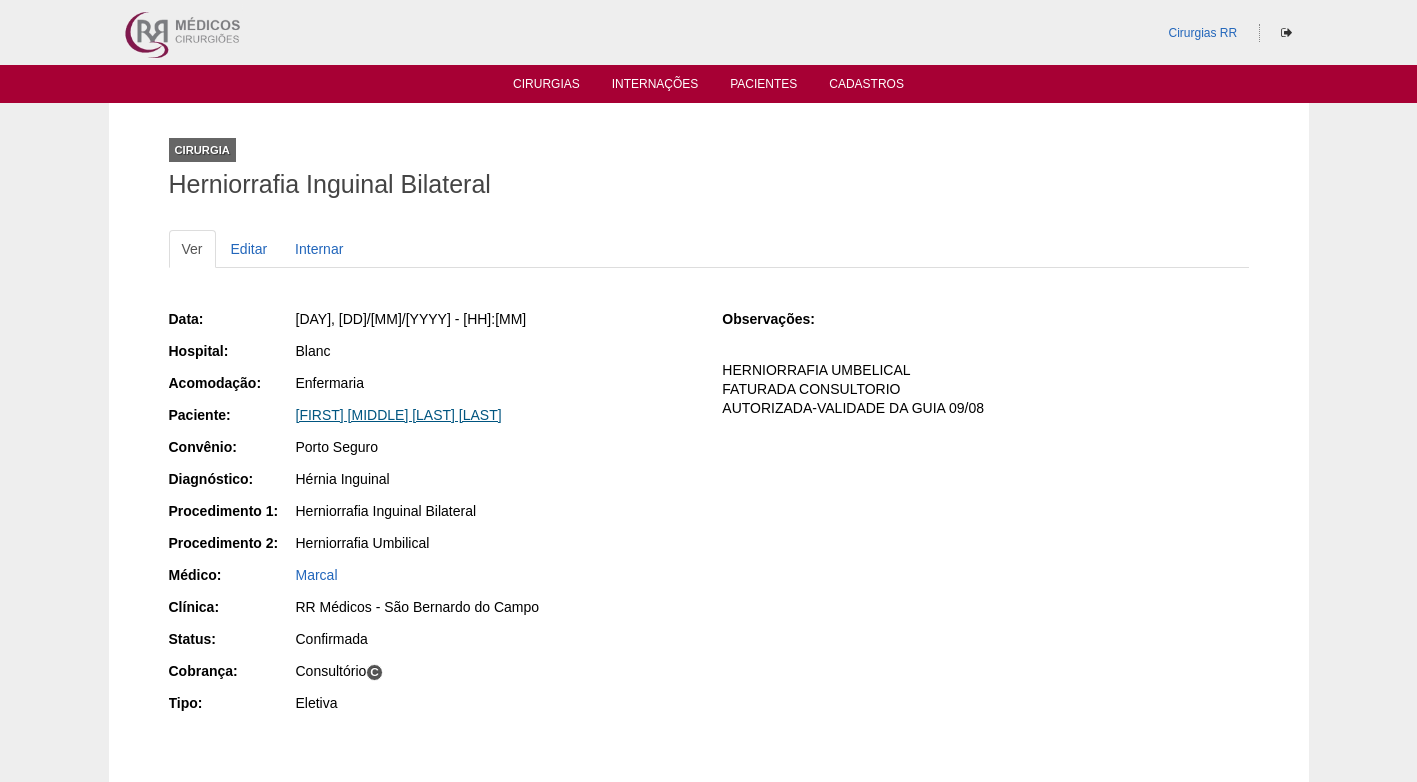 click on "[FIRST] [MIDDLE] [LAST] [LAST]" at bounding box center (399, 415) 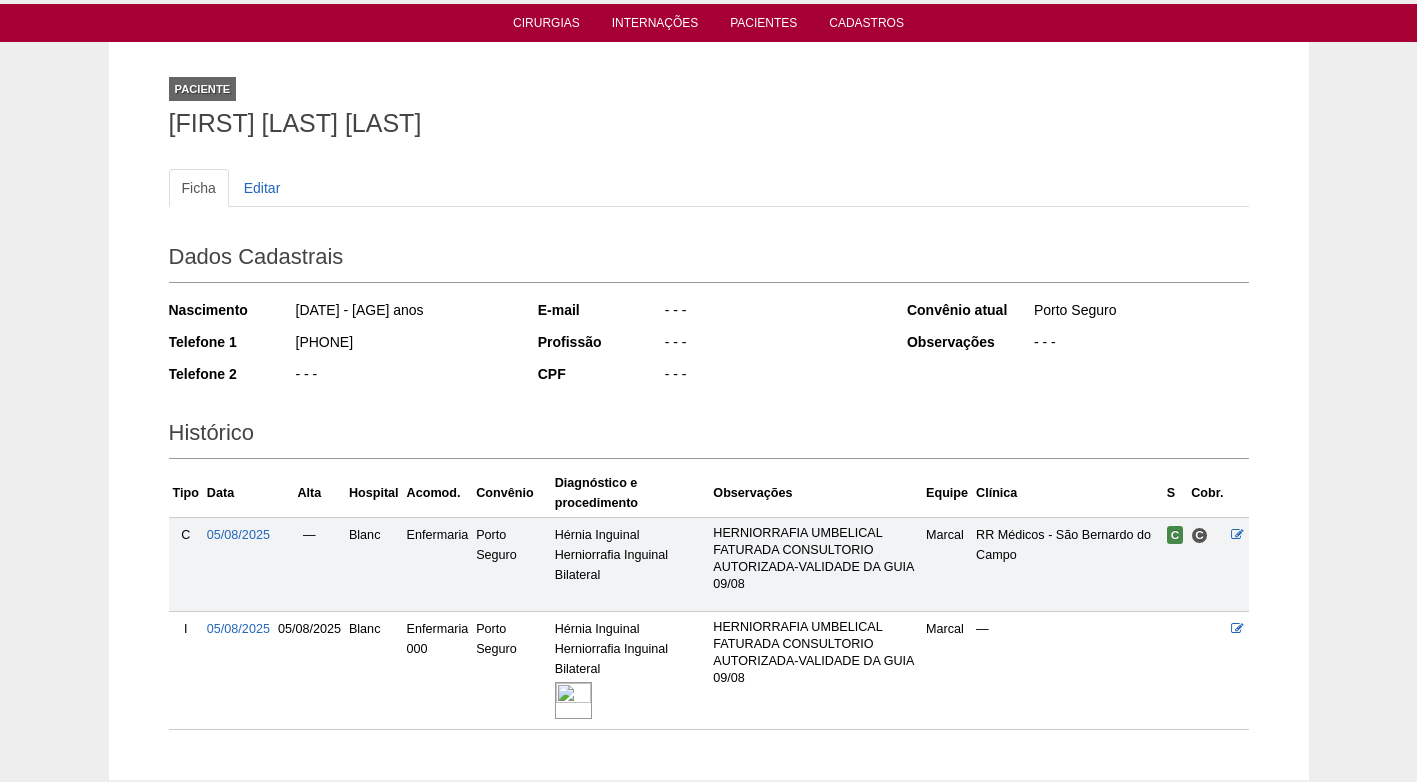 scroll, scrollTop: 80, scrollLeft: 0, axis: vertical 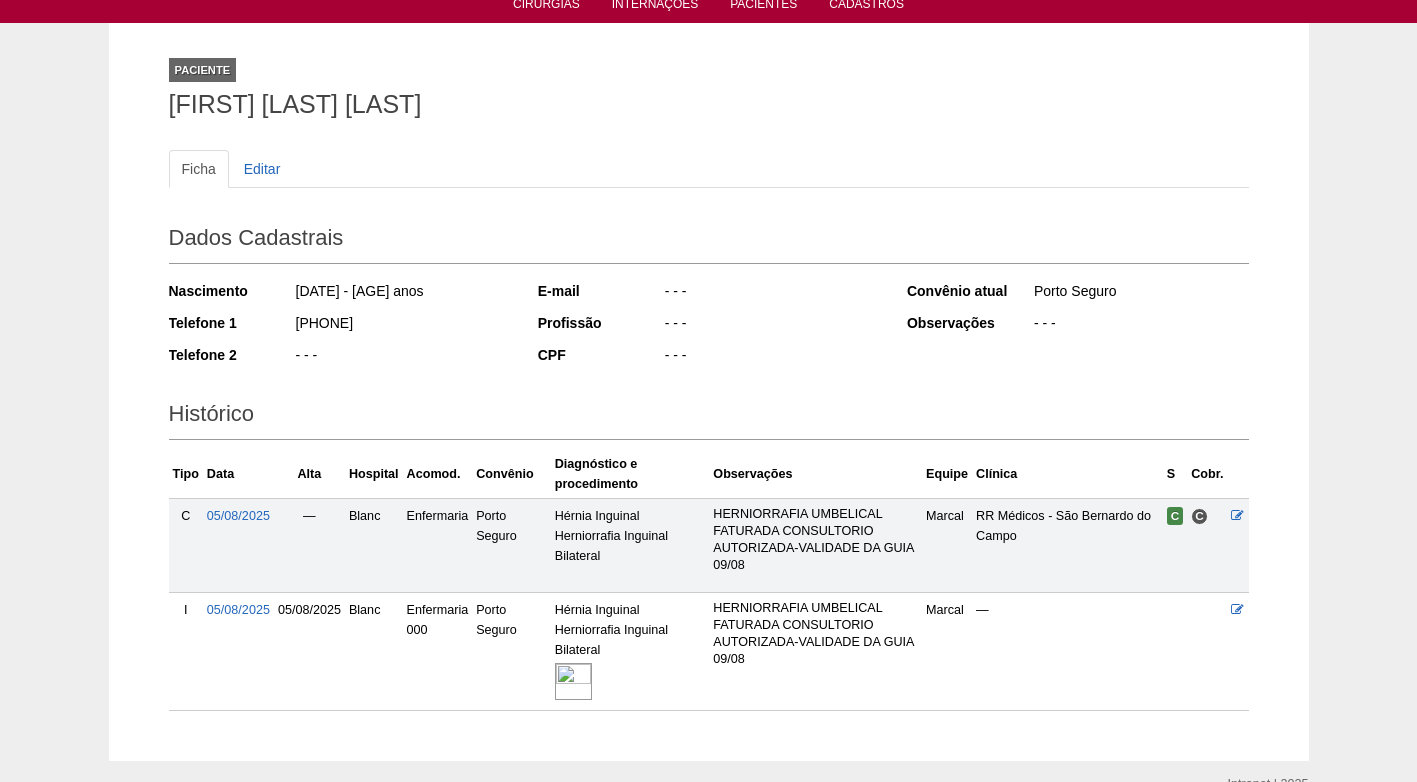 click at bounding box center (573, 681) 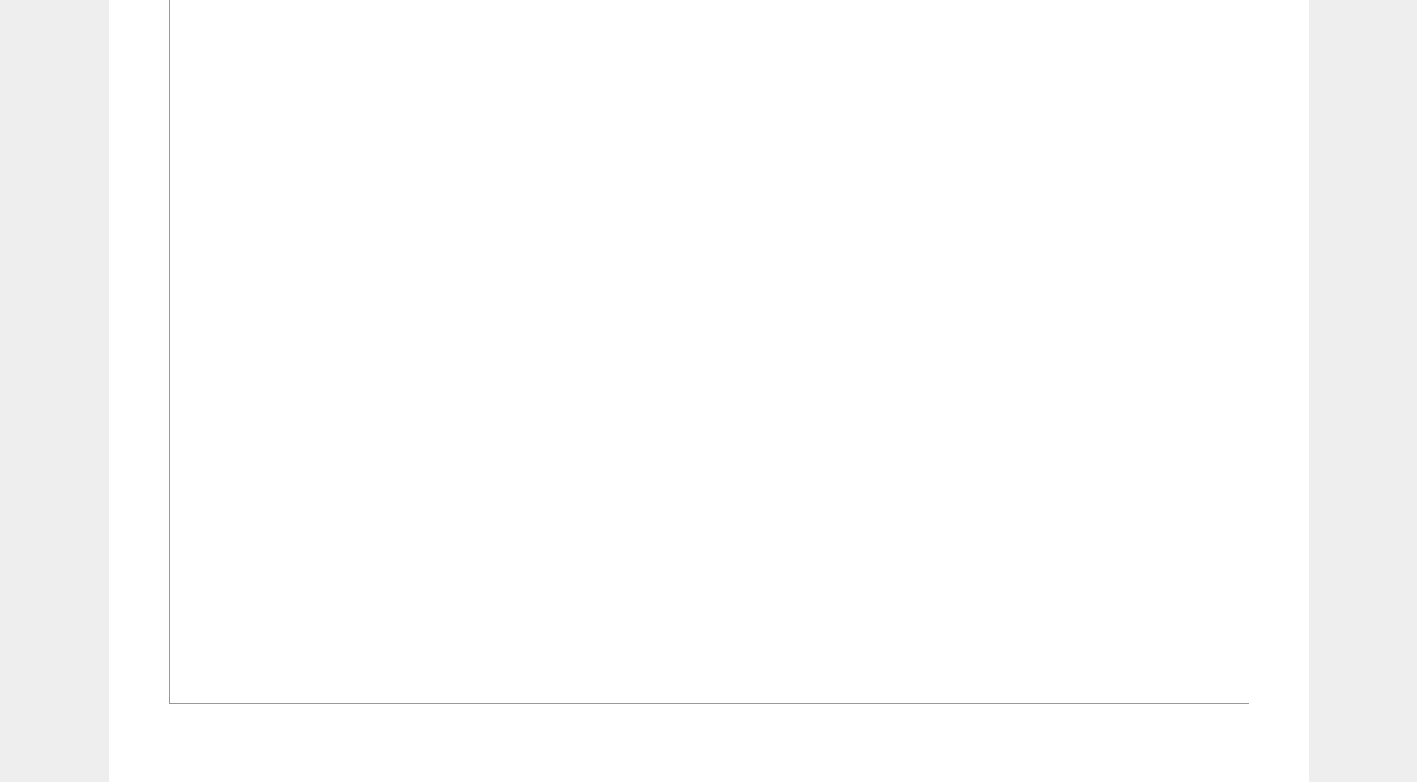 scroll, scrollTop: 800, scrollLeft: 0, axis: vertical 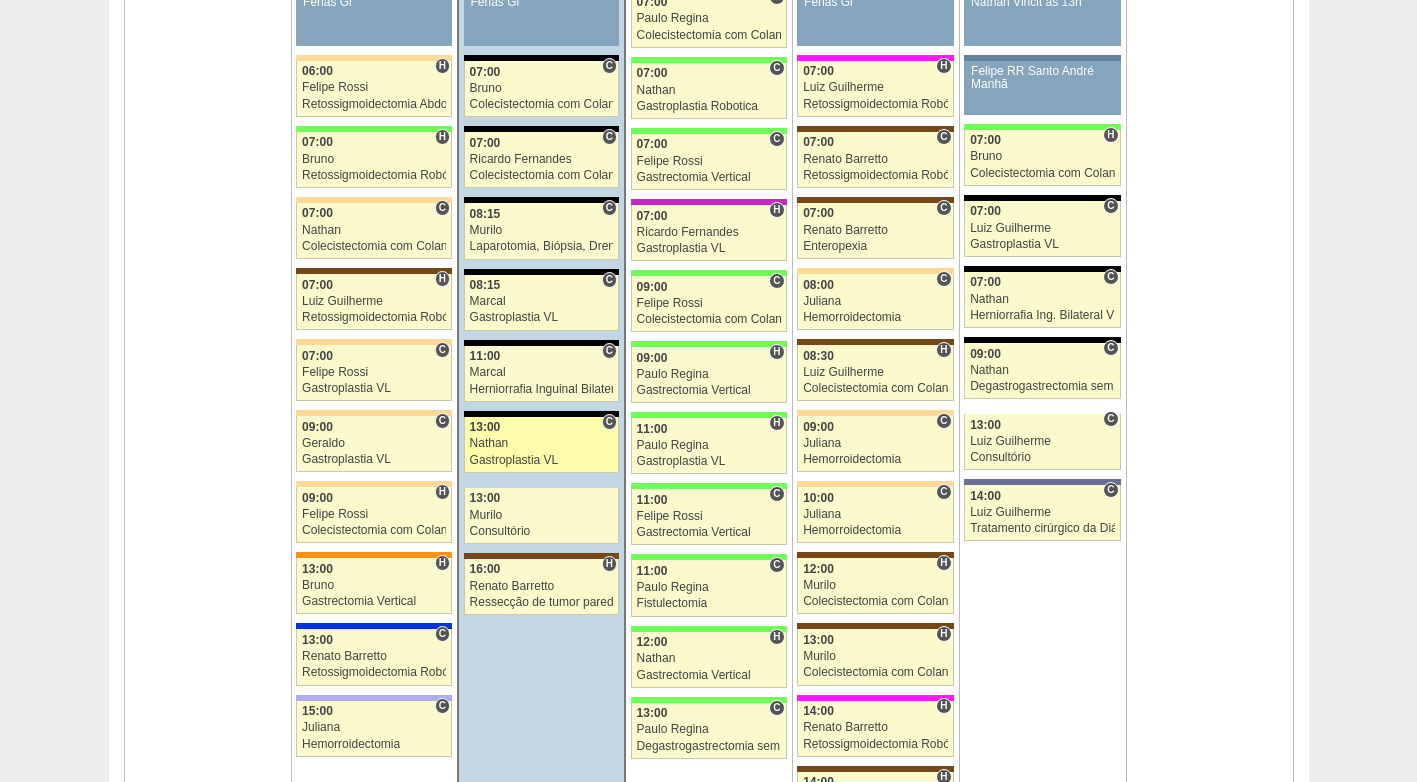 click on "Nathan" at bounding box center (542, 443) 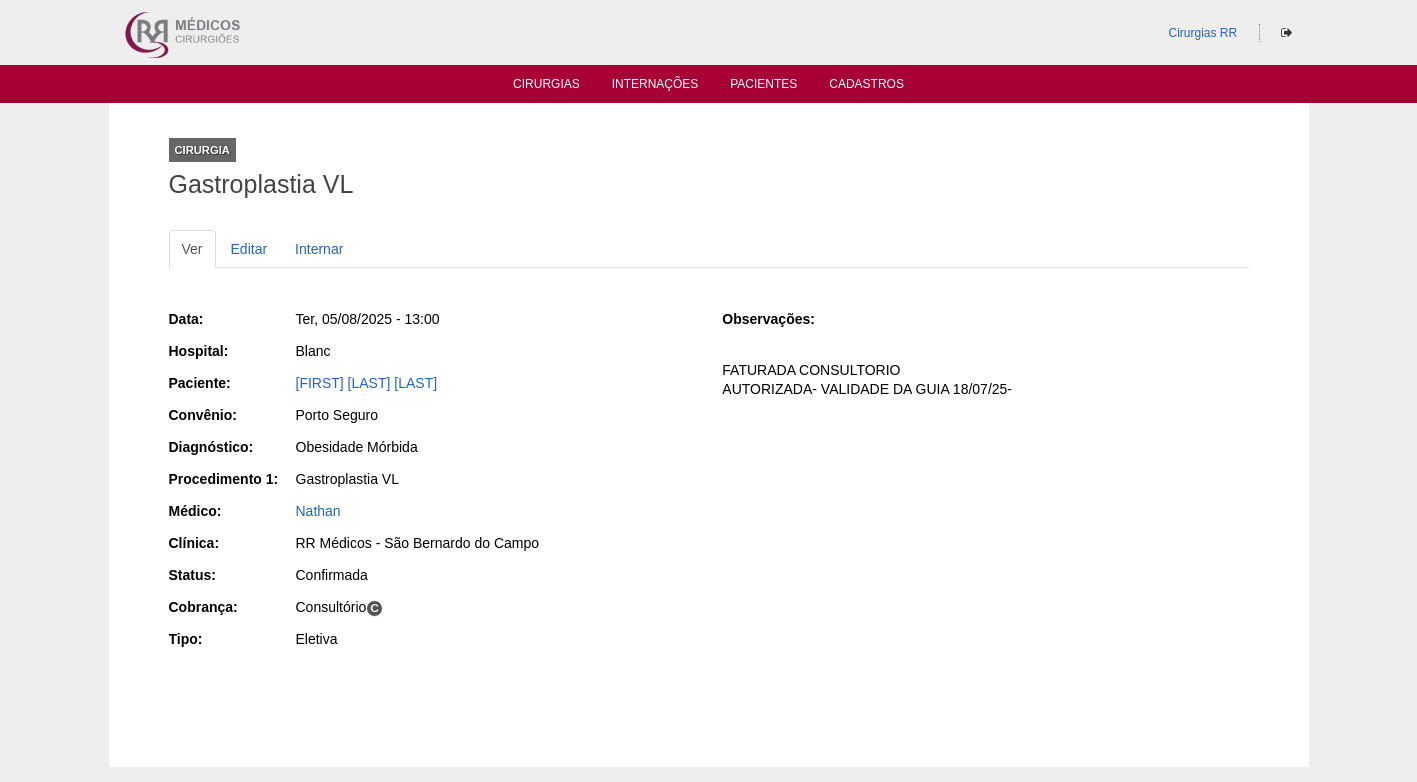scroll, scrollTop: 0, scrollLeft: 0, axis: both 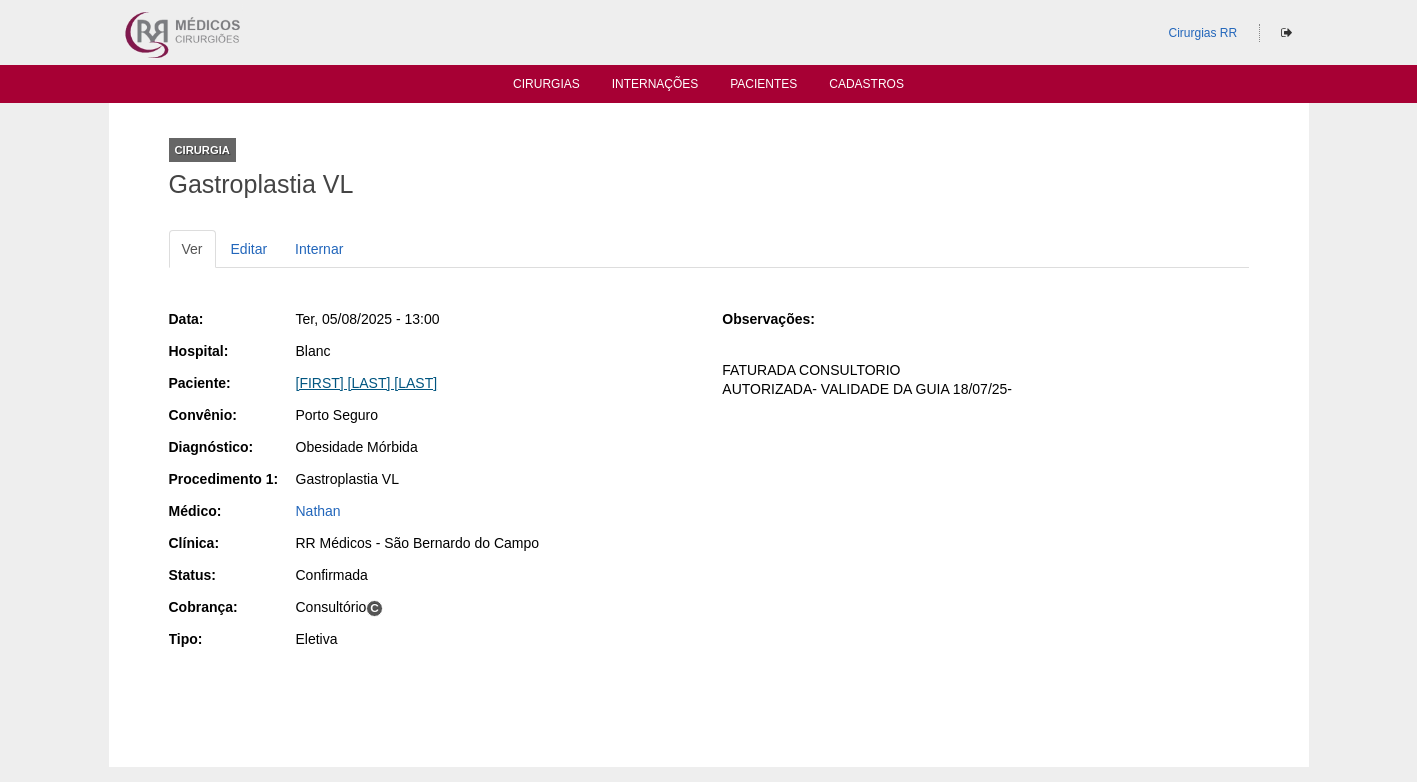 click on "[FIRST] [LAST] [LAST]" at bounding box center (367, 383) 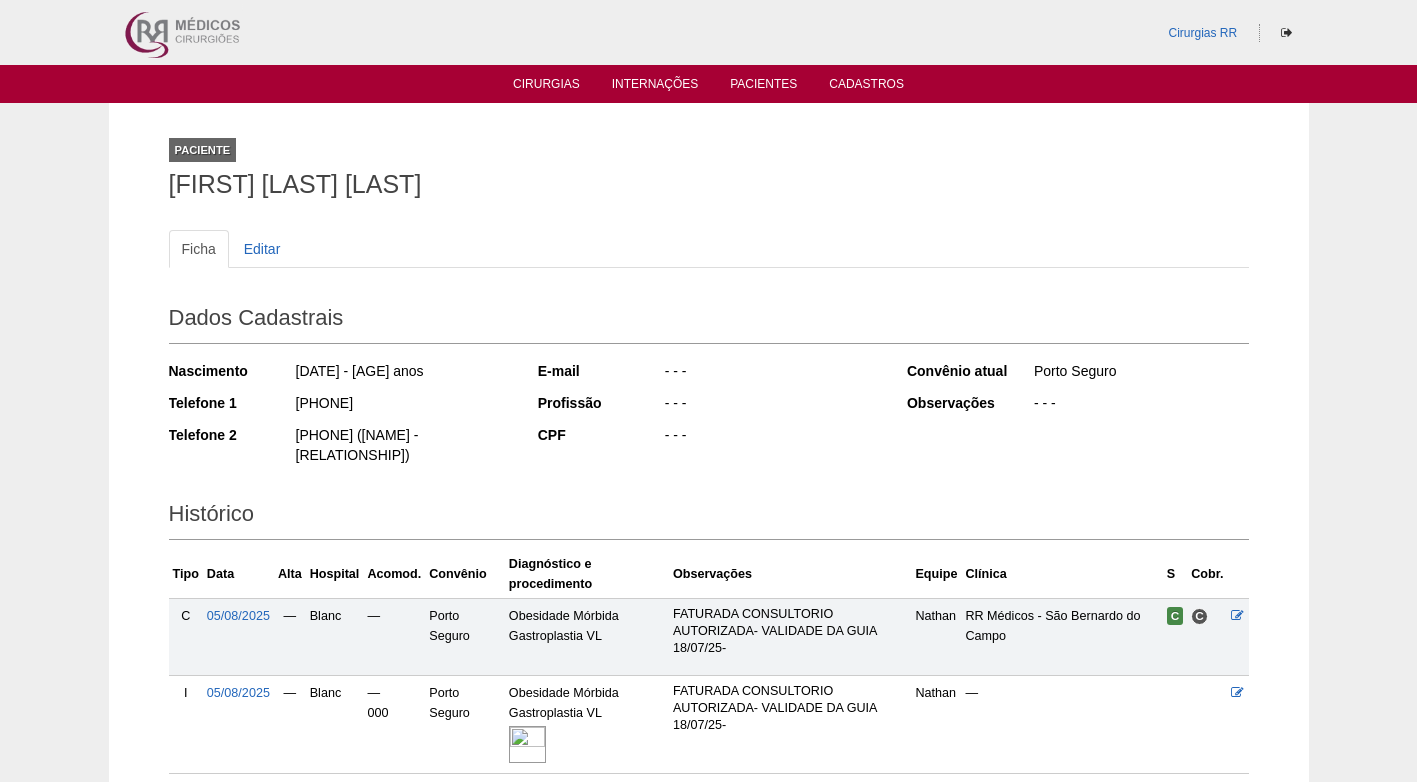 scroll, scrollTop: 0, scrollLeft: 0, axis: both 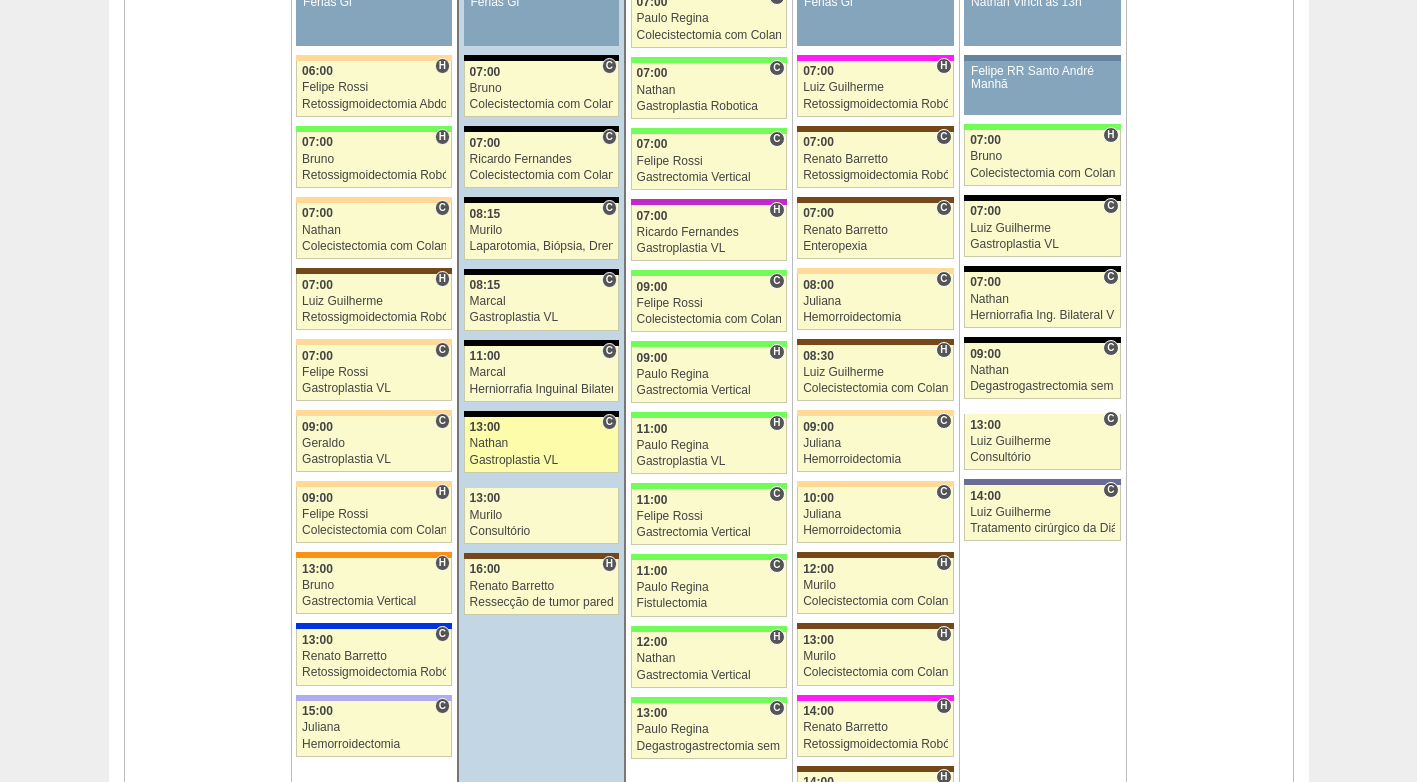 click on "Gastroplastia  VL" at bounding box center (542, 460) 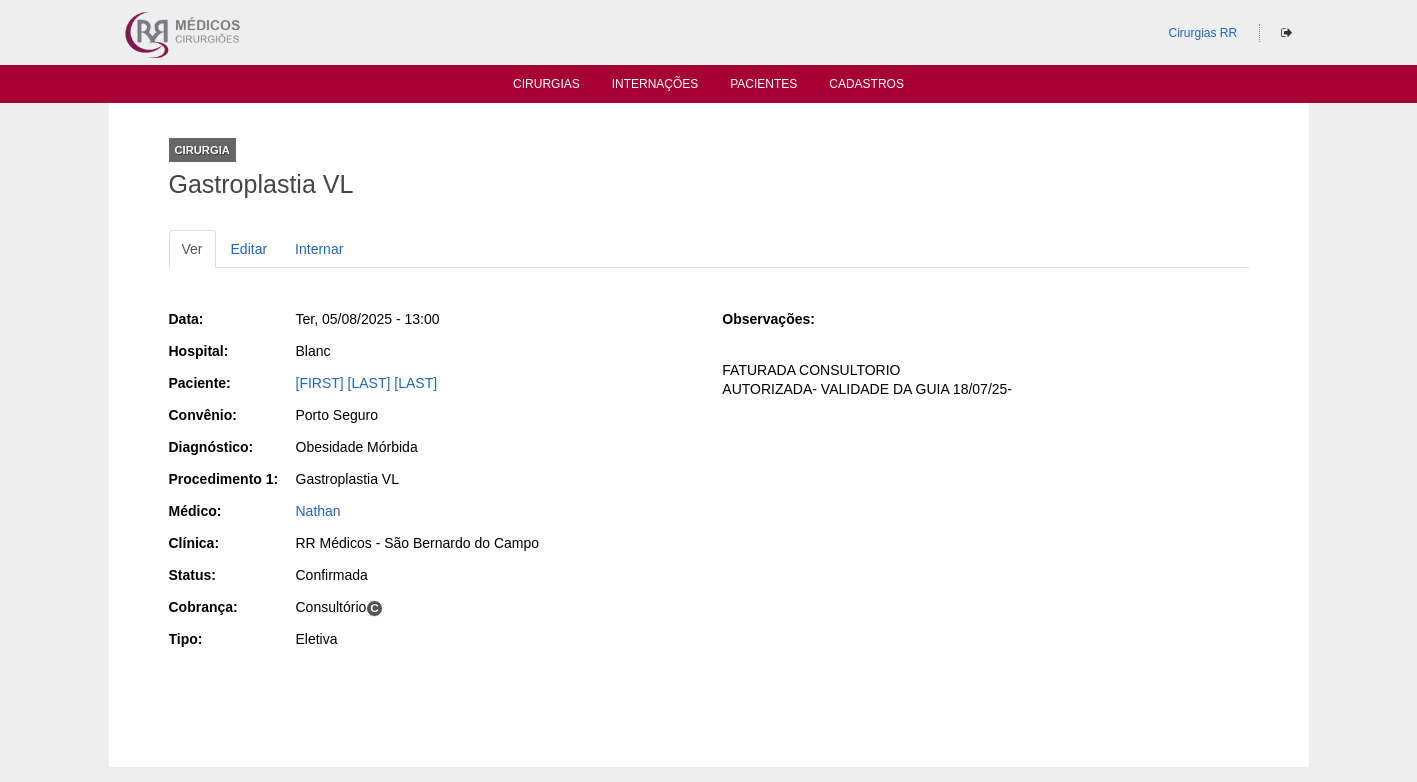 scroll, scrollTop: 0, scrollLeft: 0, axis: both 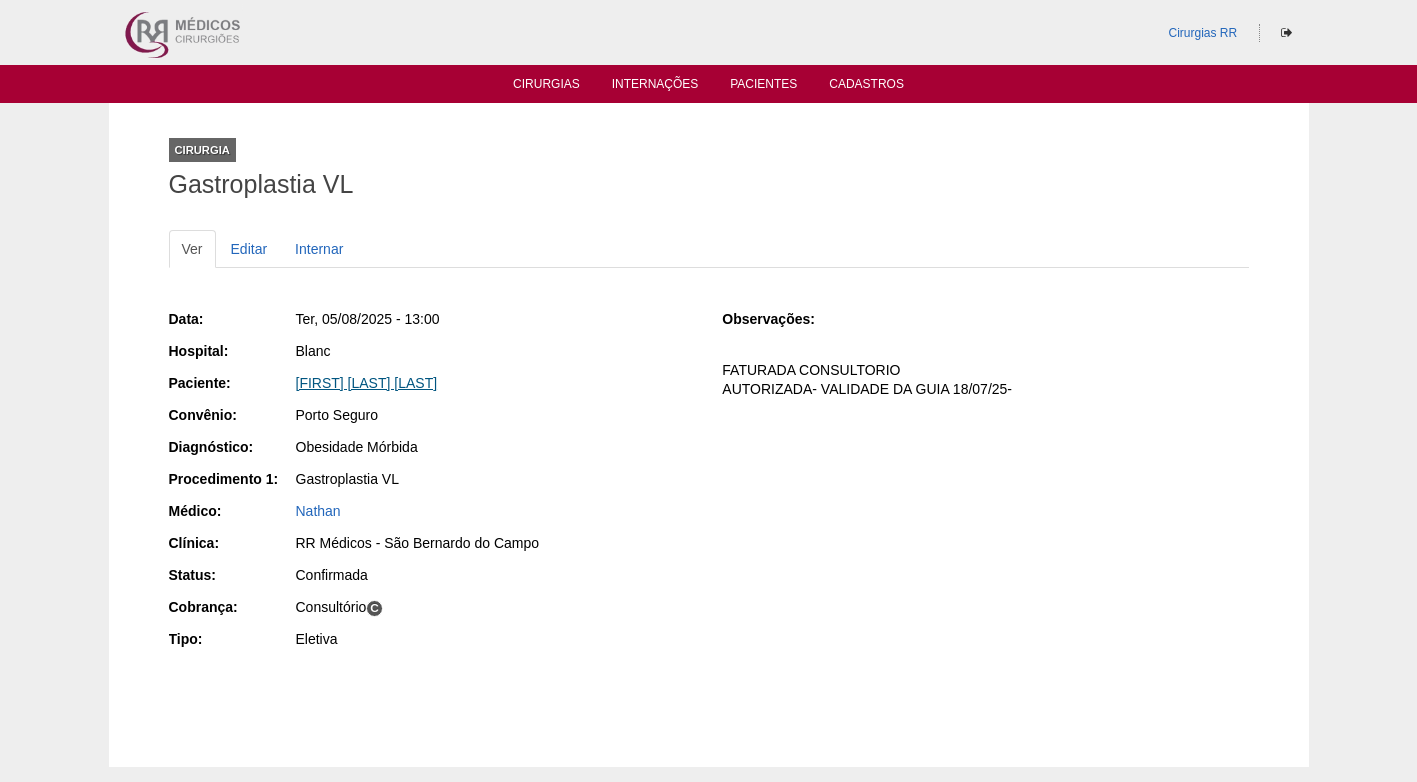click on "[FIRST] [LAST] [LAST]" at bounding box center (367, 383) 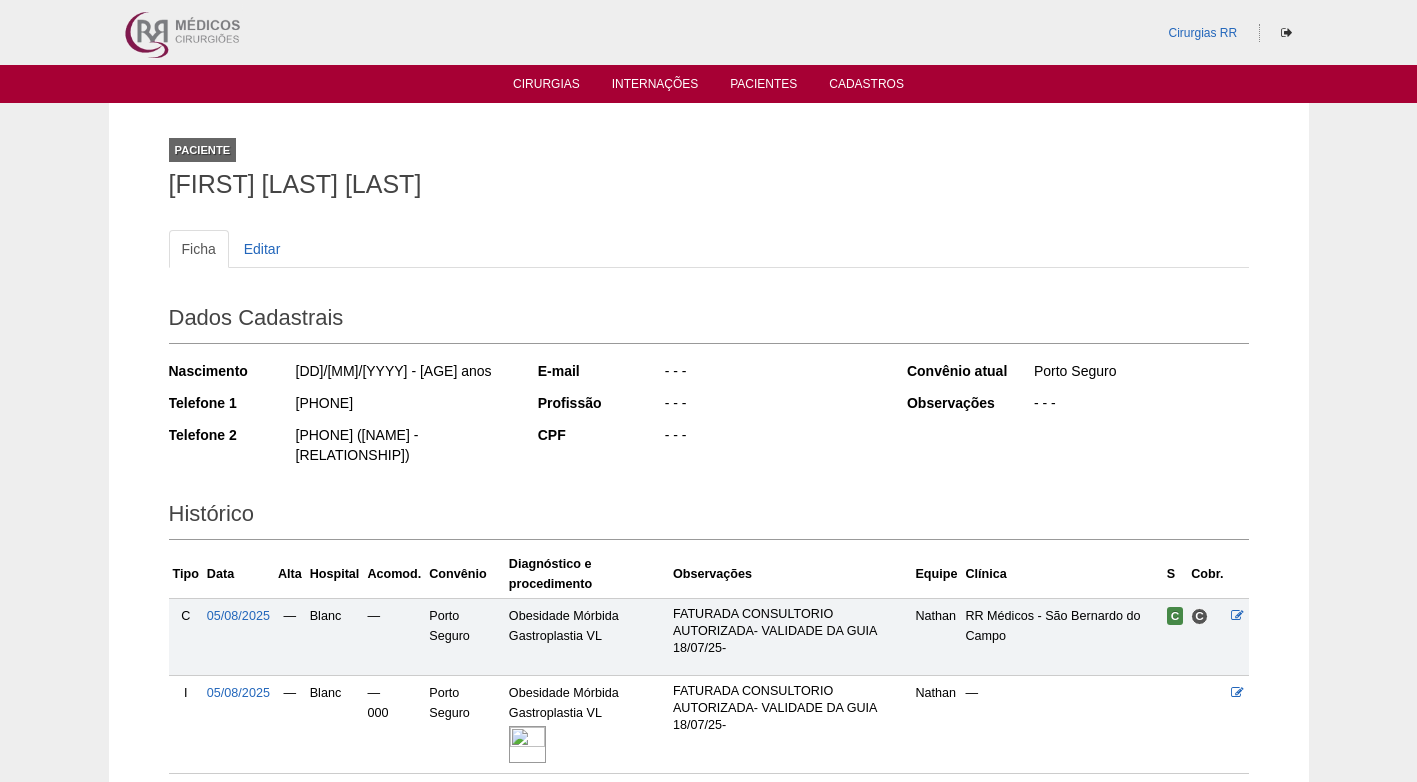 scroll, scrollTop: 0, scrollLeft: 0, axis: both 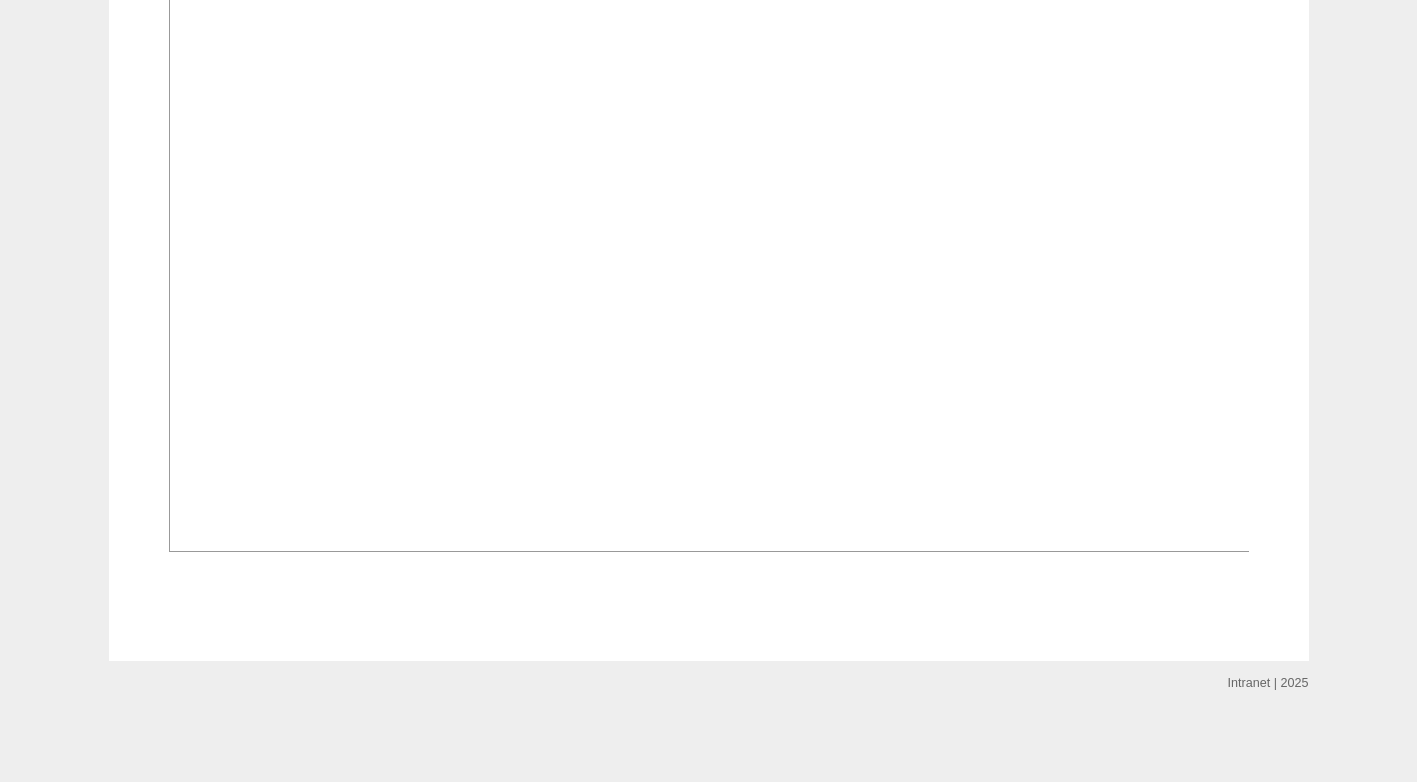 click on "Internação
Internação de RUANDA DE SÁ QUEIROZ
Ver
Editar
Internação:
05/08/2025
Hospital:
Blanc
Apartamento:
000
Paciente:" at bounding box center [708, -52] 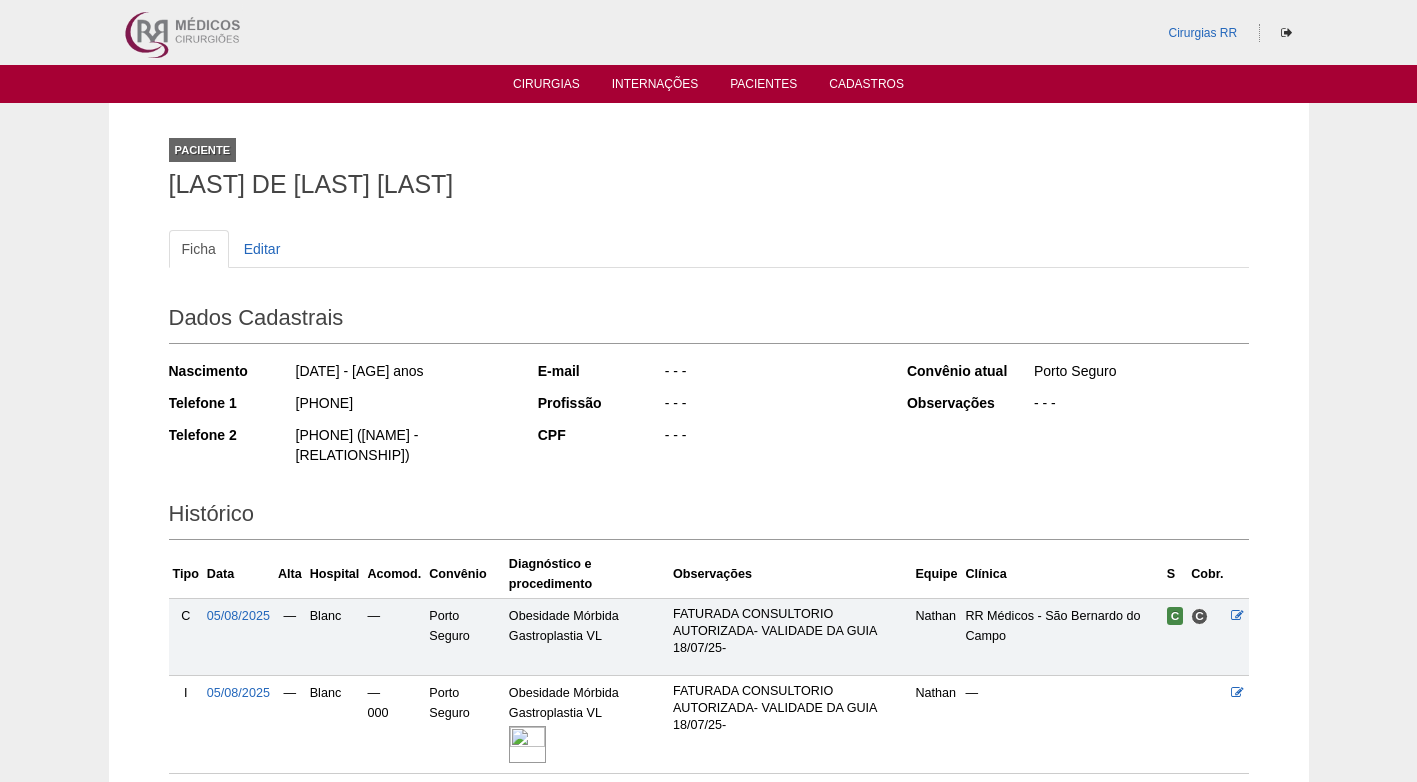 scroll, scrollTop: 0, scrollLeft: 0, axis: both 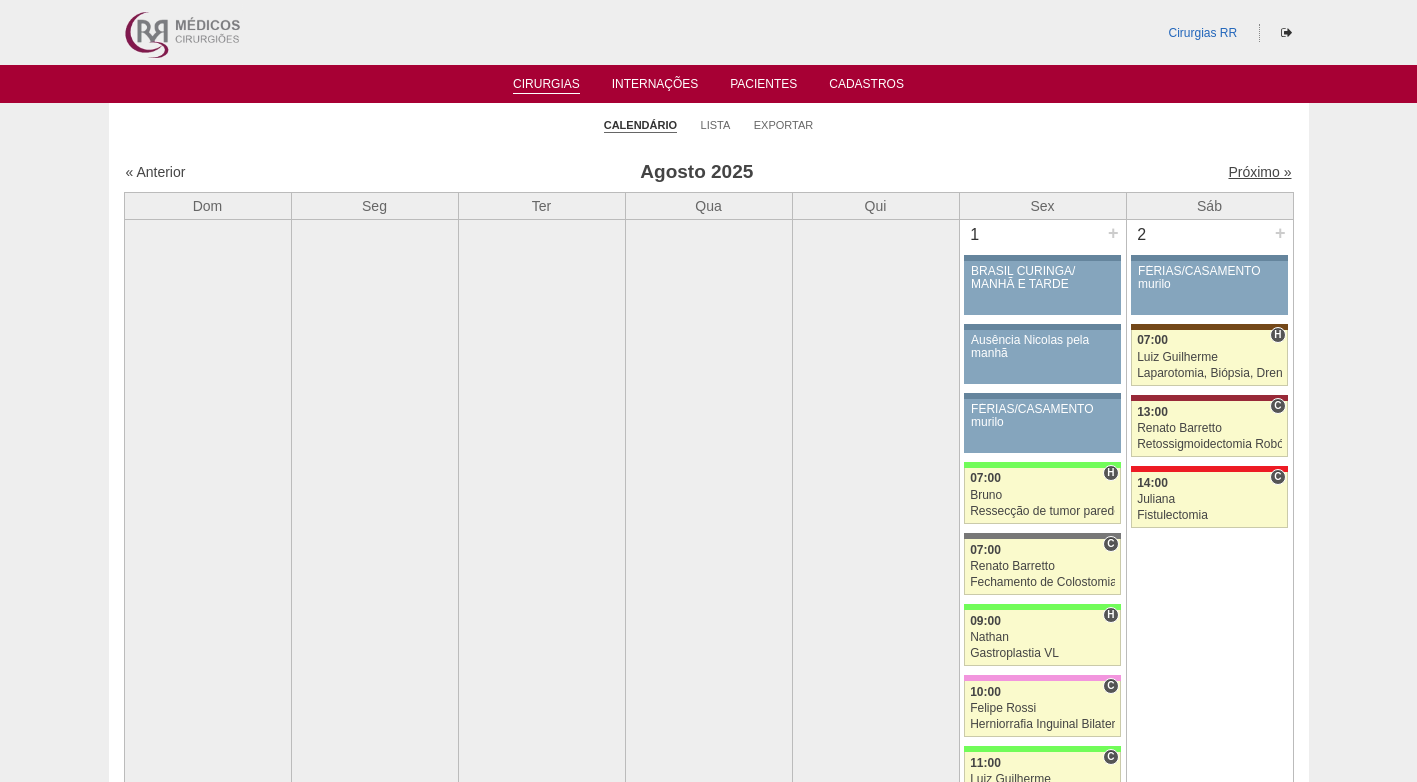 click on "Próximo »" at bounding box center (1259, 172) 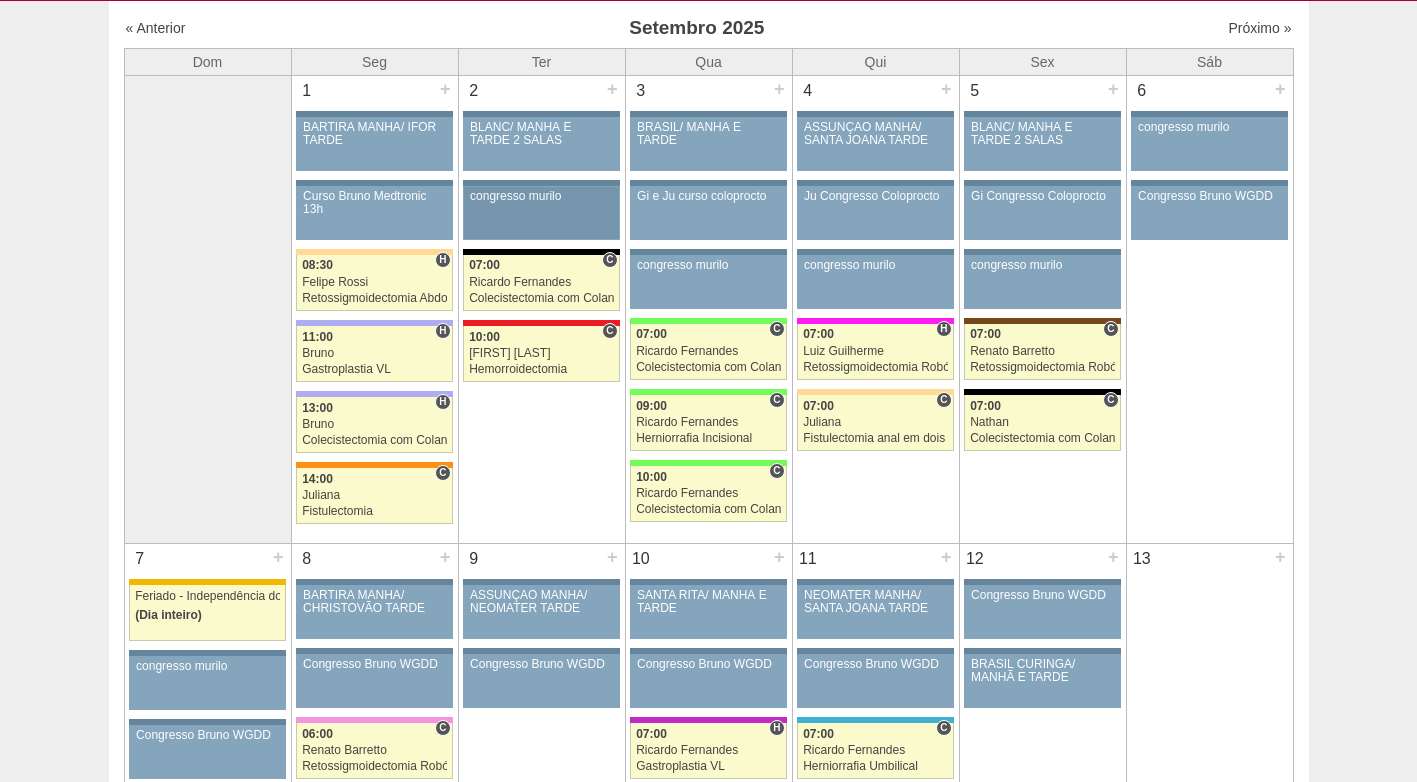 scroll, scrollTop: 100, scrollLeft: 0, axis: vertical 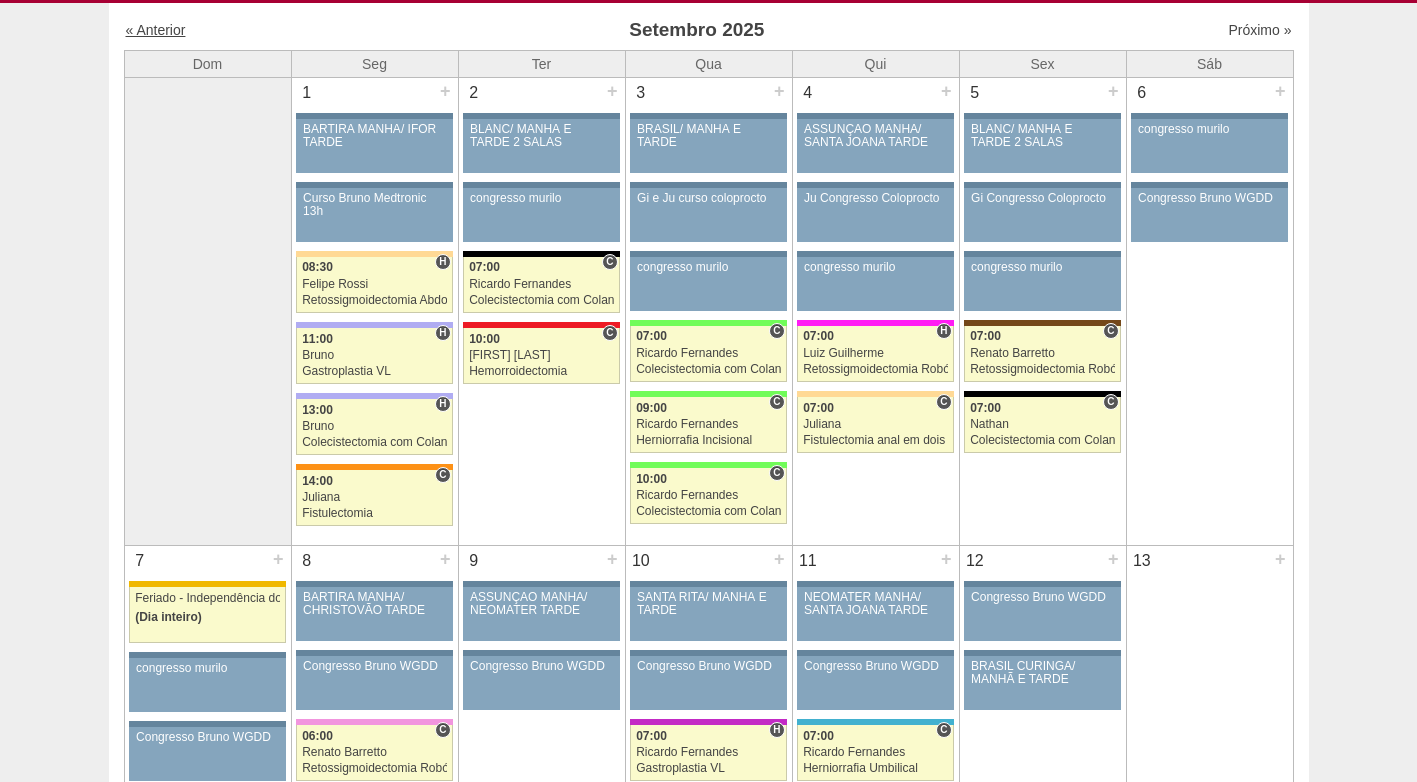 click on "« Anterior" at bounding box center (156, 30) 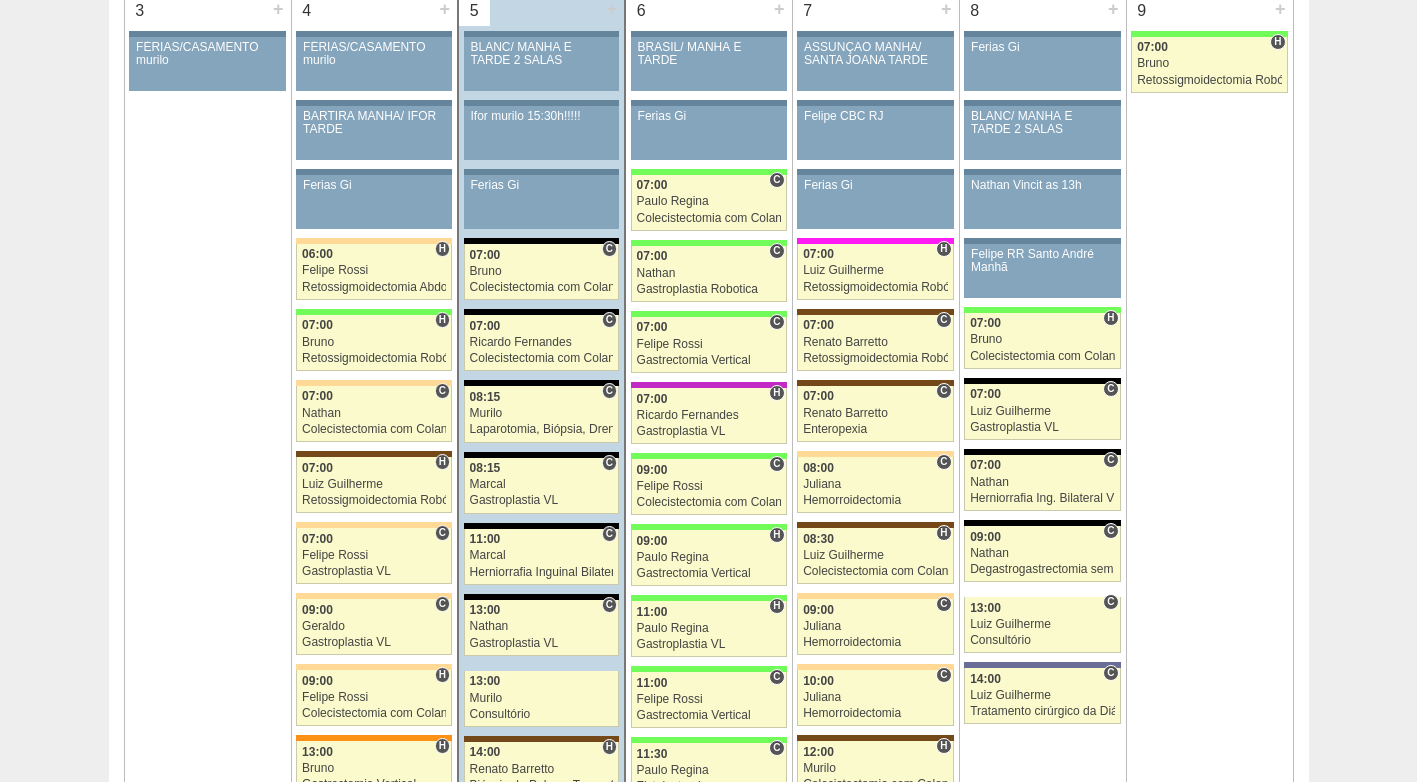 scroll, scrollTop: 1200, scrollLeft: 0, axis: vertical 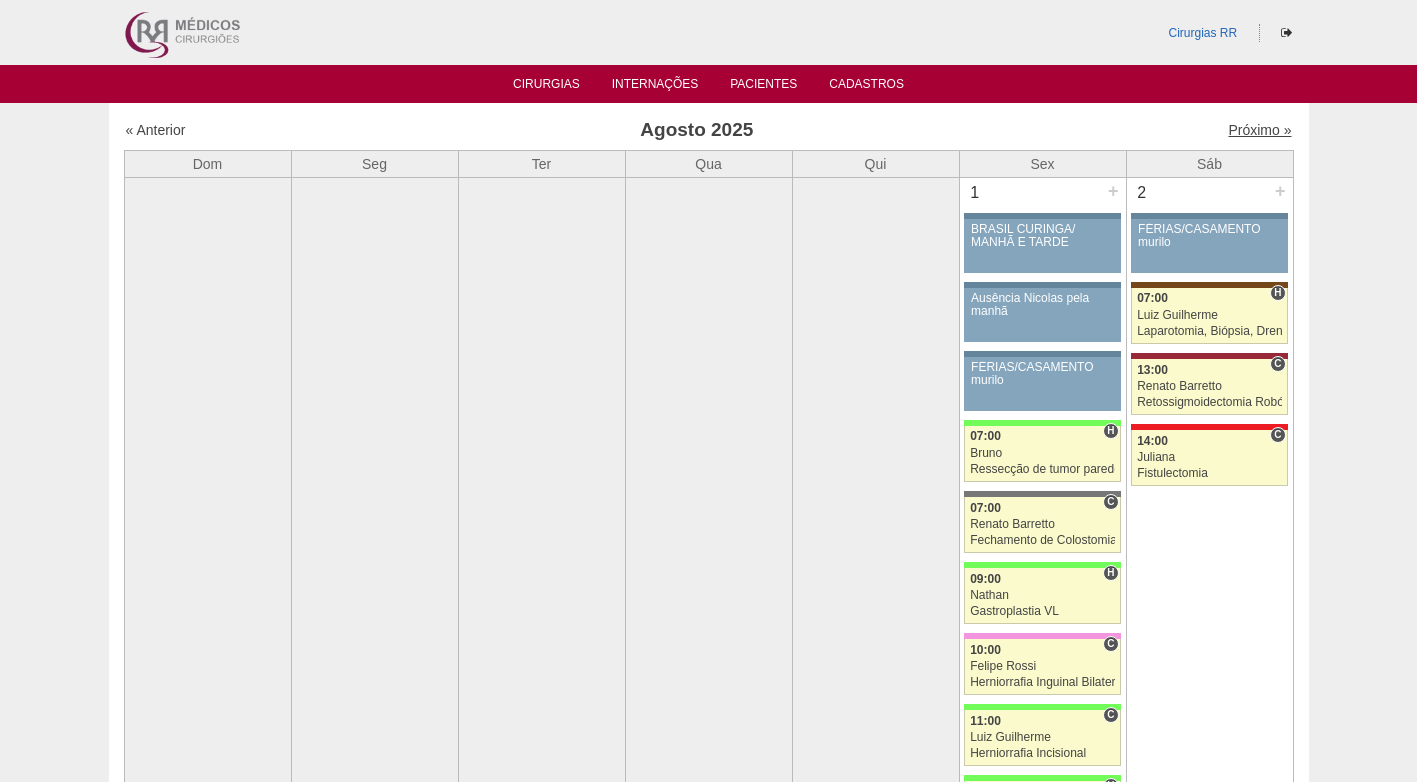 click on "Próximo »" at bounding box center (1259, 130) 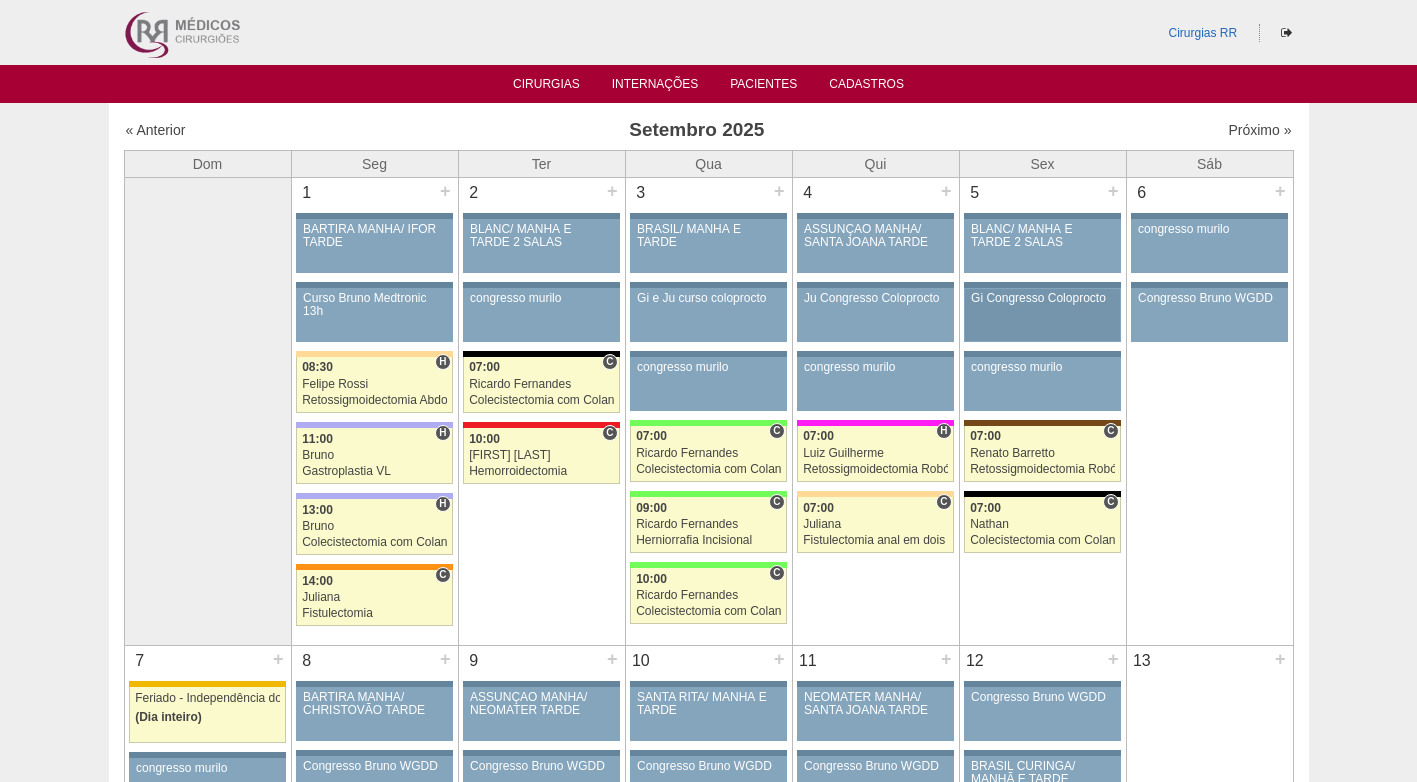 scroll, scrollTop: 0, scrollLeft: 0, axis: both 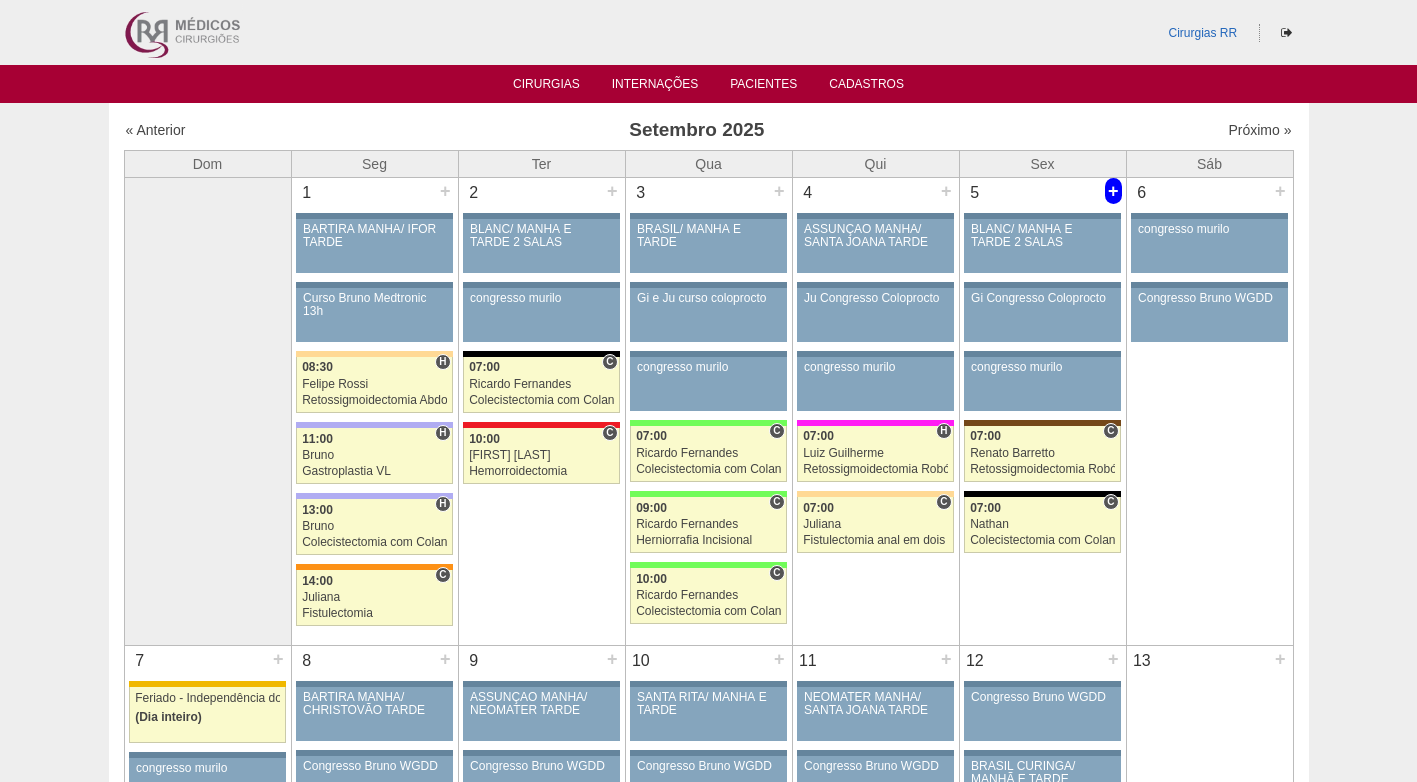 click on "+" at bounding box center [1113, 191] 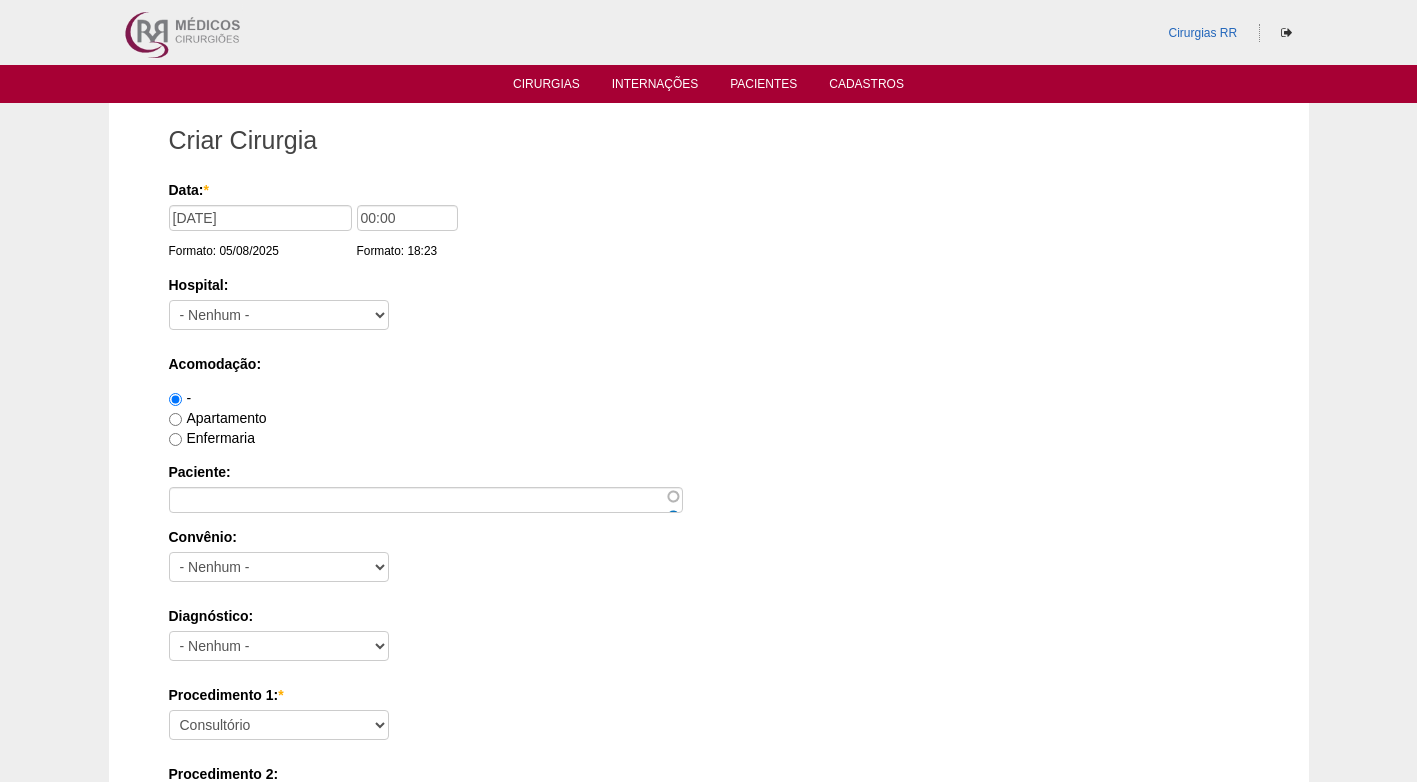 scroll, scrollTop: 0, scrollLeft: 0, axis: both 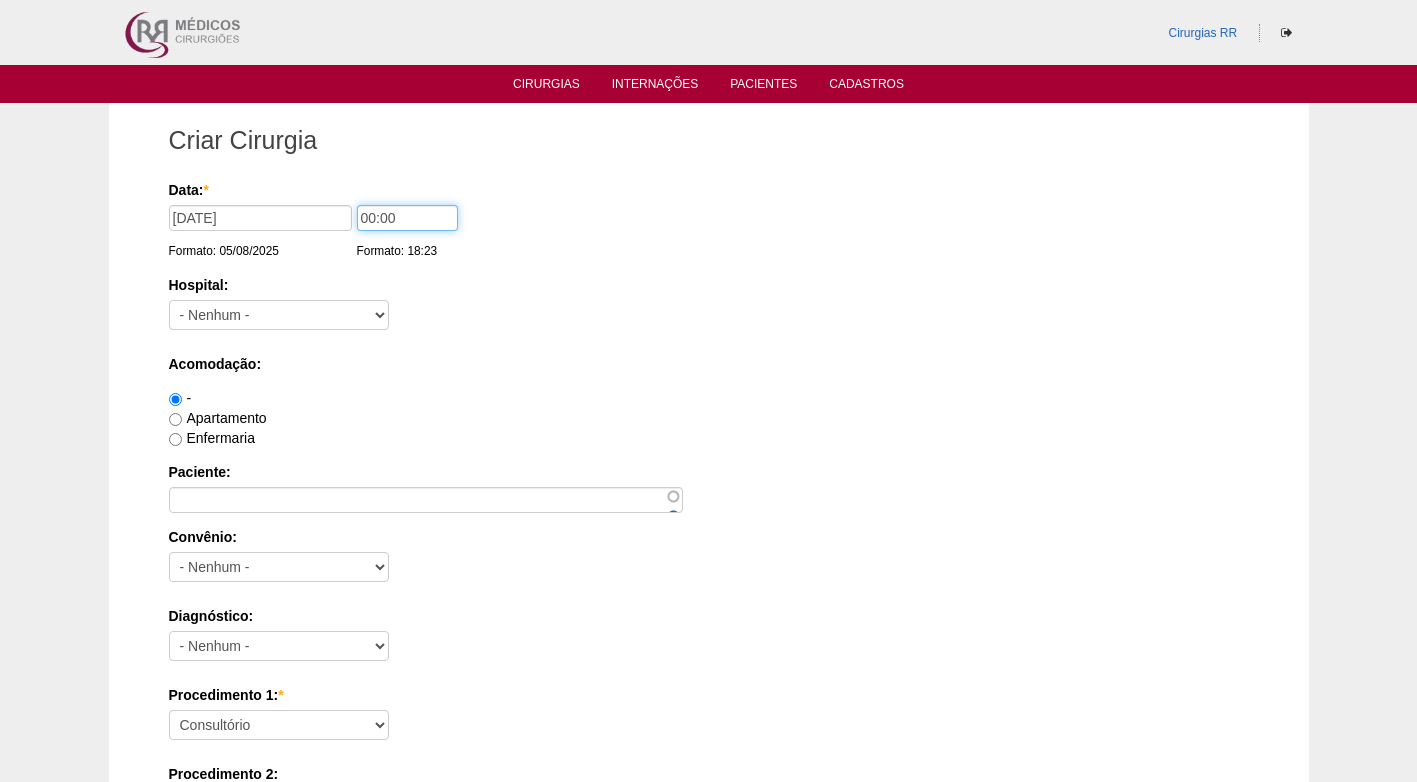 drag, startPoint x: 393, startPoint y: 219, endPoint x: 331, endPoint y: 226, distance: 62.39391 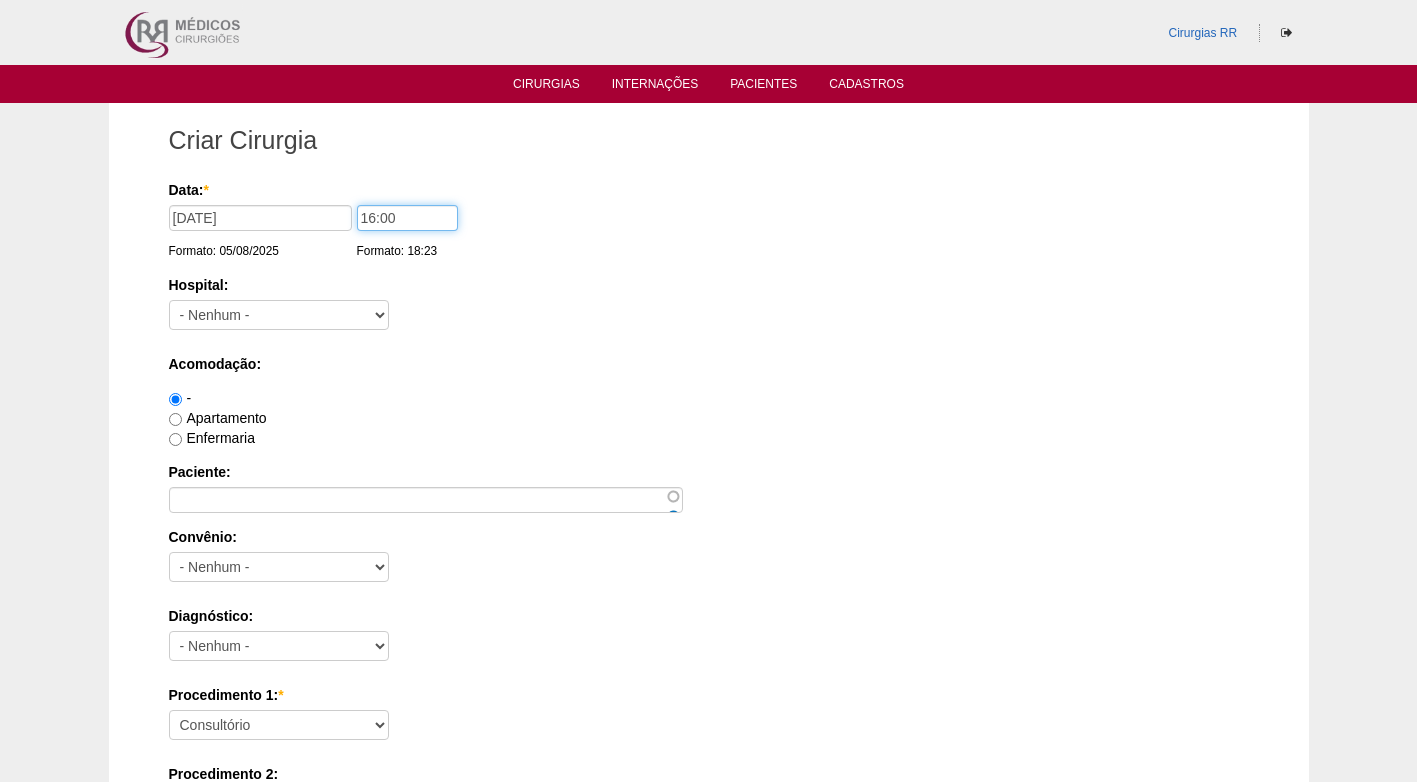 type on "16:00" 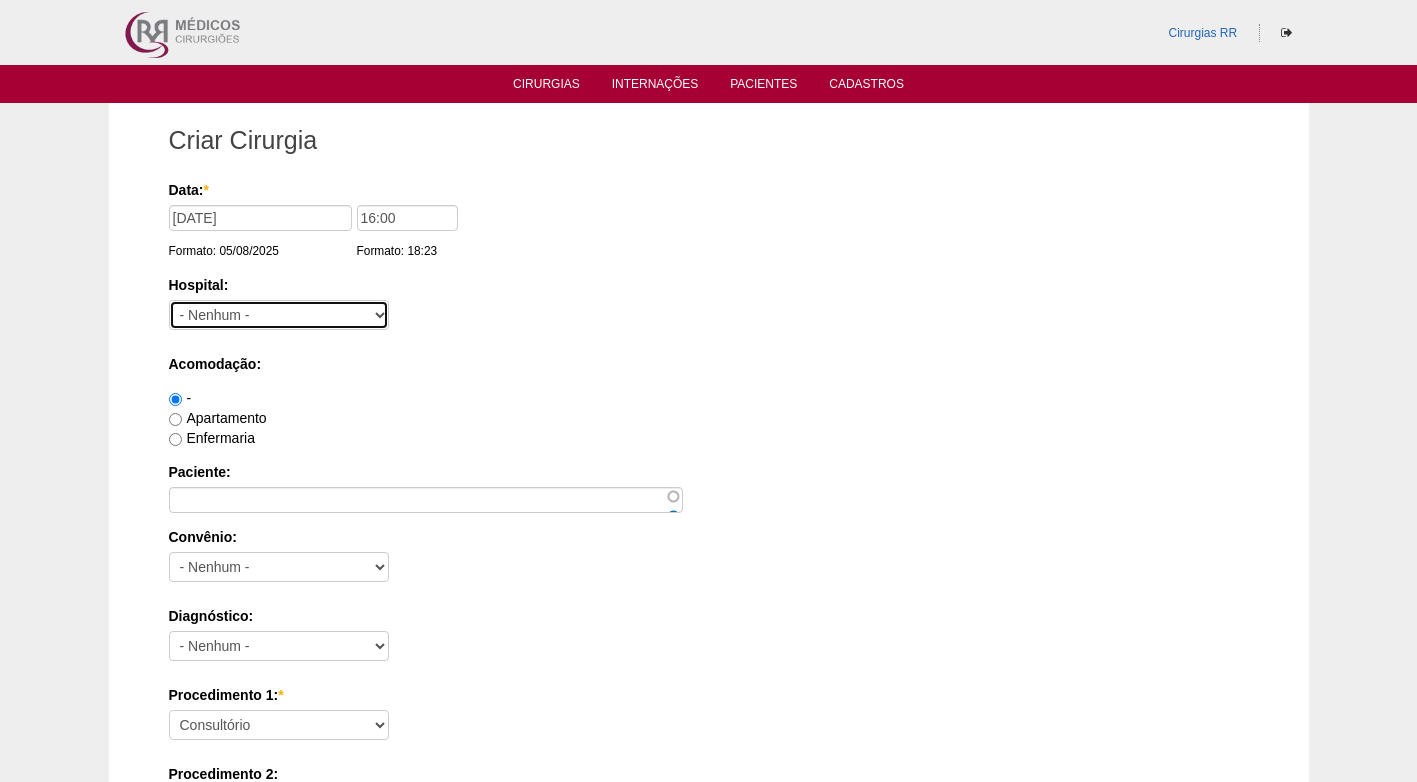 click on "- Nenhum - 9 de Julho Albert Einstein Alvorada América Assunção Bartira Beneficência Portuguesa SCS Blanc BP Mirante BP Paulista BR SURGERY Brasil Christóvão da Gama Cruz Azul Edmundo Vasconcelos Hospital São Camilo Hospital São Luiz Anália Franco IFOR Intermédica ABC Leforte Maria Braido Moriah Neomater Oswaldo Cruz Paulista Oswaldo Cruz Vergueiro Paulistano Pro Matre Samaritano Santa Catarina Santa Helena Santa Joana Santa Maria Santa Paula Santa Rita São Bernardo São Luiz - Itaim São Luiz - Jabaquara São Luiz - Morumbi São Luiz - SCS Sepaco Sírio Libanês Vila Mariana Day Hospital Vila Nova Star Villa Lobos Vital Vitória" at bounding box center (279, 315) 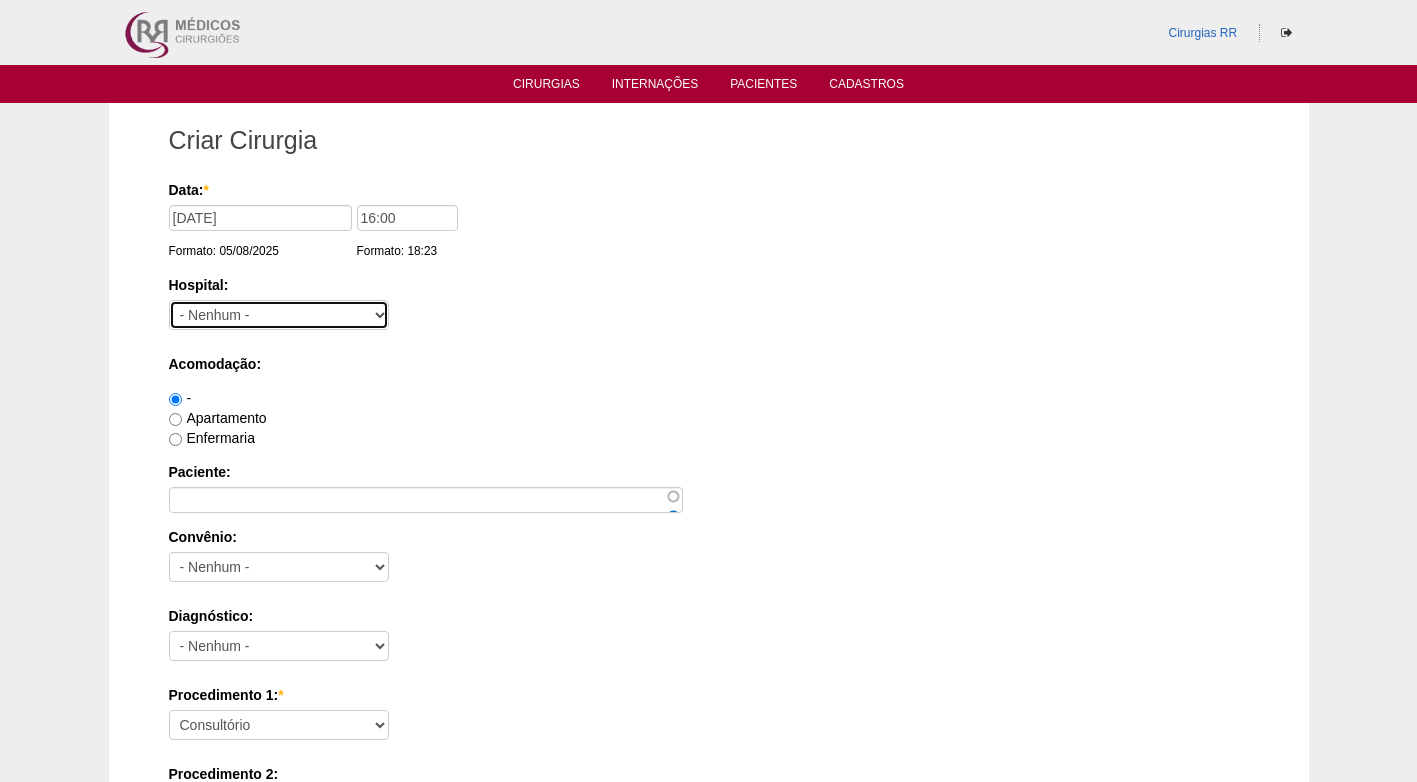 select on "30" 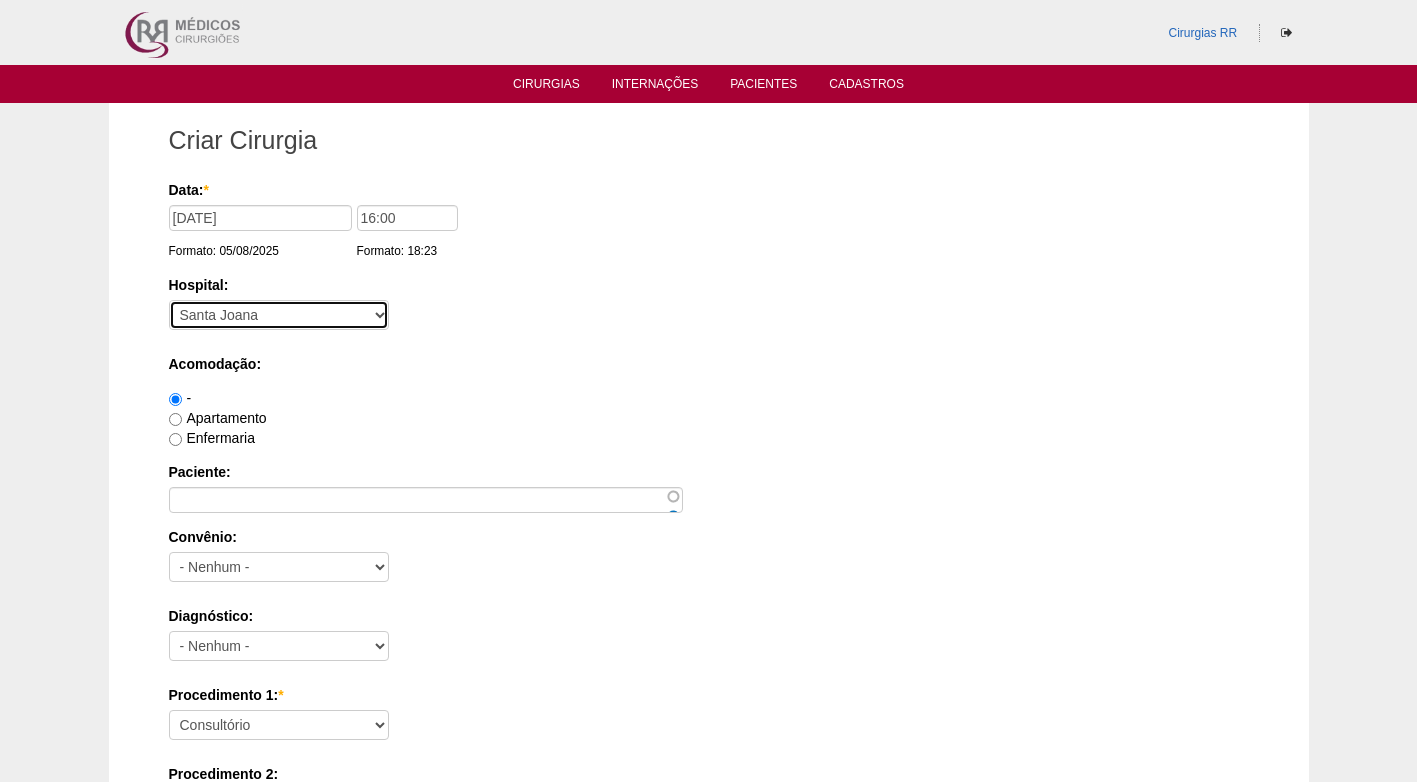 click on "- Nenhum - 9 de Julho Albert Einstein Alvorada América Assunção Bartira Beneficência Portuguesa SCS Blanc BP Mirante BP Paulista BR SURGERY Brasil Christóvão da Gama Cruz Azul Edmundo Vasconcelos Hospital São Camilo Hospital São Luiz Anália Franco IFOR Intermédica ABC Leforte Maria Braido Moriah Neomater Oswaldo Cruz Paulista Oswaldo Cruz Vergueiro Paulistano Pro Matre Samaritano Santa Catarina Santa Helena Santa Joana Santa Maria Santa Paula Santa Rita São Bernardo São Luiz - Itaim São Luiz - Jabaquara São Luiz - Morumbi São Luiz - SCS Sepaco Sírio Libanês Vila Mariana Day Hospital Vila Nova Star Villa Lobos Vital Vitória" at bounding box center (279, 315) 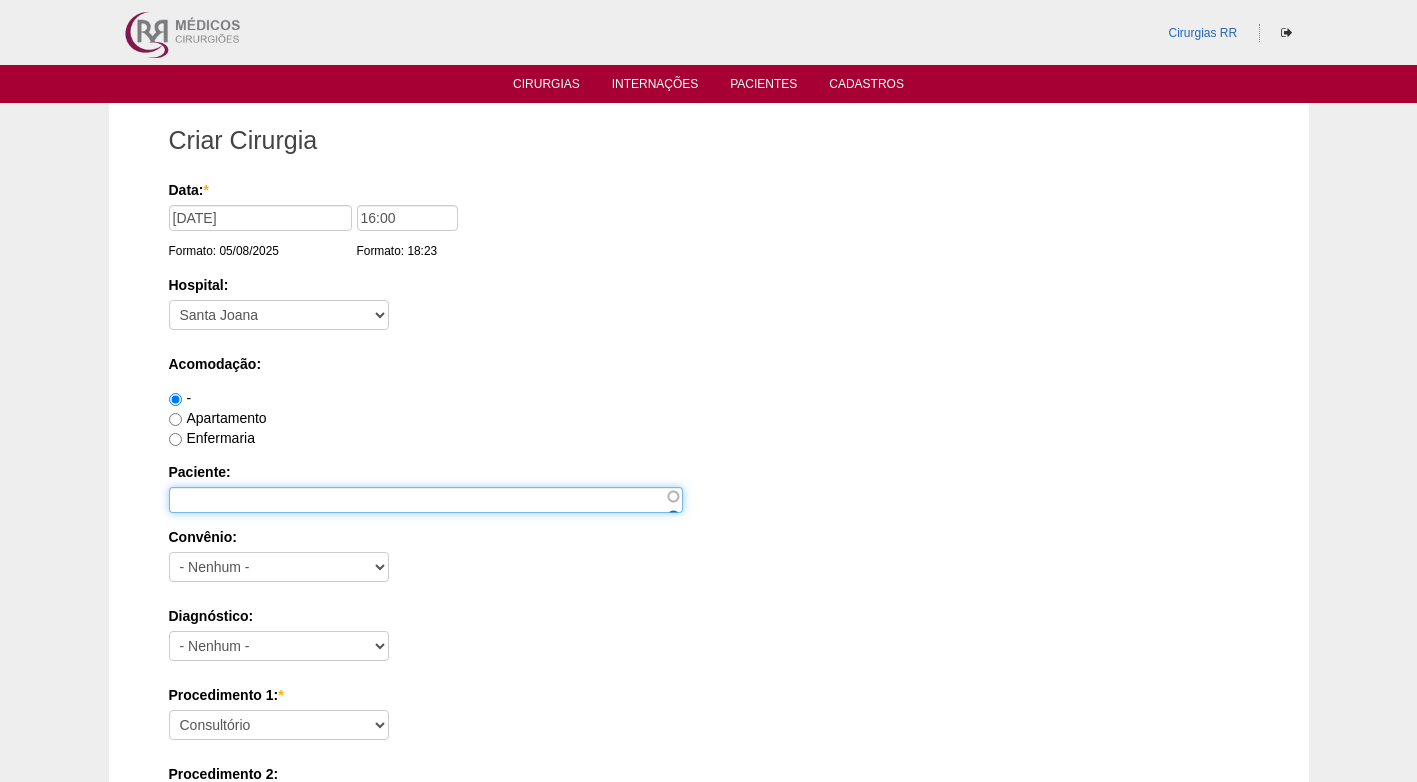 click on "Paciente:" at bounding box center (426, 500) 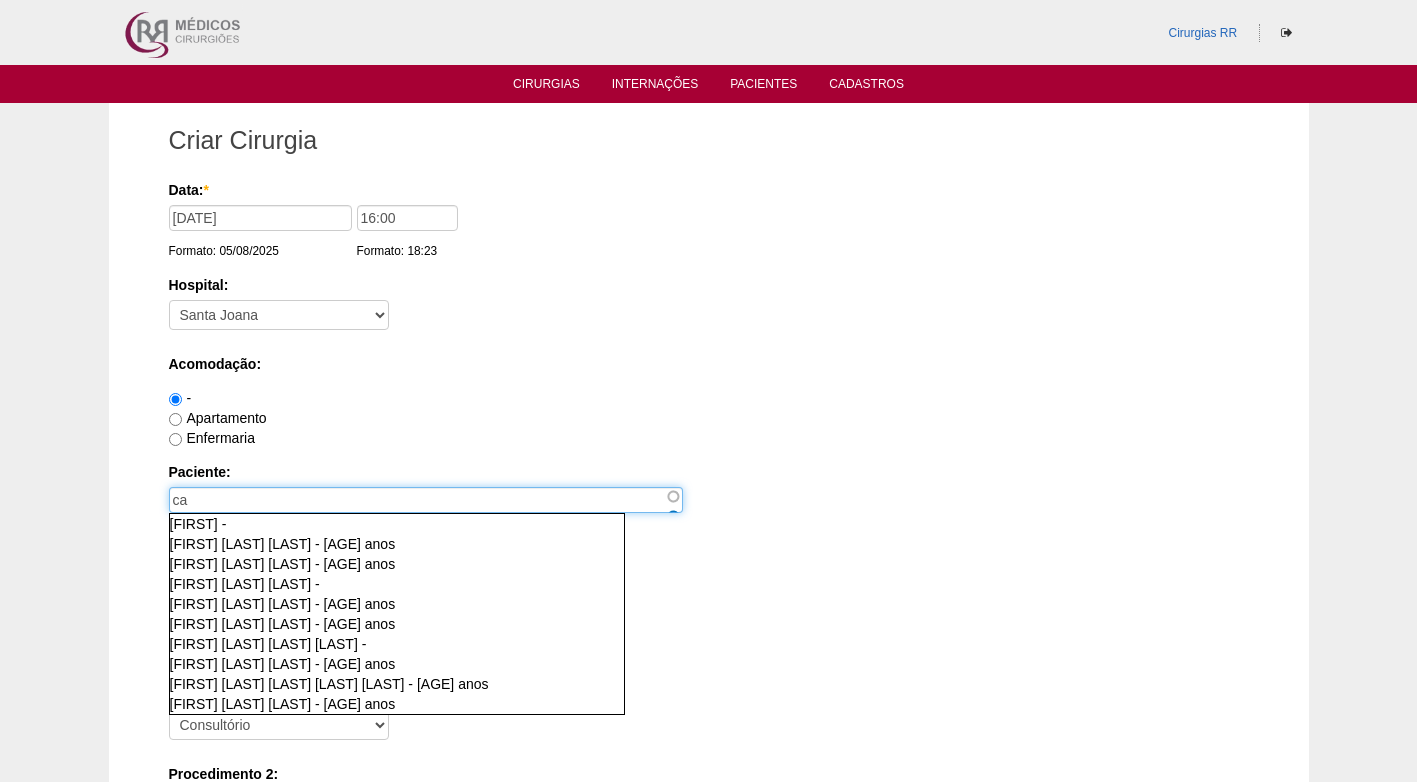 type on "c" 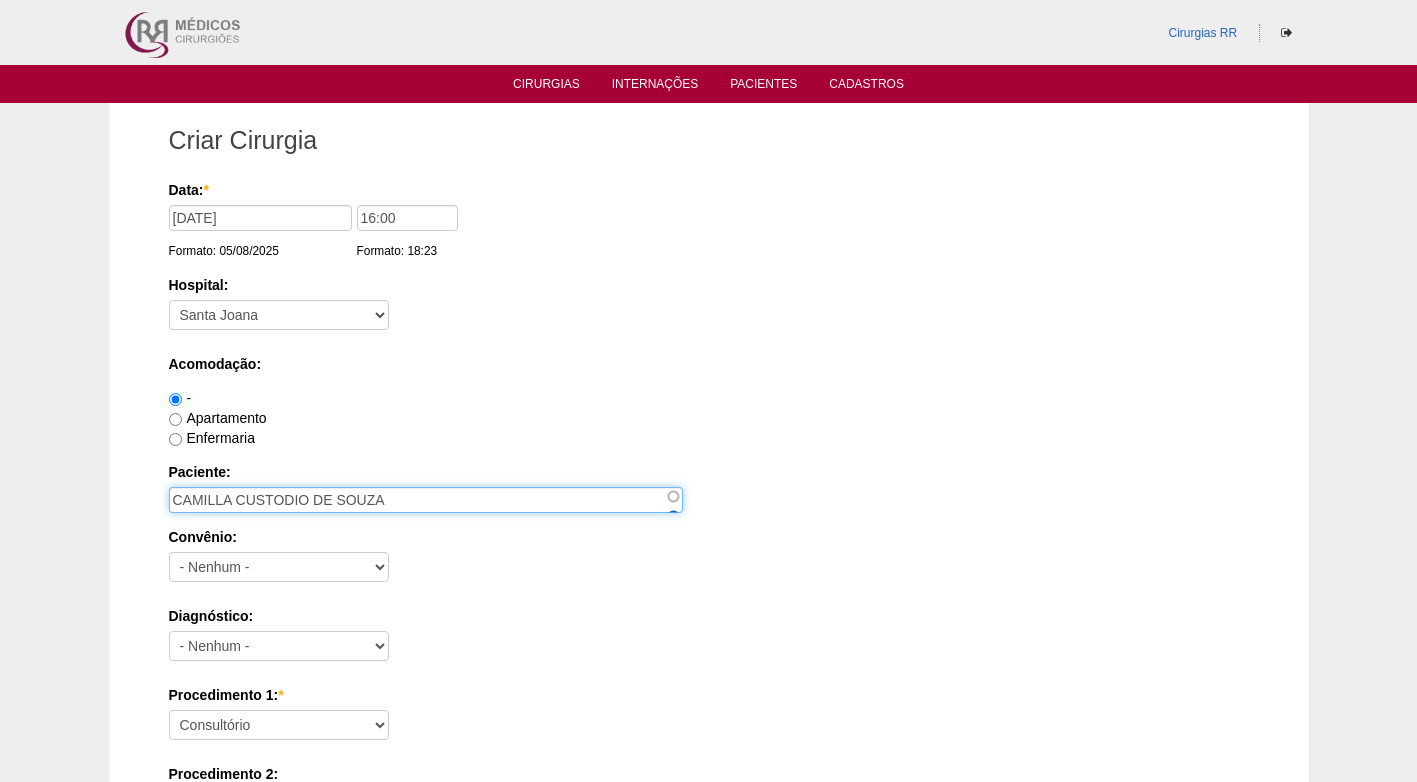 type on "CAMILLA CUSTODIO DE SOUZA" 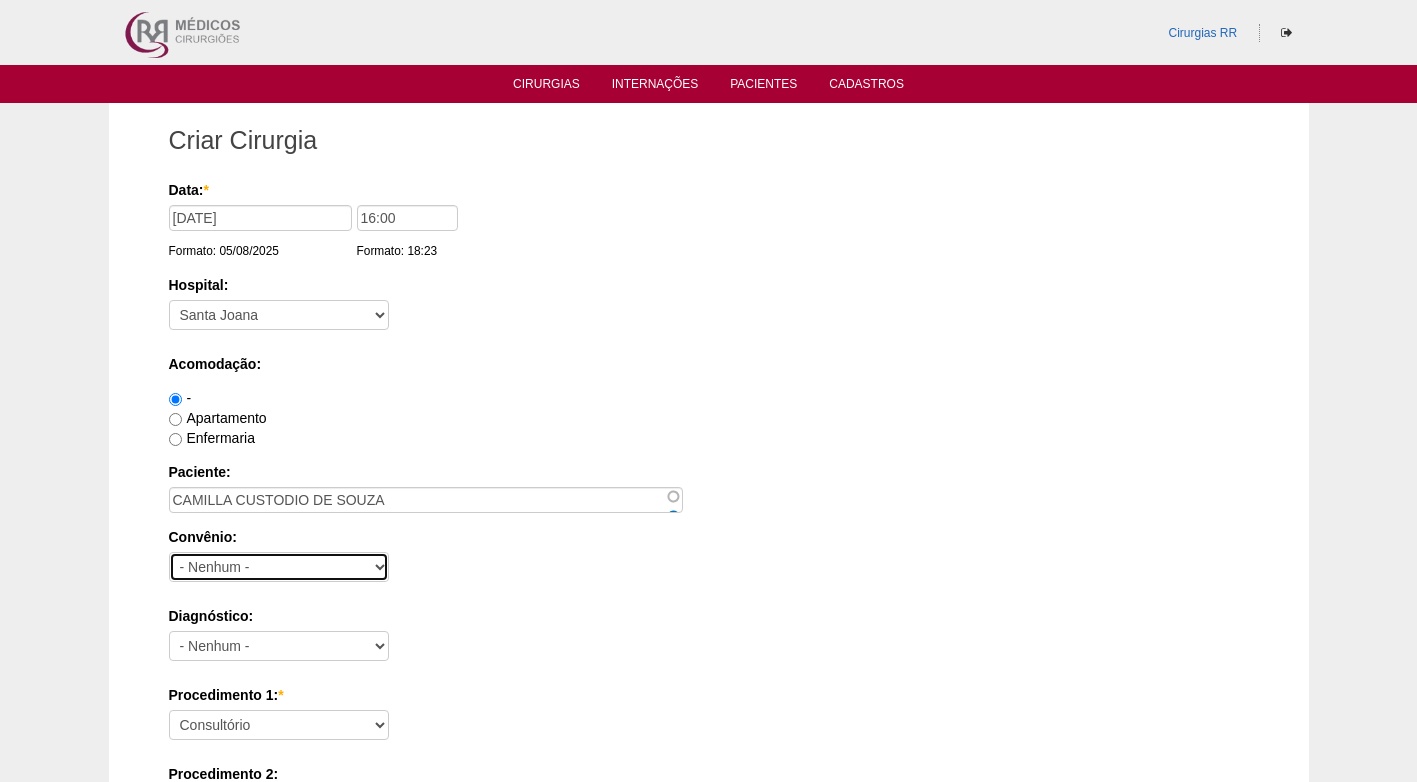 click on "- Nenhum - Abet Afresp Allianz Amil Blue Life Caasp Cabesp Caixa de Pensões Careplus Cassi CBPM Cesp Correios Cristovão Cristovão Cruz Azul Dix Economus Embratel Gama Goldem Cross IMASF Itaú Lincx Mapfre Marítima Medial Medical helth Mediservice Metrus Multicare Notre Dame Novelis Omega Omint Outros Particular Petrobrás Plantel Porto Seguro Postal Saúde Prefeitura Previscania Sabesp Santa Casa de Mauá Saúde Bradesco Saúde Caixa SCS Social Socio Sompo Saúde Sul América Uni Hosp Uni Hosp Unibanco Unimed VB saúde Vivest Volks" at bounding box center [279, 567] 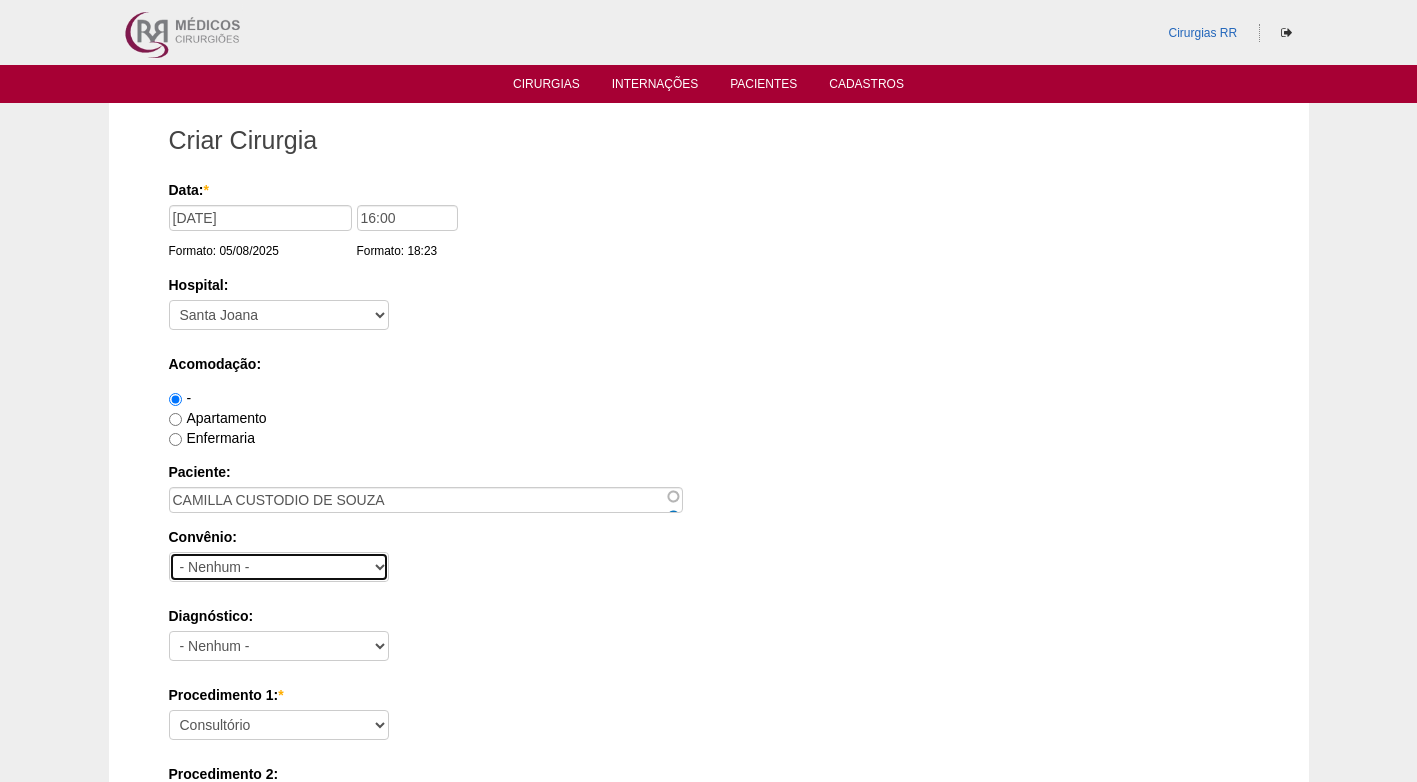select on "26" 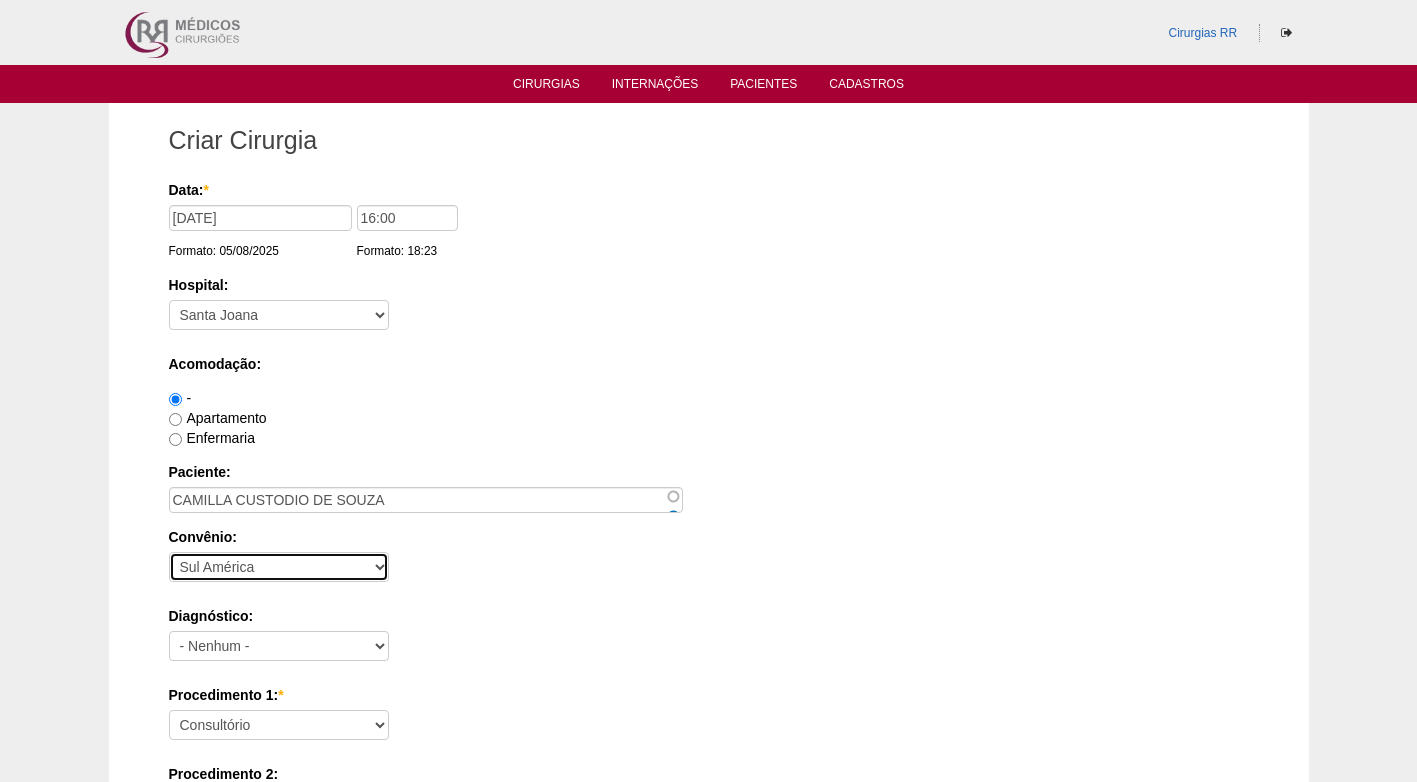 click on "- Nenhum - Abet Afresp Allianz Amil Blue Life Caasp Cabesp Caixa de Pensões Careplus Cassi CBPM Cesp Correios Cristovão Cristovão Cruz Azul Dix Economus Embratel Gama Goldem Cross IMASF Itaú Lincx Mapfre Marítima Medial Medical helth Mediservice Metrus Multicare Notre Dame Novelis Omega Omint Outros Particular Petrobrás Plantel Porto Seguro Postal Saúde Prefeitura Previscania Sabesp Santa Casa de Mauá Saúde Bradesco Saúde Caixa SCS Social Socio Sompo Saúde Sul América Uni Hosp Uni Hosp Unibanco Unimed VB saúde Vivest Volks" at bounding box center [279, 567] 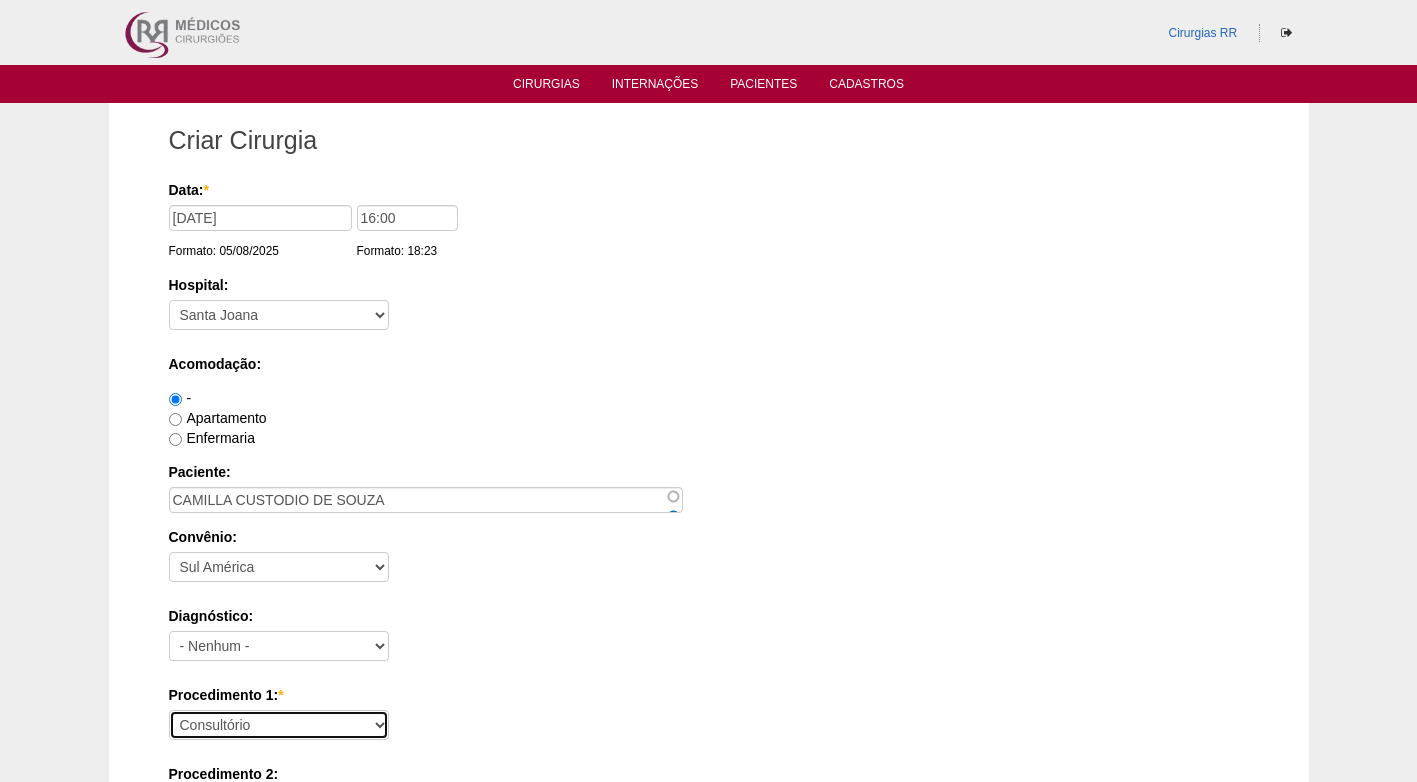 click on "Consultório Abscesso Hepático - Drenagem Abscesso perianal Amputação Abdômino Perineal do Reto por Vídeo Apendicectomia Apendicectomia Robotica Apendicectomia VL Balão Allurion Biópsia de Pele ou Tumor Superficial Biópsia Hepática por Video Cantoplastia Ungueal Cisto de Mesenterio por Video Cisto Sacro-coccígeo - Cirurgia Clinico Colecistectomia com Colangiografia Colecistectomia com Colangiografia VL Colecistectomia Robótica Colecistectomia sem Colangiografia Colecistectomia sem Colangiografia VL Colecistojejunostomia Colecistostomia Colectomia Parcial com Colostomia  Colectomia Parcial com Colostomia VL Colectomia Parcial D Robótica Colectomia Parcial Robótica Colectomia Parcial sem Colostomia Colectomia Parcial sem Colostomia VL Colectomia Total com Íleo-retoanastomose Colectomia Total com Íleo-retoanastomose VL Colectomia Total com Ileostomia Colectomia Total com Ileostomia VL Colectomia Total Robótica Colédoco ou Hepático-Jejunostomia Colédoco ou Hepático-Jejunostomia VL Enteropexia" at bounding box center (279, 725) 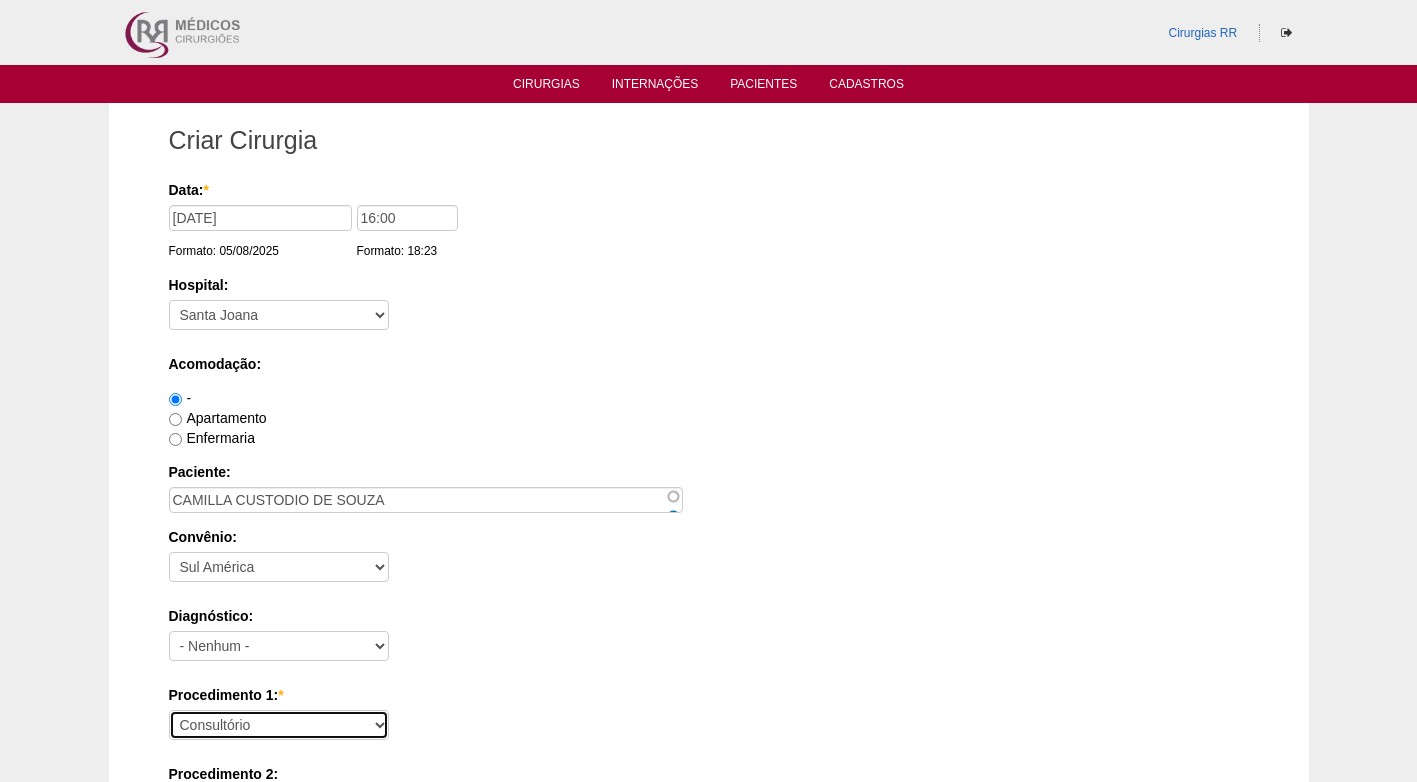 select on "4911" 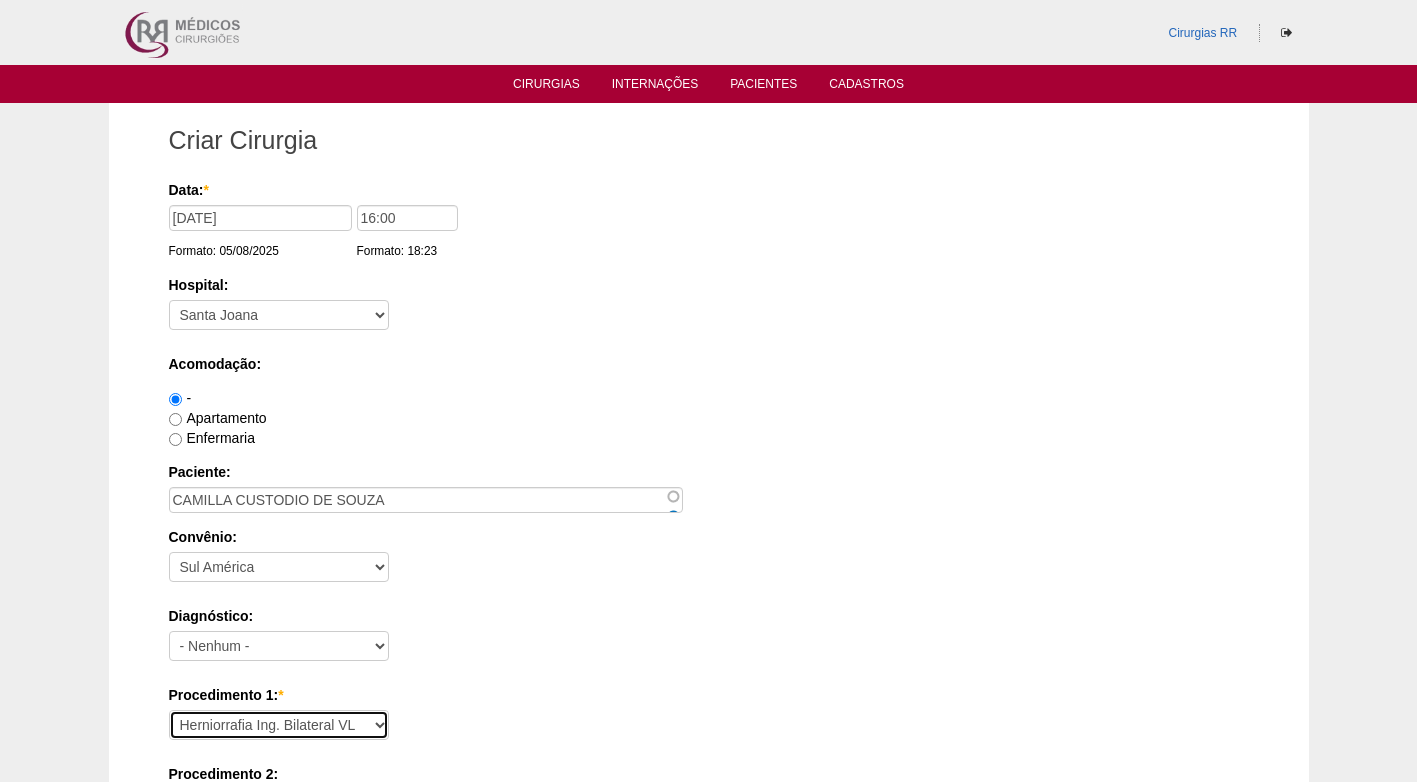 click on "Consultório Abscesso Hepático - Drenagem Abscesso perianal Amputação Abdômino Perineal do Reto por Vídeo Apendicectomia Apendicectomia Robotica Apendicectomia VL Balão Allurion Biópsia de Pele ou Tumor Superficial Biópsia Hepática por Video Cantoplastia Ungueal Cisto de Mesenterio por Video Cisto Sacro-coccígeo - Cirurgia Clinico Colecistectomia com Colangiografia Colecistectomia com Colangiografia VL Colecistectomia Robótica Colecistectomia sem Colangiografia Colecistectomia sem Colangiografia VL Colecistojejunostomia Colecistostomia Colectomia Parcial com Colostomia  Colectomia Parcial com Colostomia VL Colectomia Parcial D Robótica Colectomia Parcial Robótica Colectomia Parcial sem Colostomia Colectomia Parcial sem Colostomia VL Colectomia Total com Íleo-retoanastomose Colectomia Total com Íleo-retoanastomose VL Colectomia Total com Ileostomia Colectomia Total com Ileostomia VL Colectomia Total Robótica Colédoco ou Hepático-Jejunostomia Colédoco ou Hepático-Jejunostomia VL Enteropexia" at bounding box center (279, 725) 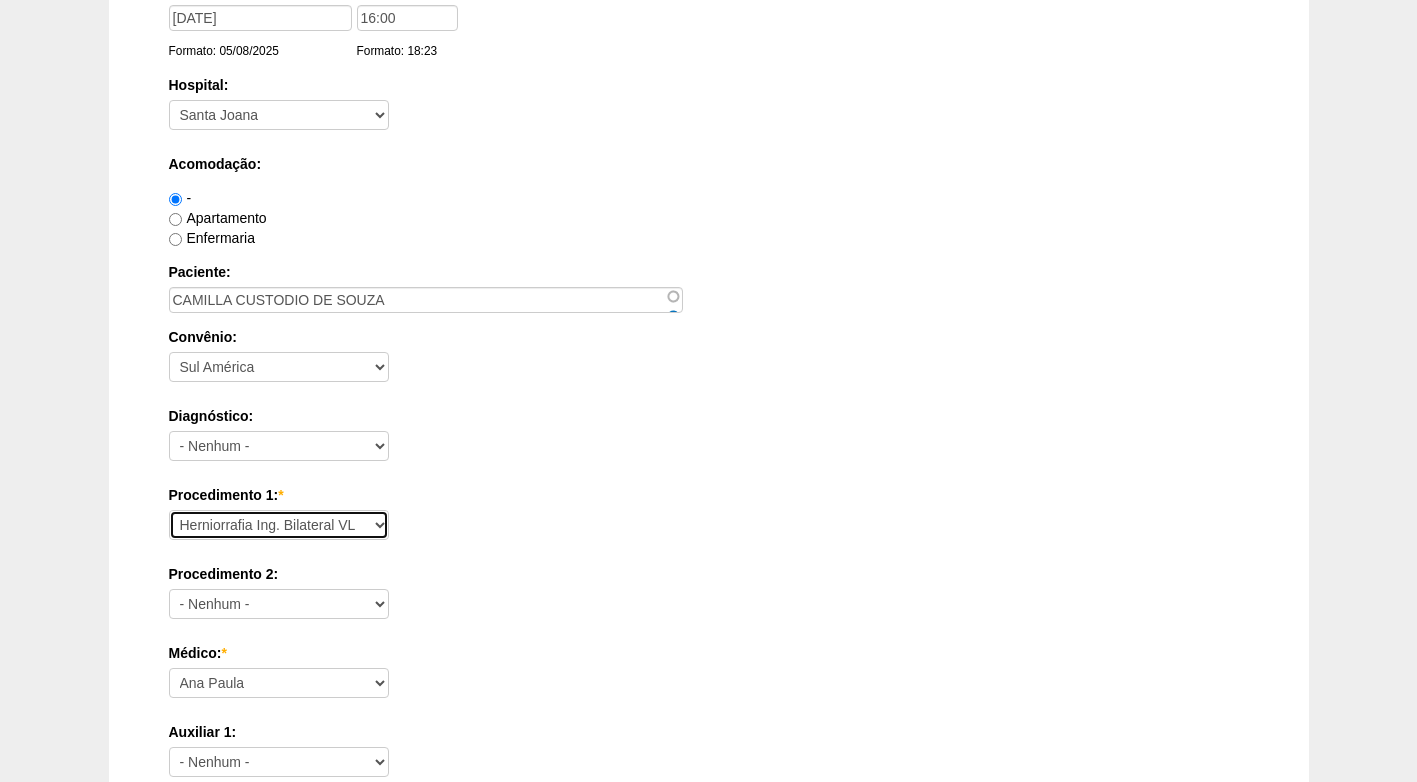 scroll, scrollTop: 300, scrollLeft: 0, axis: vertical 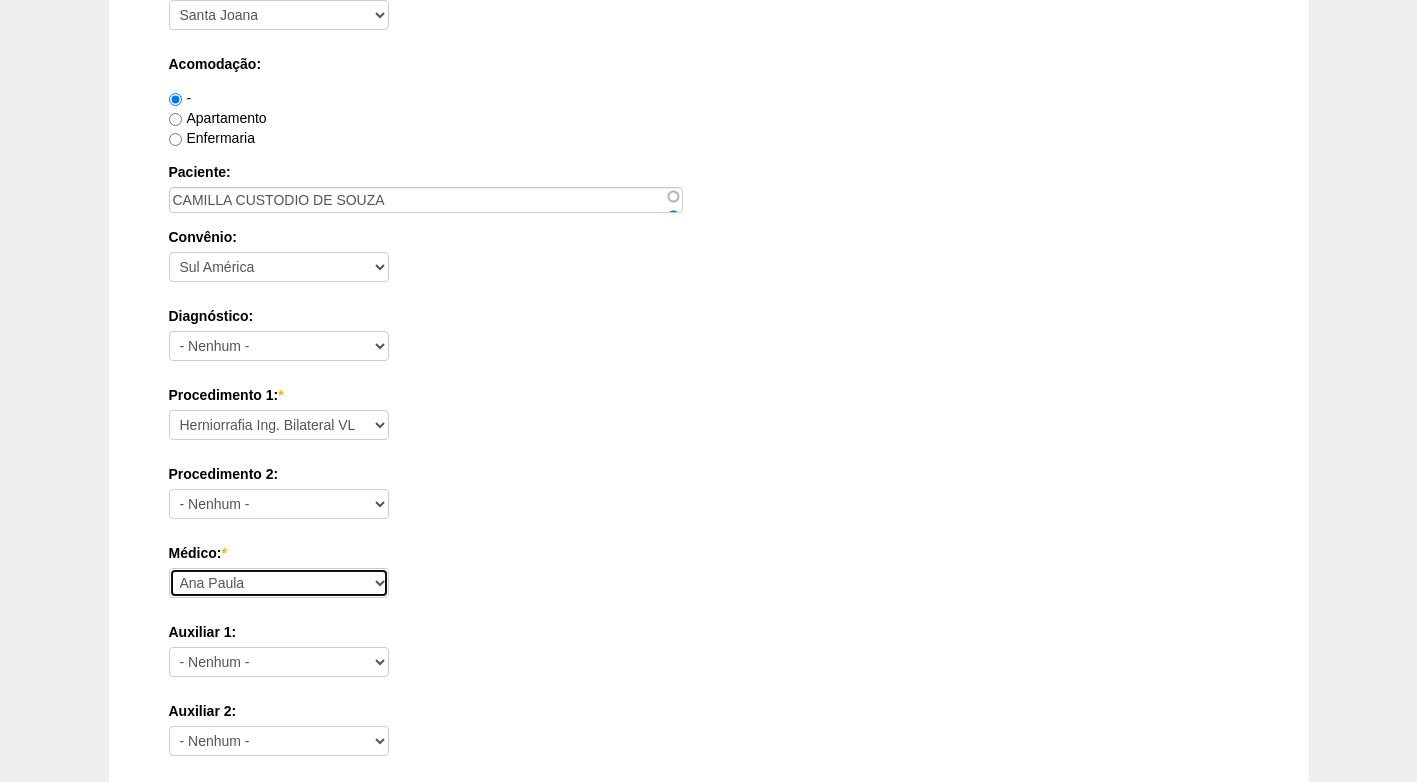 click on "Ana Paula
Bruno
Felipe Rossi
Geraldo
Igor Benevides
Isabella
Juliana
Luiz Guilherme
Marcal
Murilo
Nathan
Paulo Regina
Renato Barretto
Ricardo Fernandes
Ricardo Moreno
Roberto Cury" at bounding box center (279, 583) 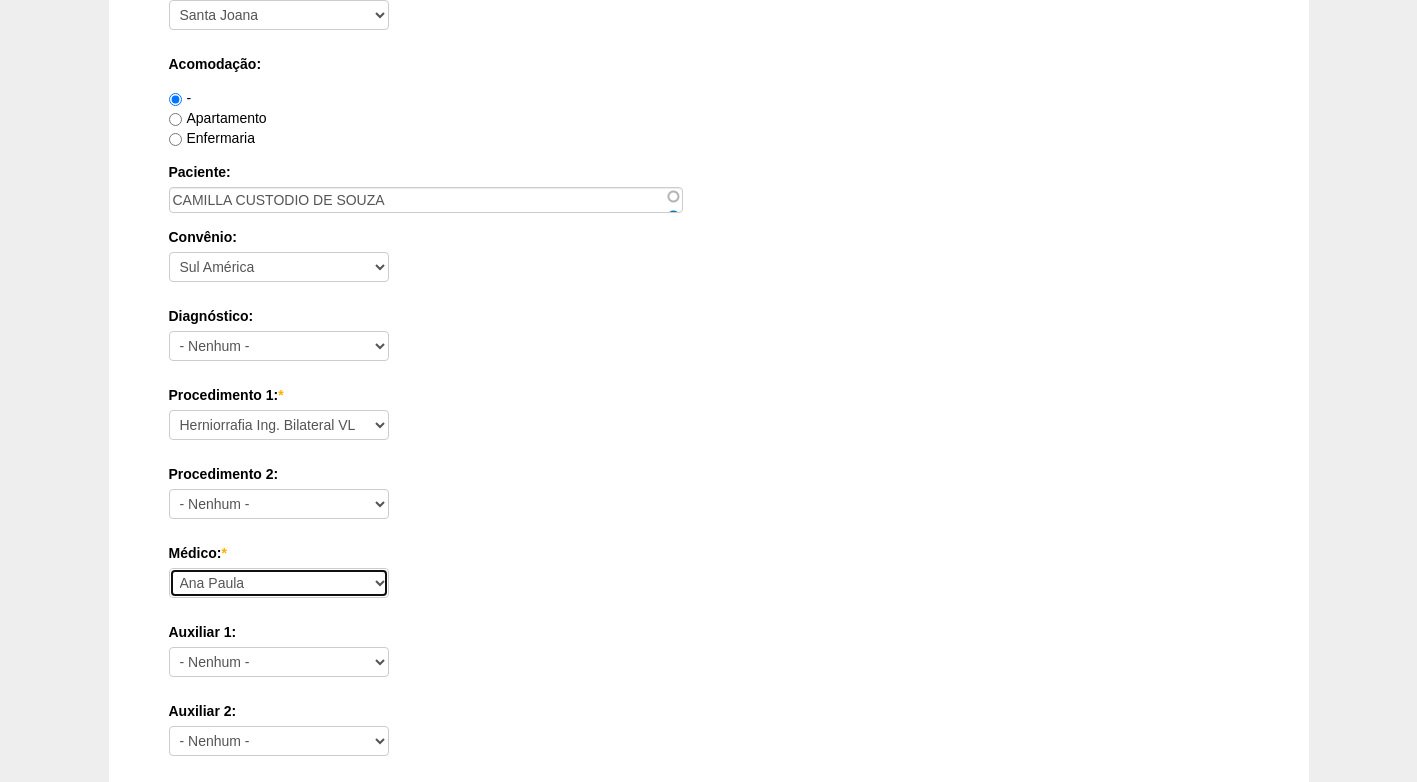 select on "47" 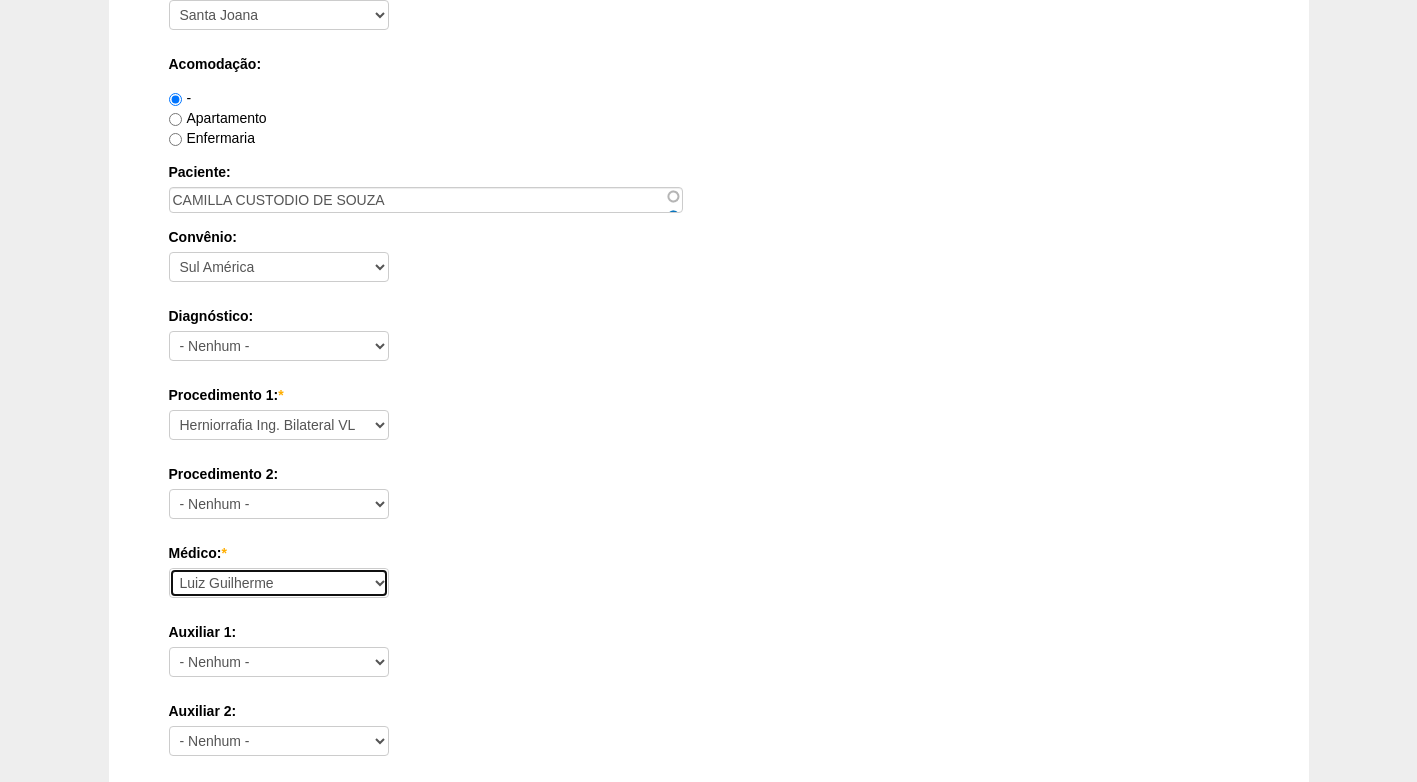 click on "Ana Paula
Bruno
Felipe Rossi
Geraldo
Igor Benevides
Isabella
Juliana
Luiz Guilherme
Marcal
Murilo
Nathan
Paulo Regina
Renato Barretto
Ricardo Fernandes
Ricardo Moreno
Roberto Cury" at bounding box center [279, 583] 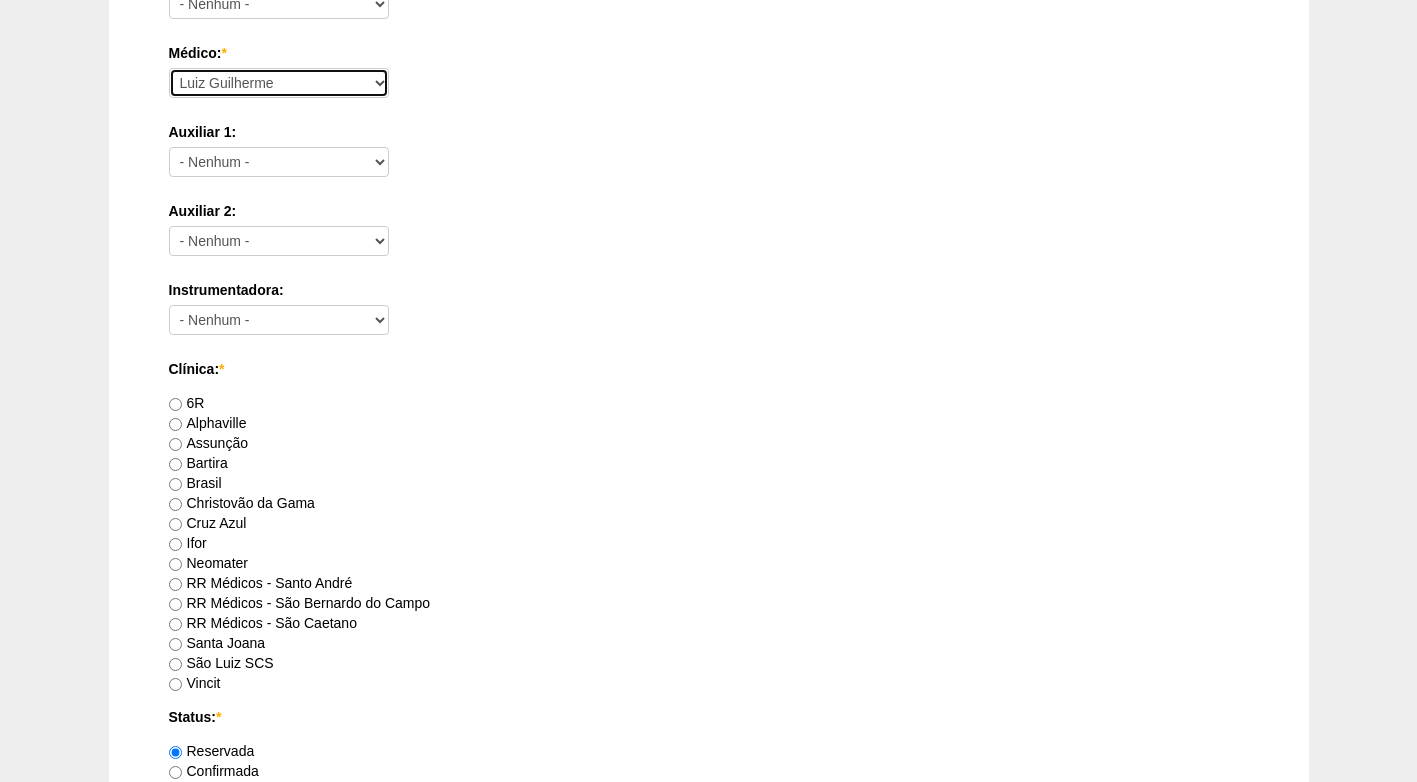 scroll, scrollTop: 900, scrollLeft: 0, axis: vertical 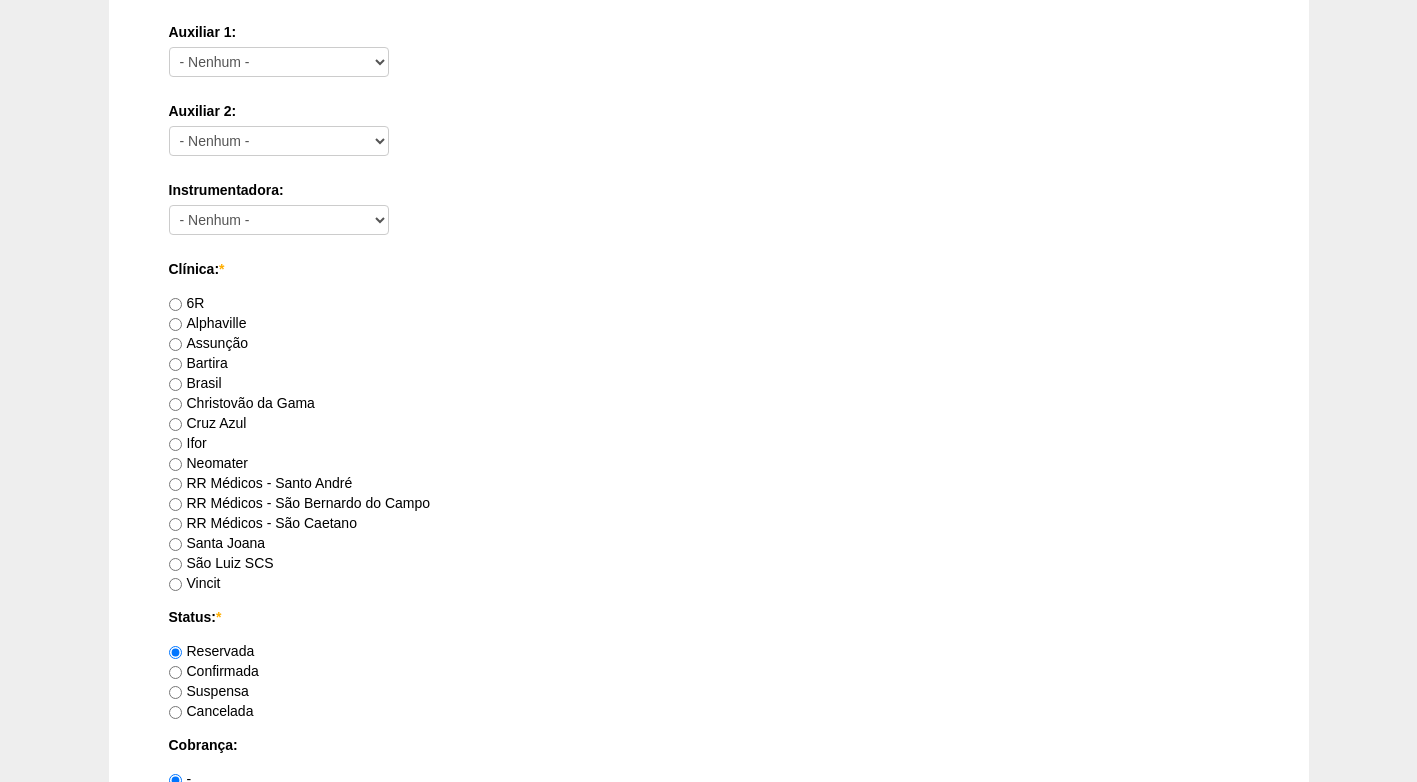 click on "Confirmada" at bounding box center [214, 671] 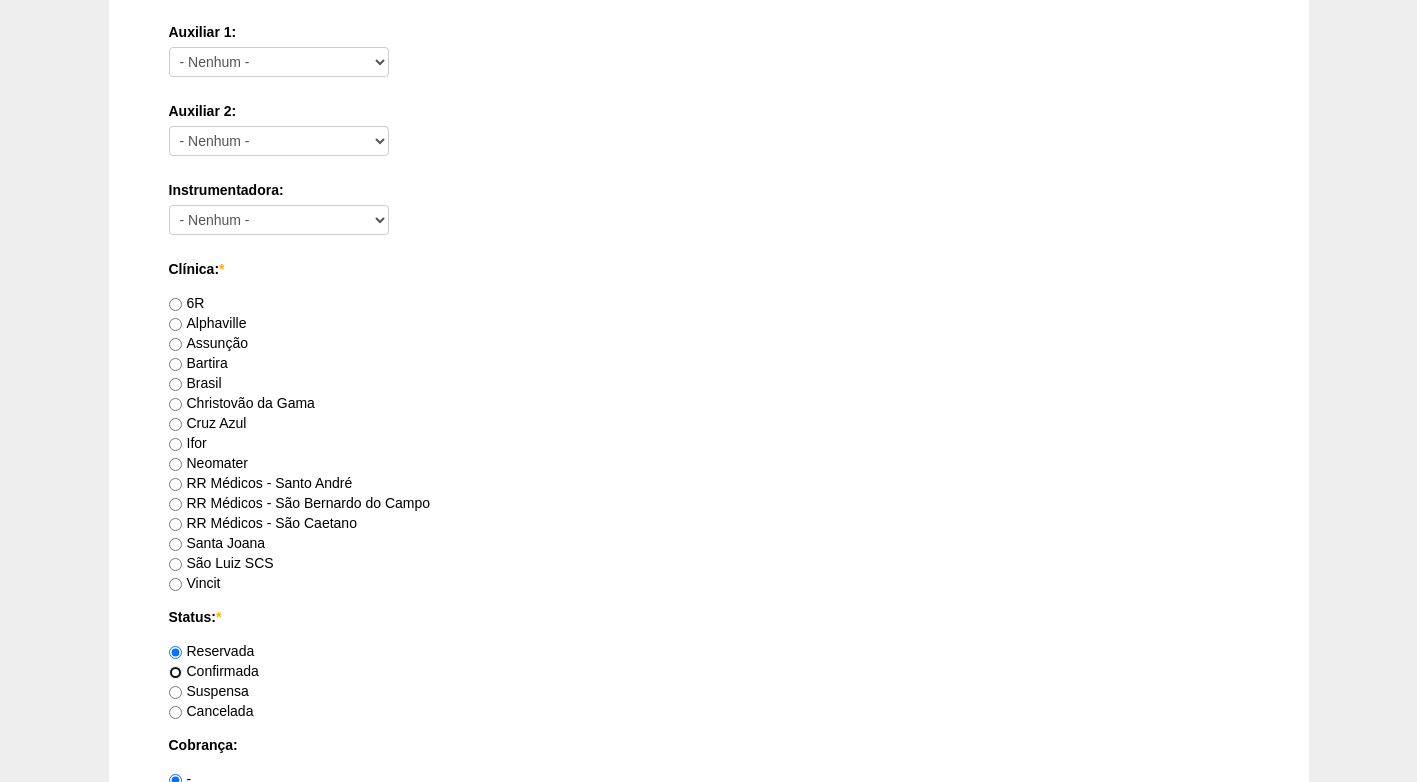 click on "Confirmada" at bounding box center [175, 672] 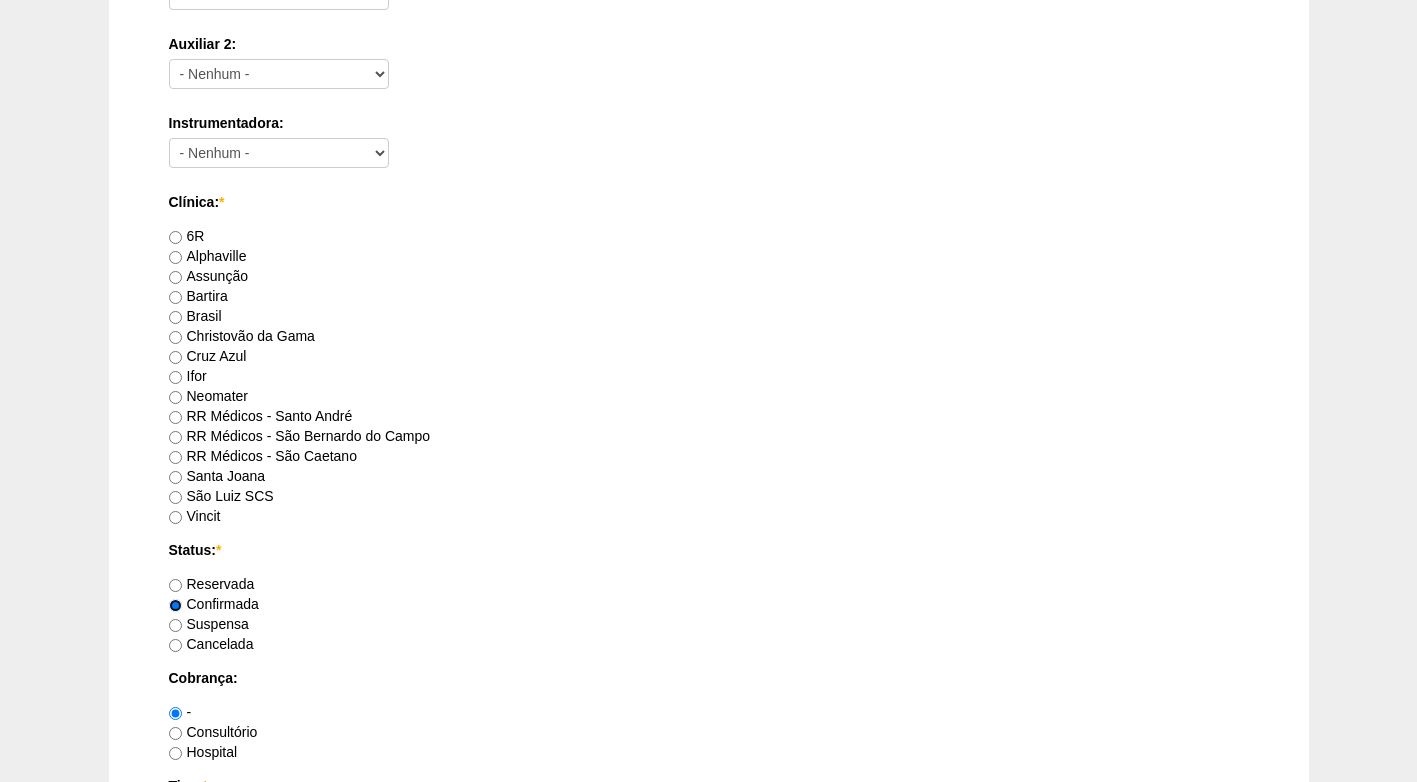 scroll, scrollTop: 1100, scrollLeft: 0, axis: vertical 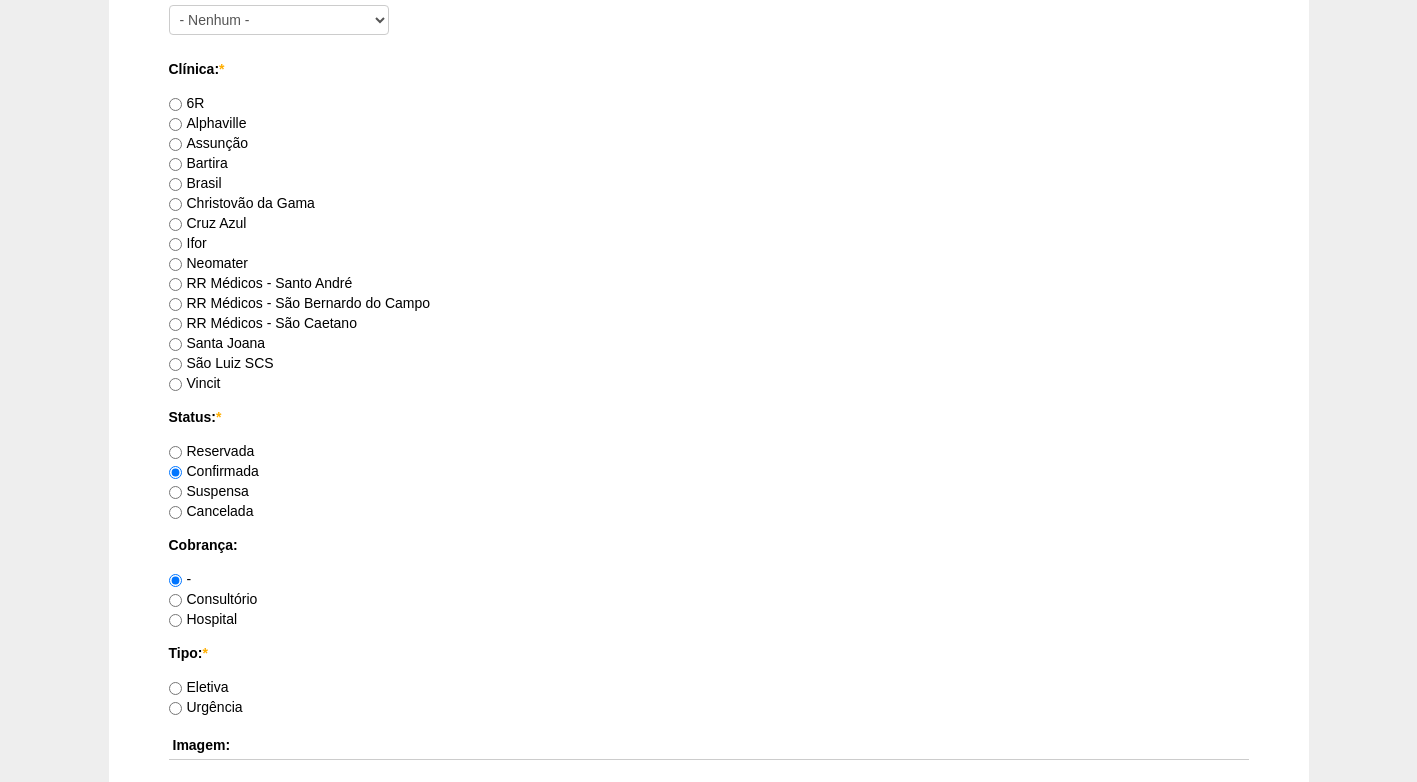 click on "Consultório" at bounding box center [213, 599] 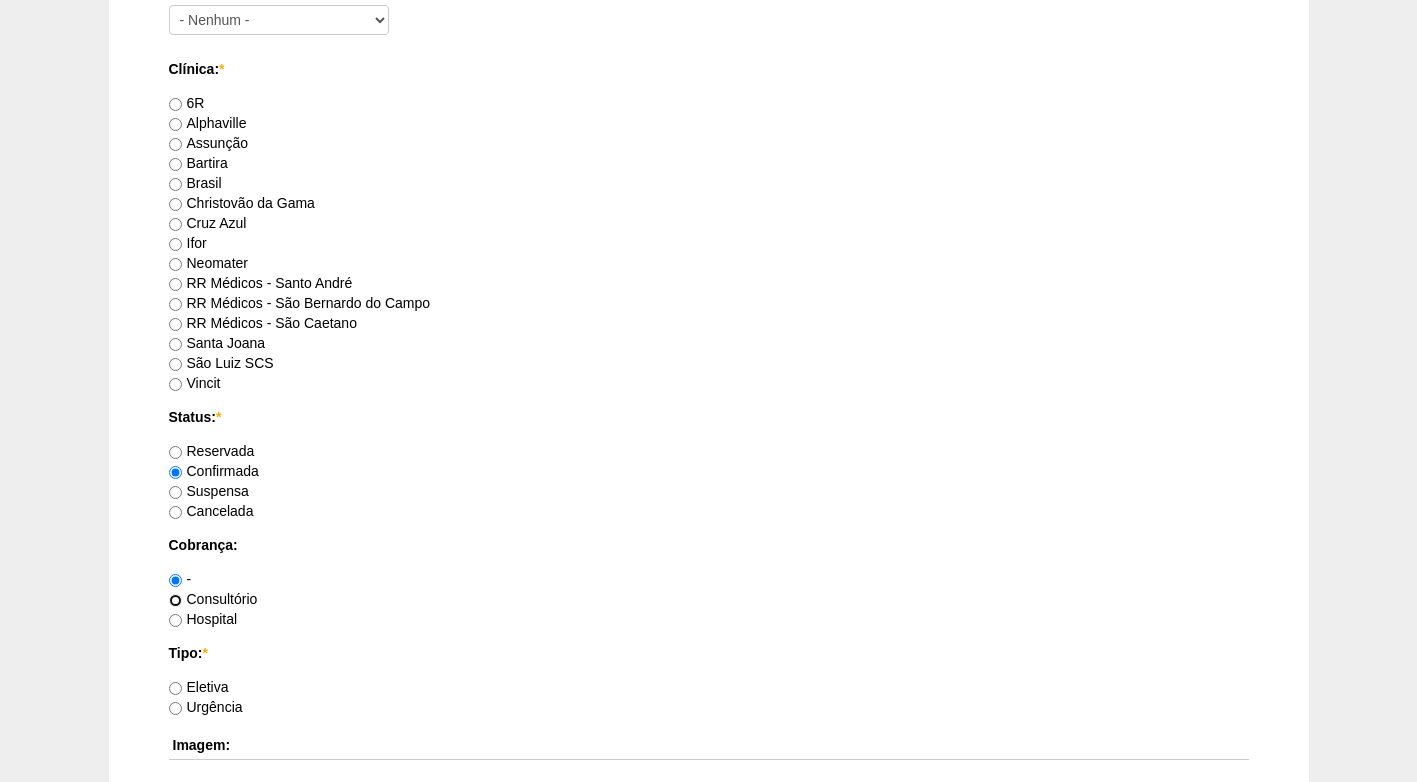 click on "Consultório" at bounding box center [175, 600] 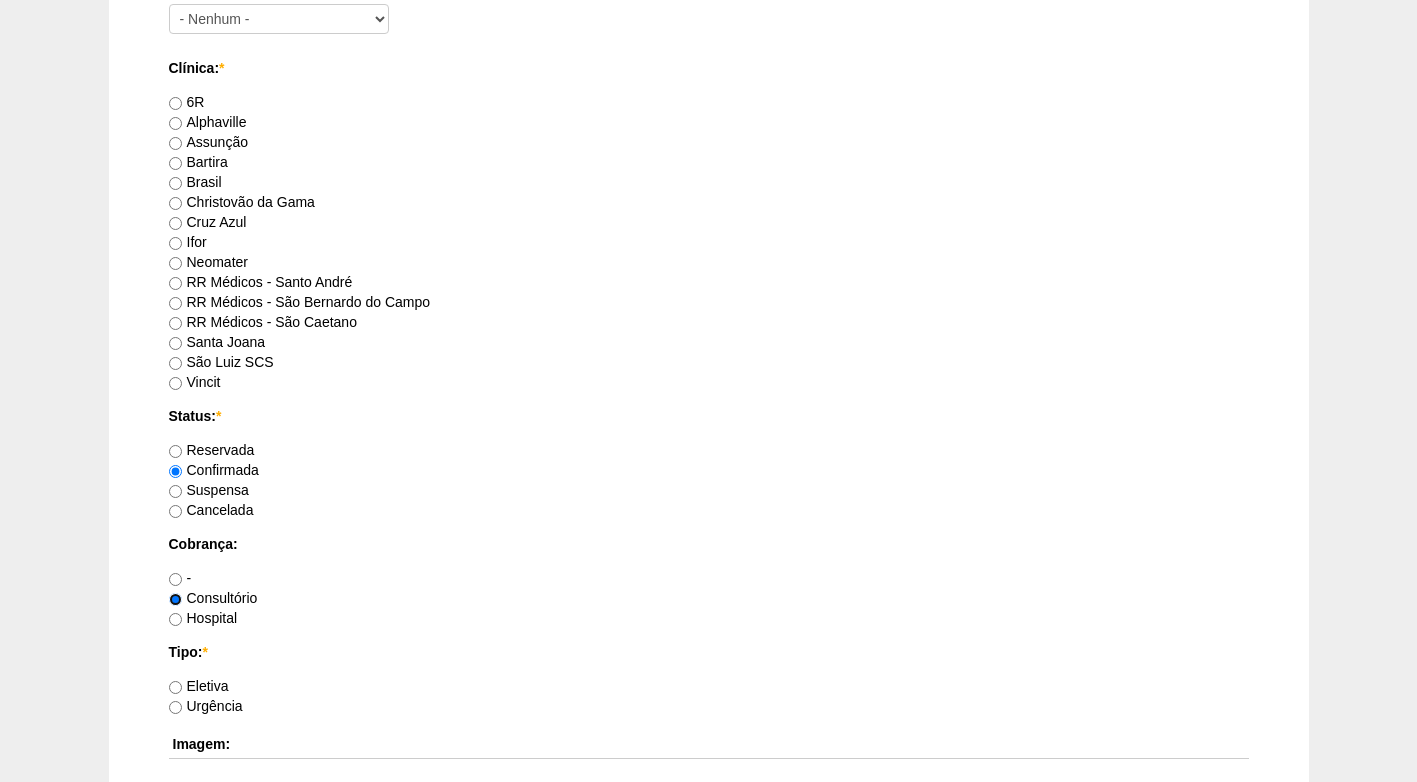 scroll, scrollTop: 1587, scrollLeft: 0, axis: vertical 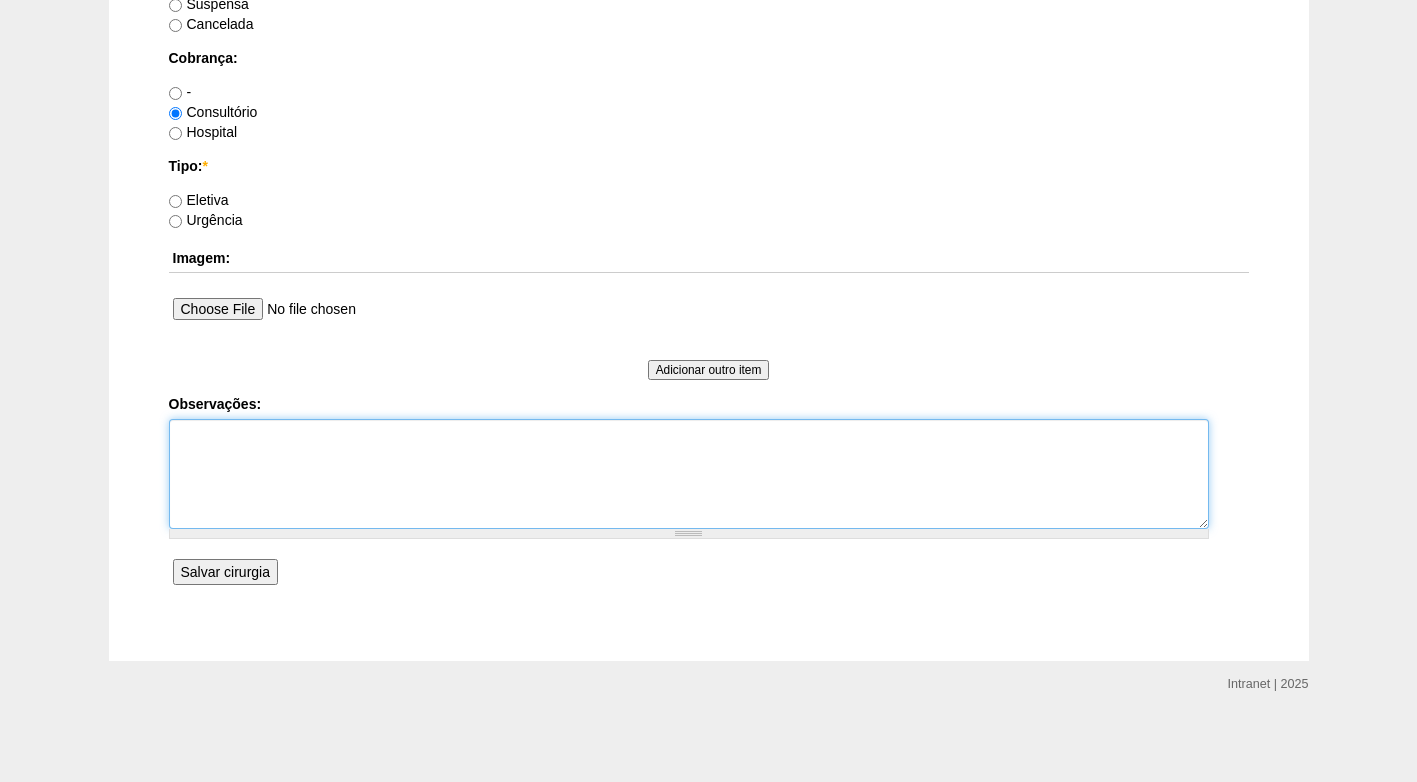 click on "Observações:" at bounding box center [689, 474] 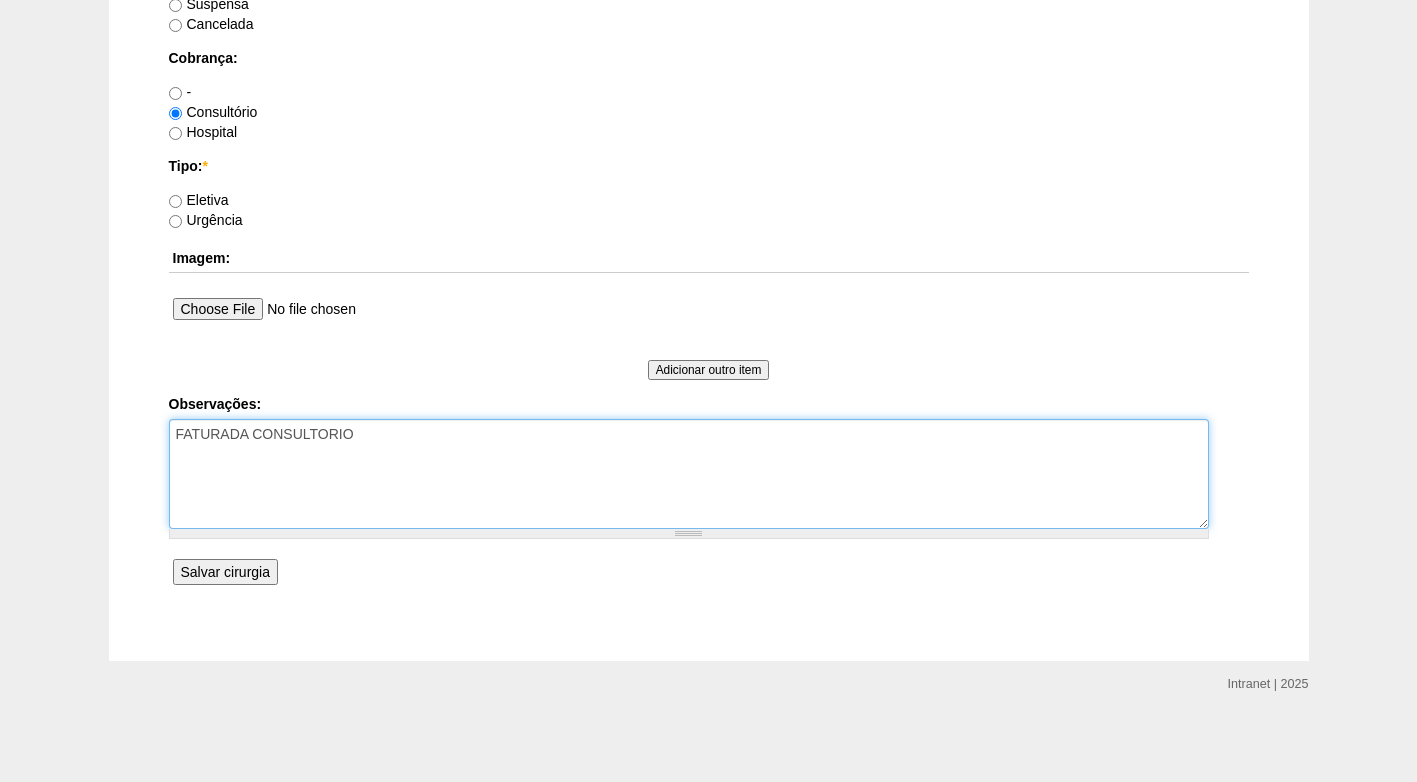 type on "FATURADA CONSULTORIO" 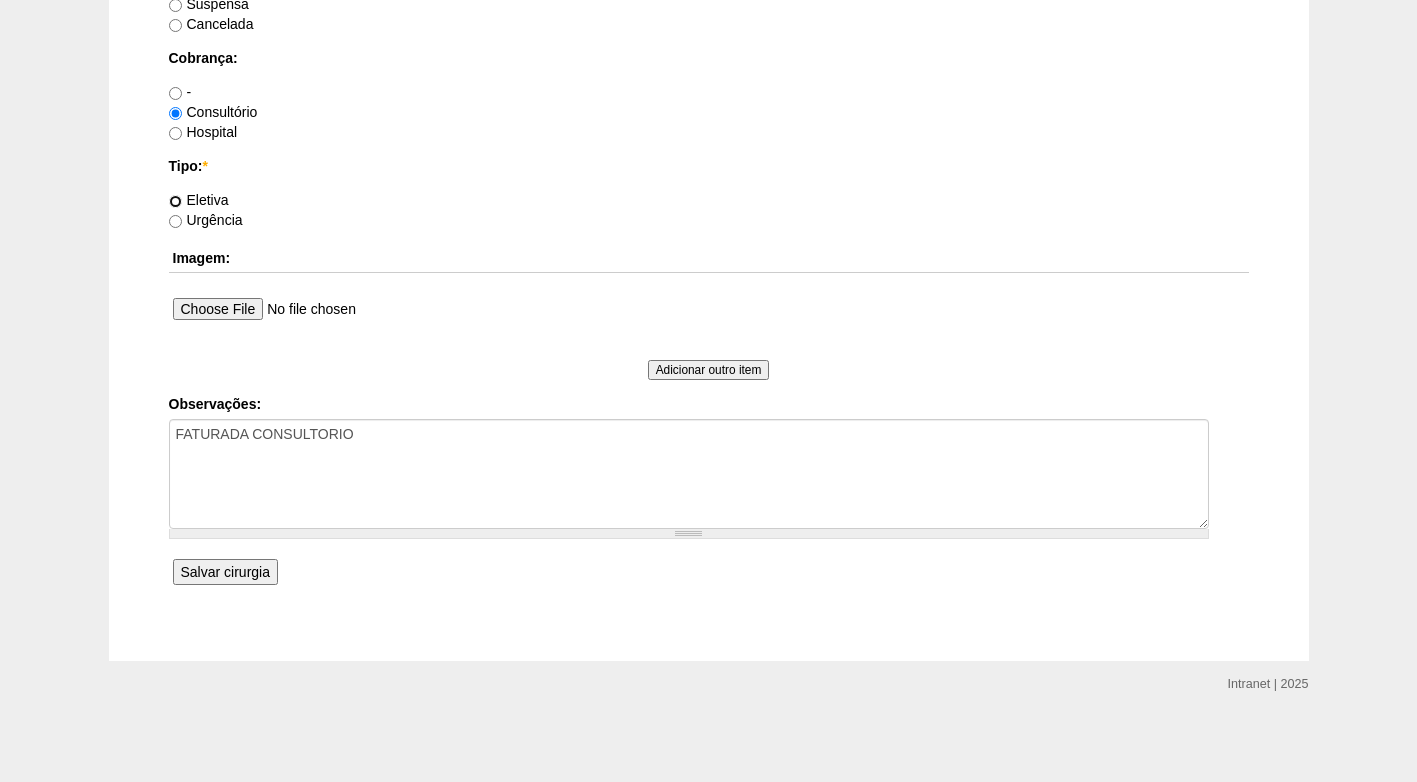 click on "Eletiva" at bounding box center [175, 201] 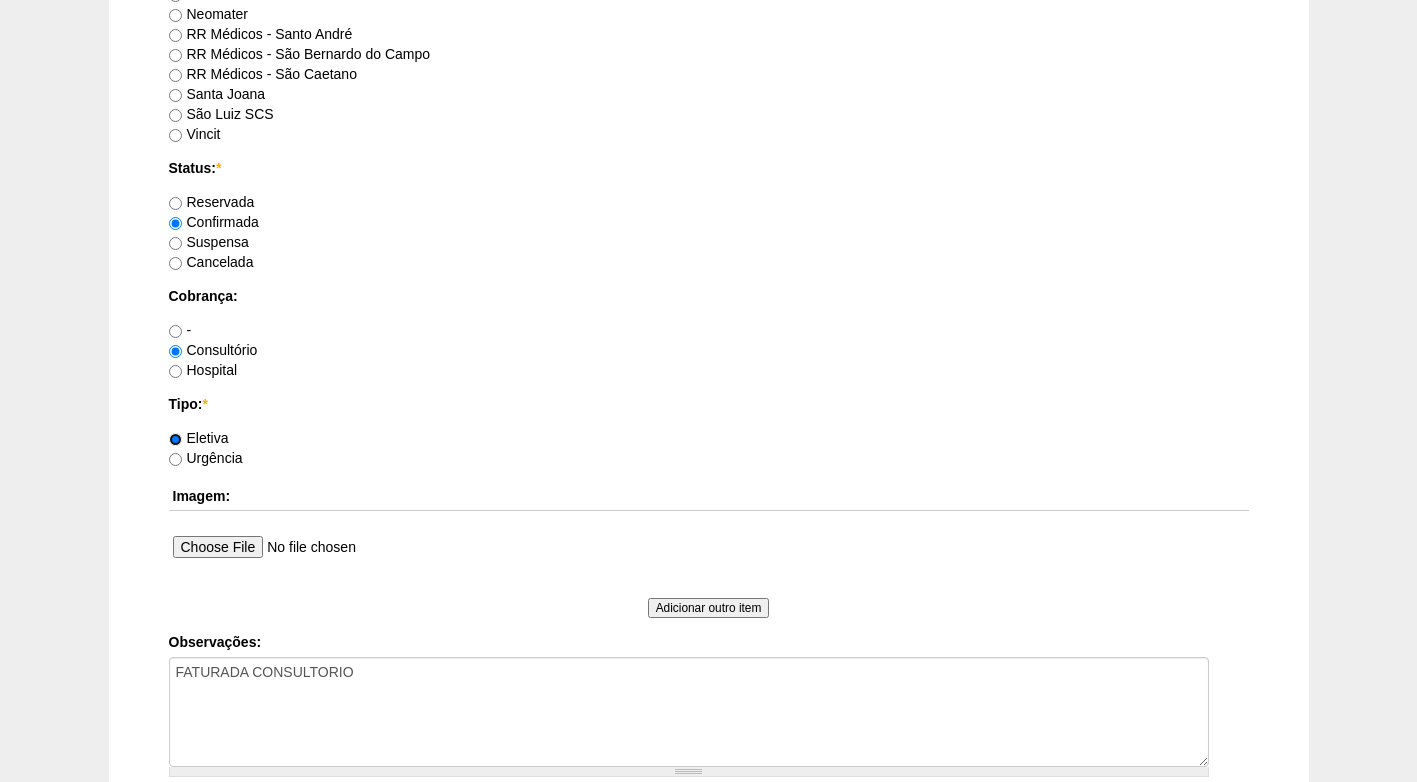 scroll, scrollTop: 1287, scrollLeft: 0, axis: vertical 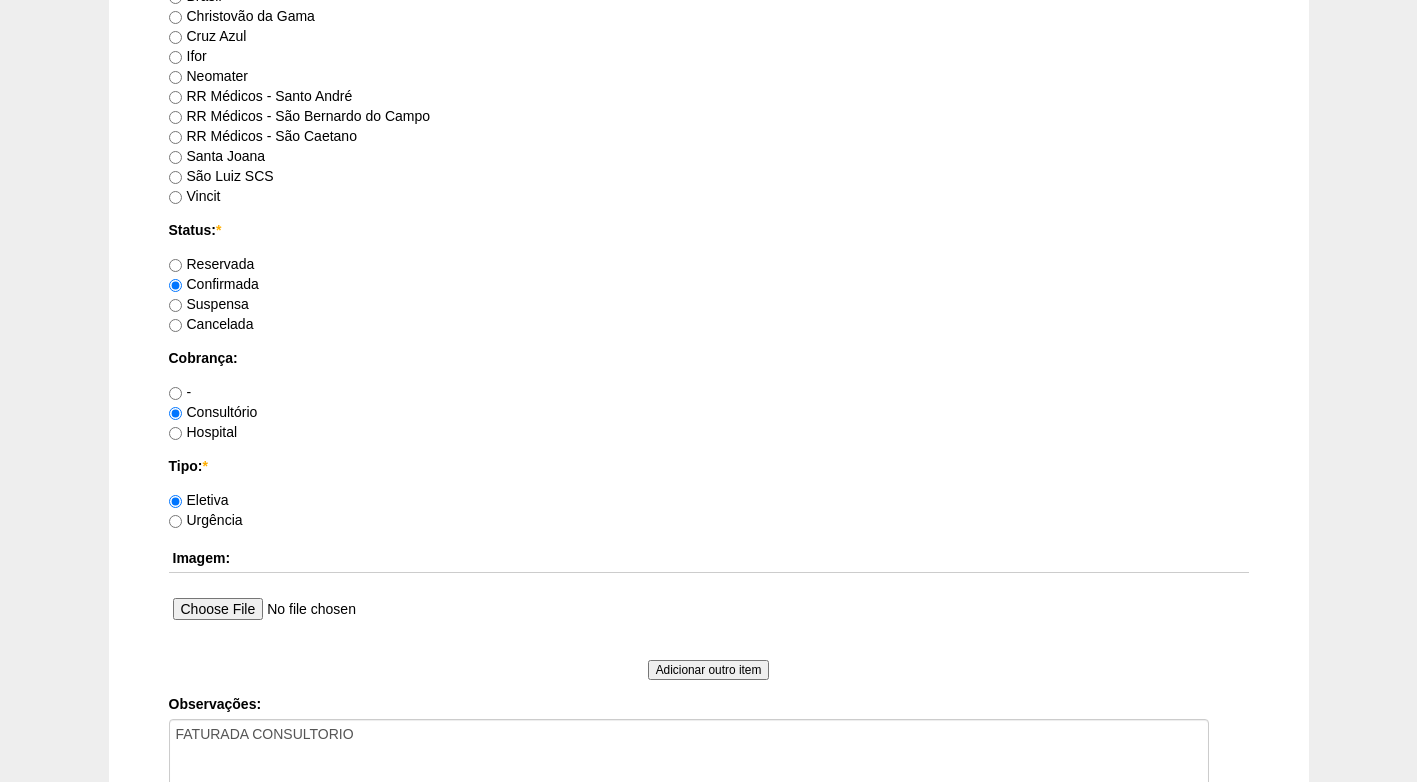 click on "RR Médicos - São Bernardo do Campo" at bounding box center [300, 116] 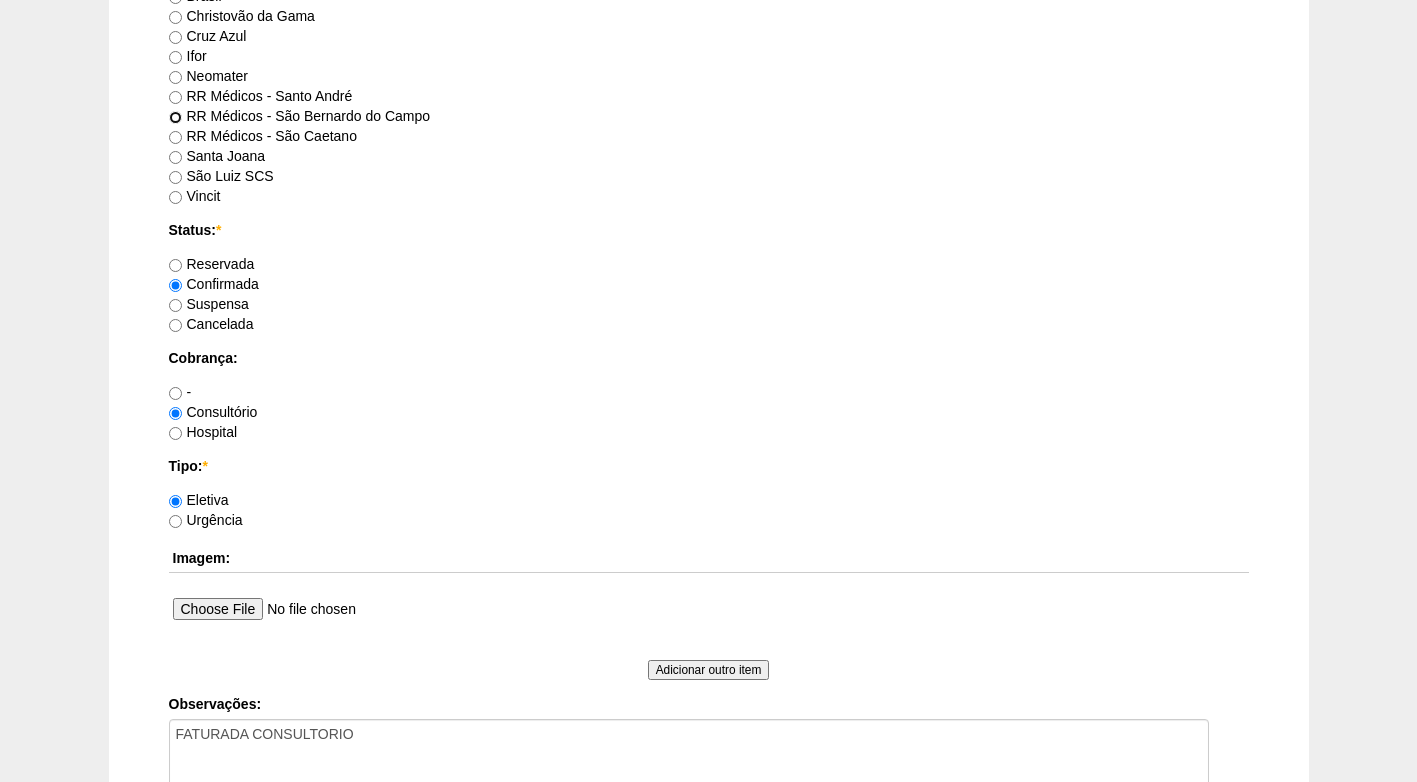 click on "RR Médicos - São Bernardo do Campo" at bounding box center [175, 117] 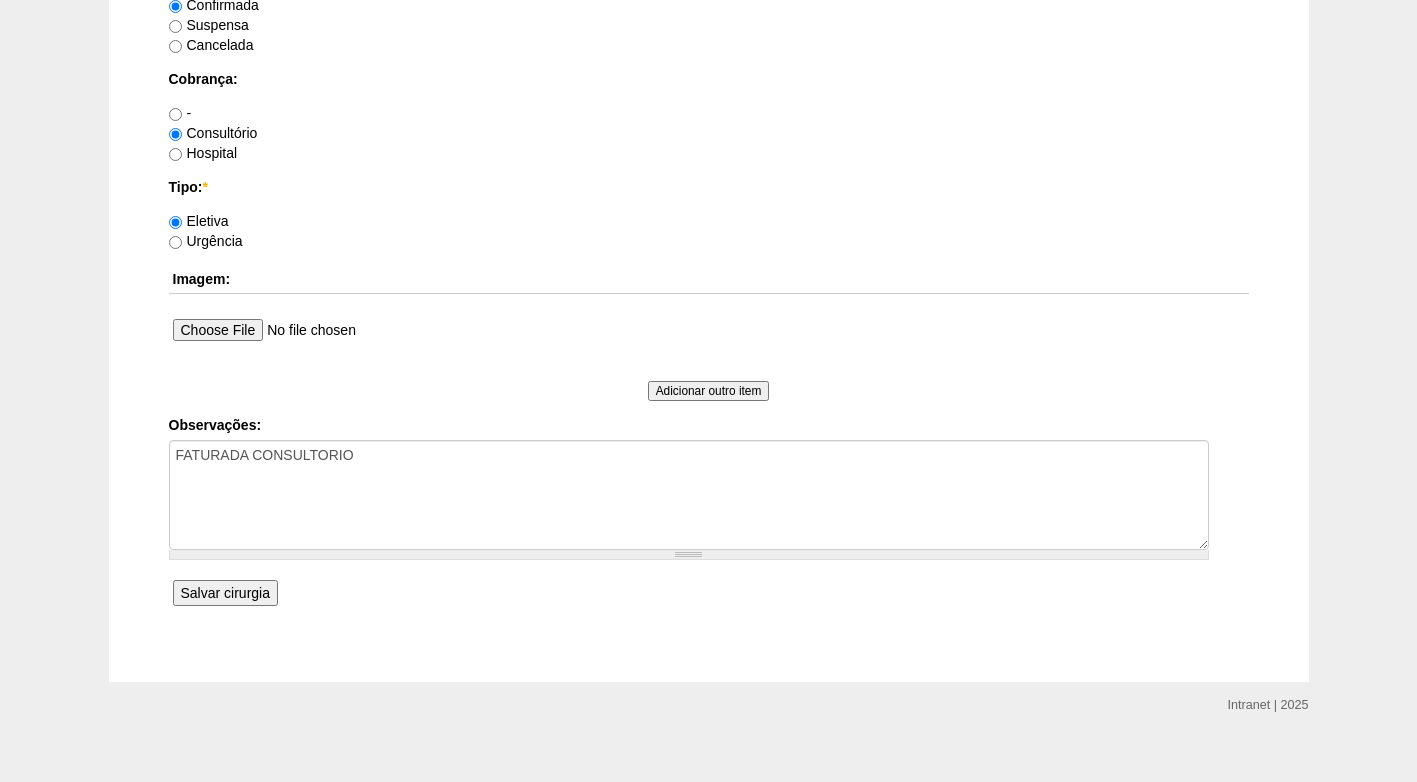 scroll, scrollTop: 1587, scrollLeft: 0, axis: vertical 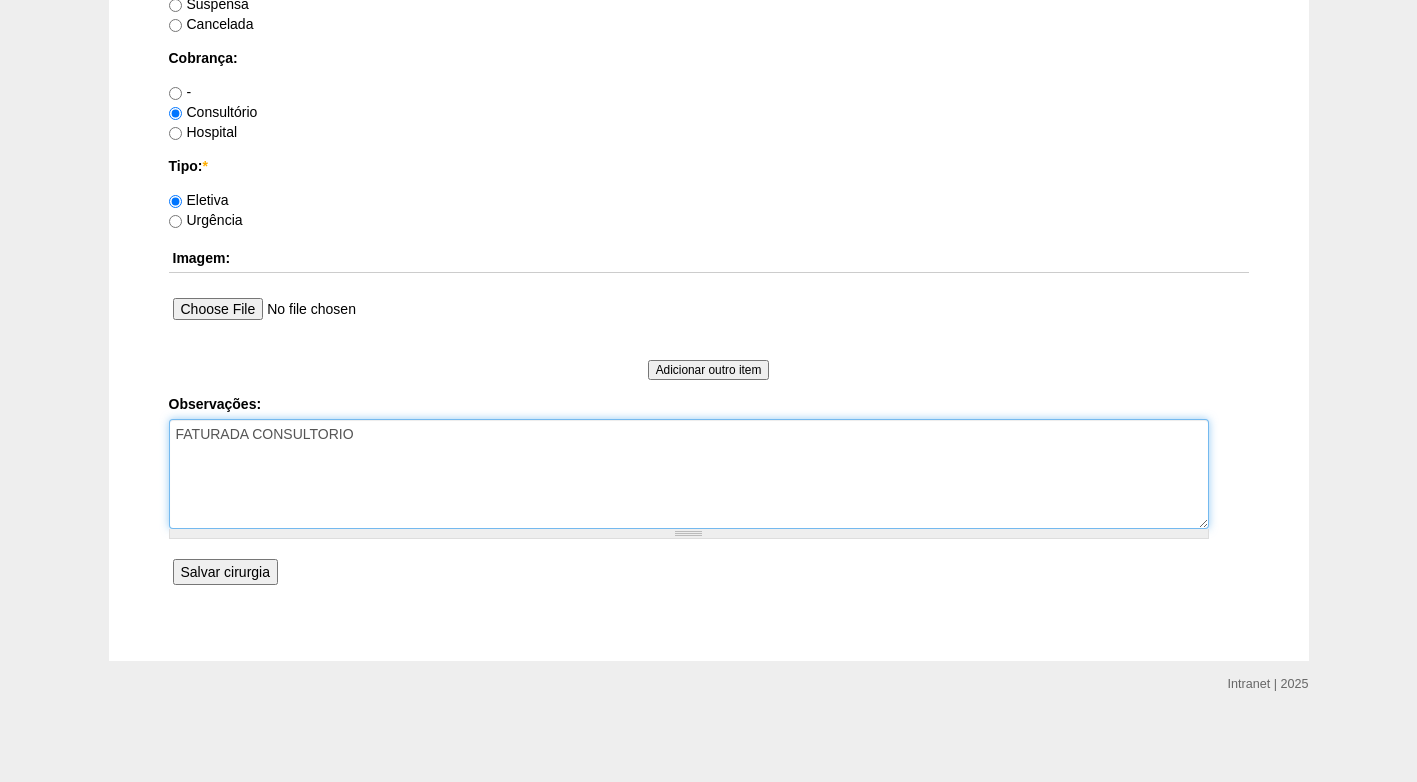 click on "FATURADA CONSULTORIO" at bounding box center [689, 474] 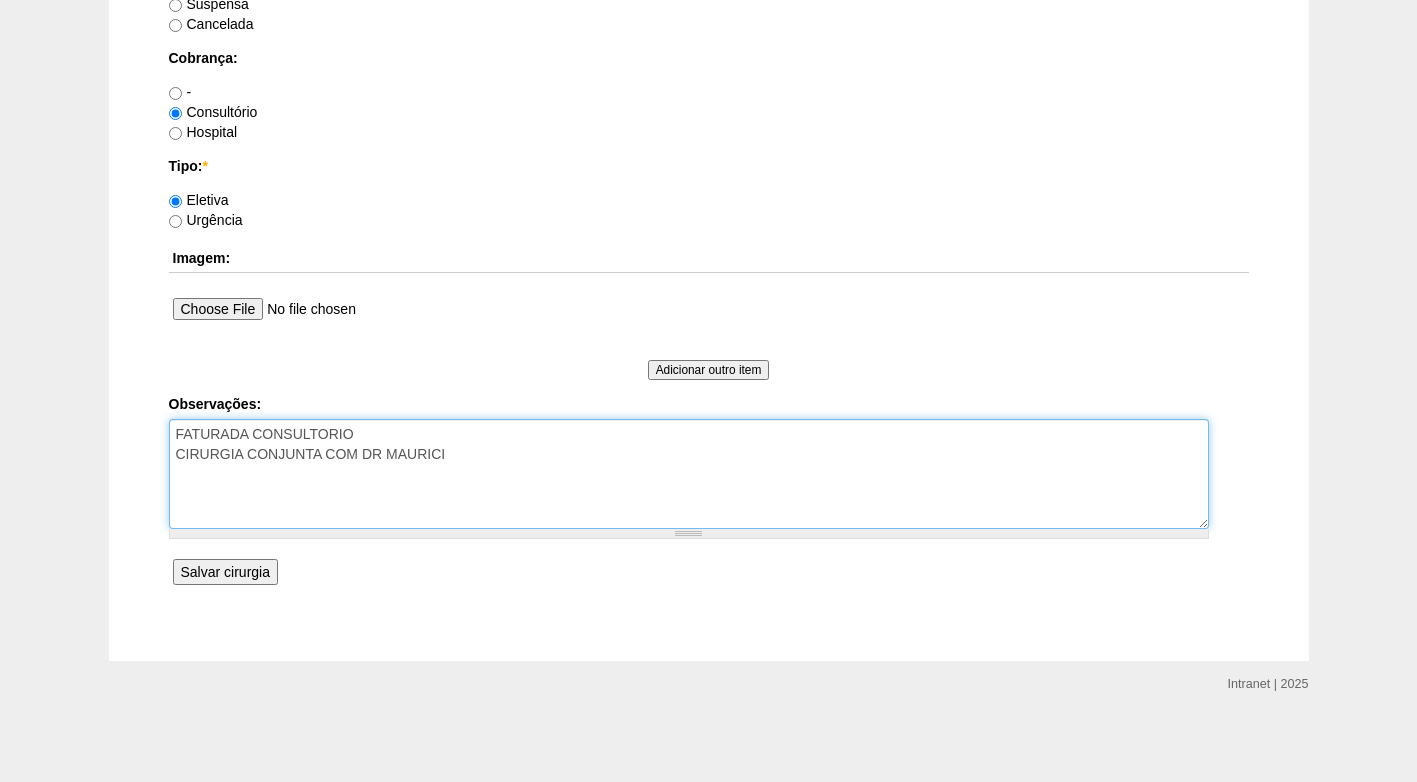 type on "FATURADA CONSULTORIO
CIRURGIA CONJUNTA COM DR MAURICI" 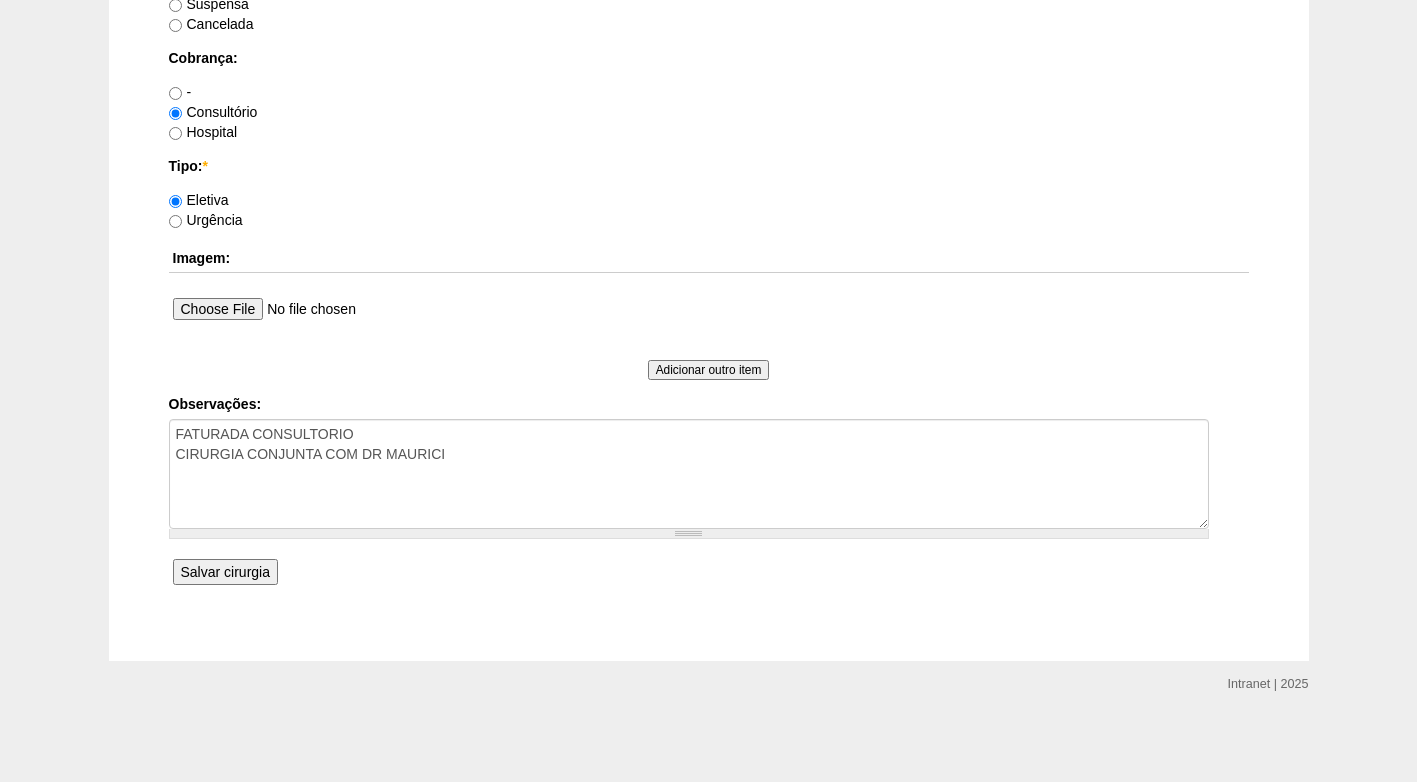 click on "Salvar cirurgia" at bounding box center [225, 572] 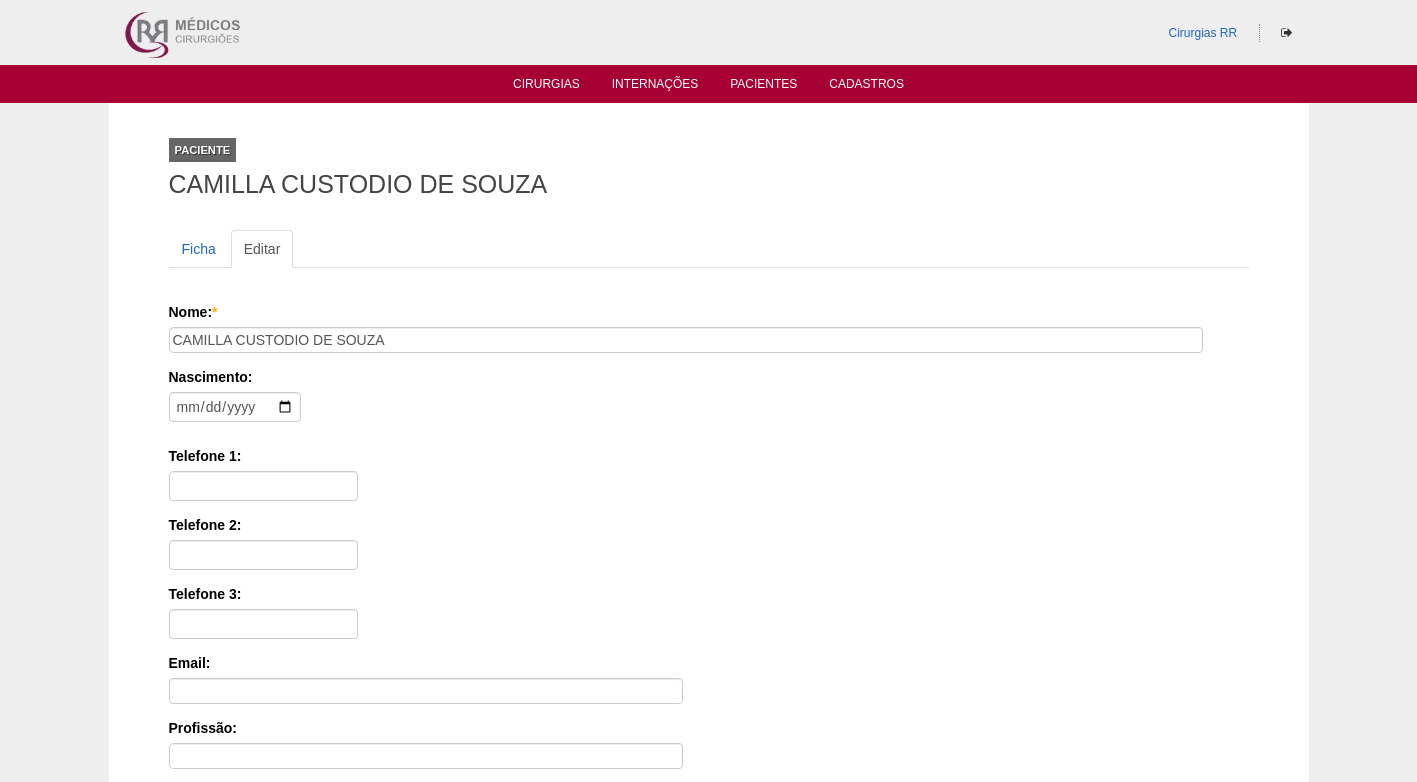 scroll, scrollTop: 0, scrollLeft: 0, axis: both 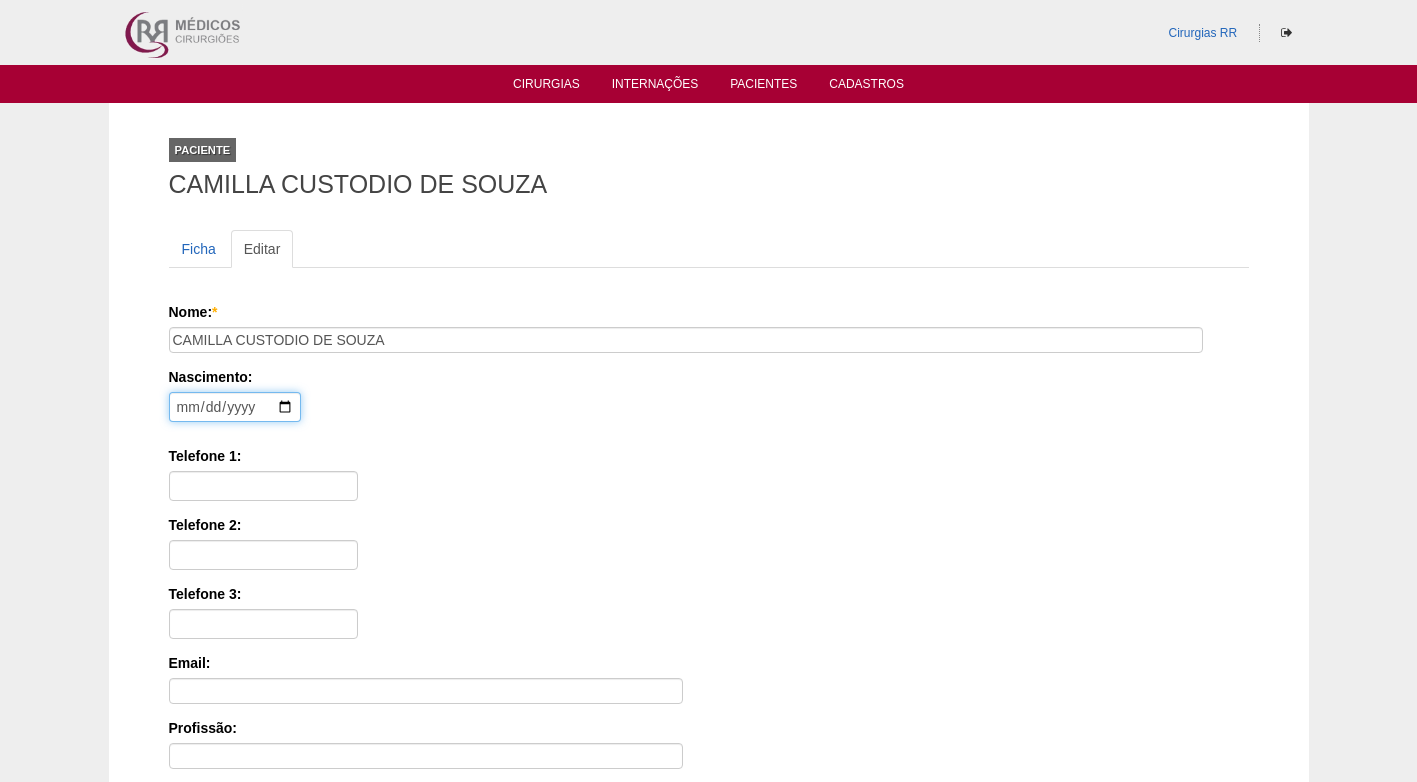 click at bounding box center (235, 407) 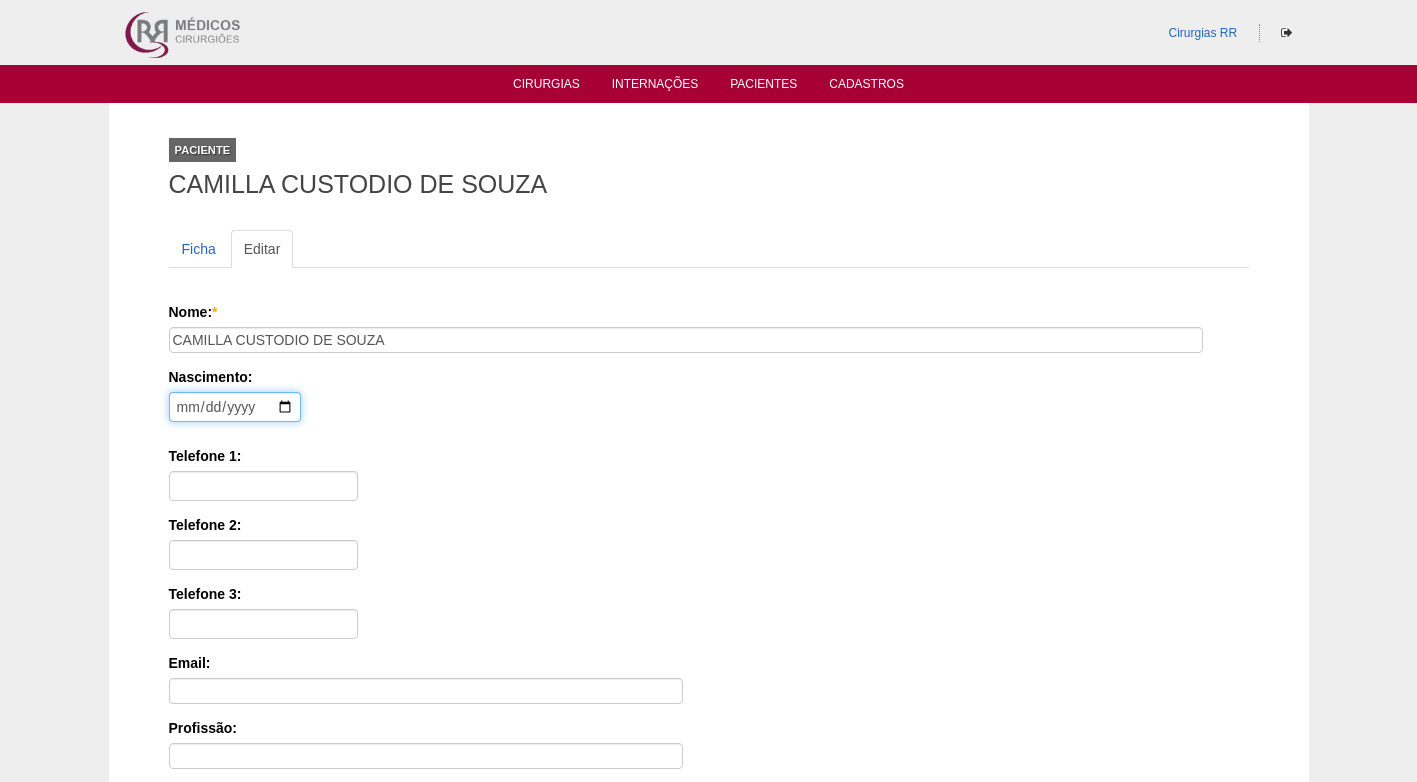 type on "[DATE]" 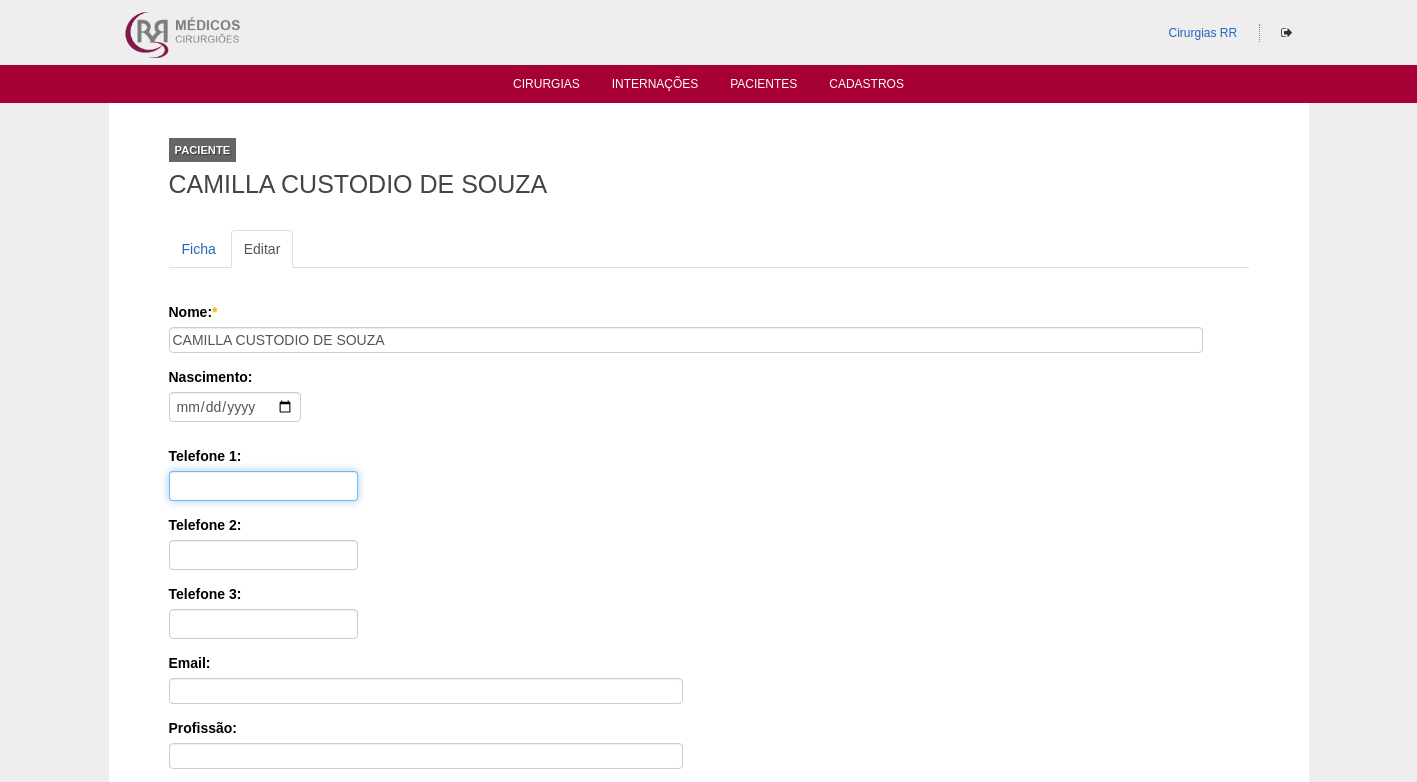 click on "Telefone 1:" at bounding box center [263, 486] 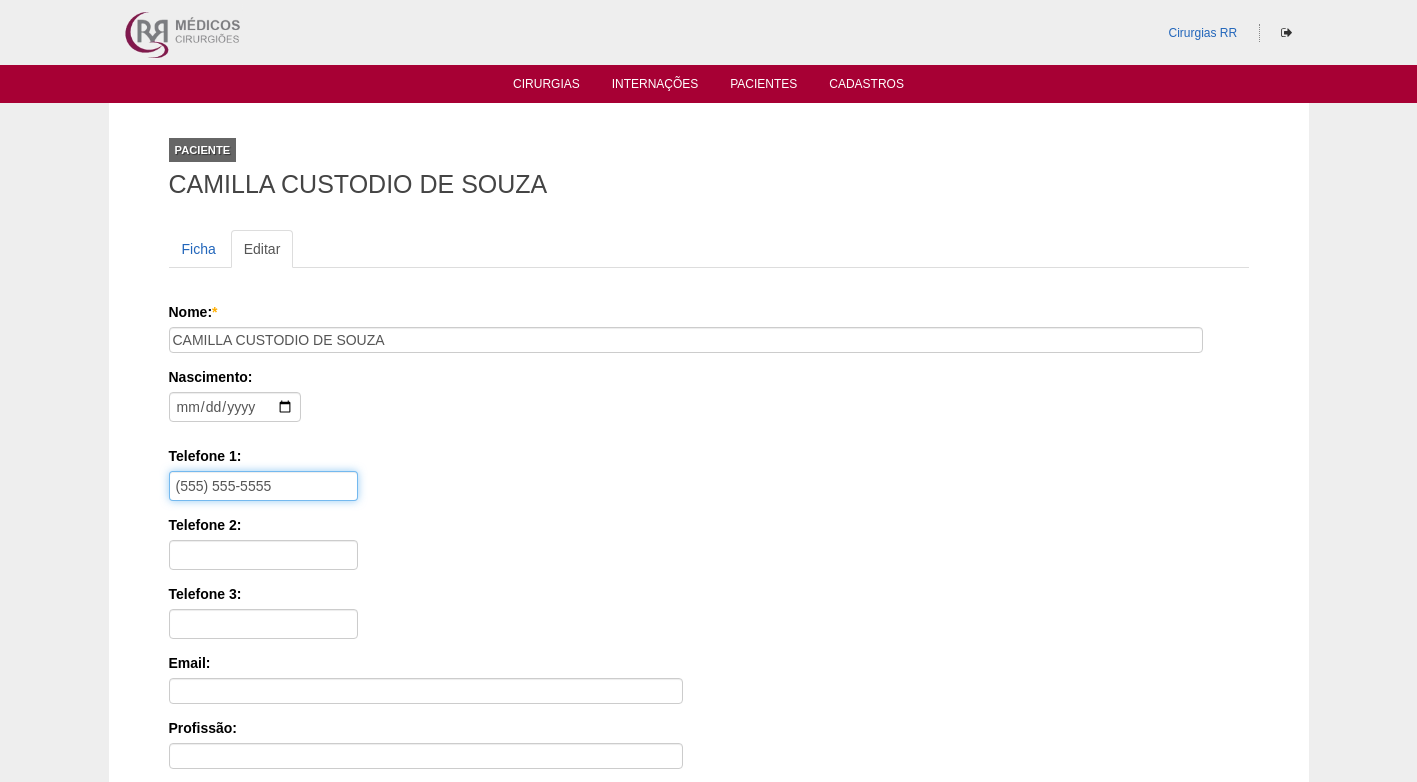 type on "(555) 555-5555" 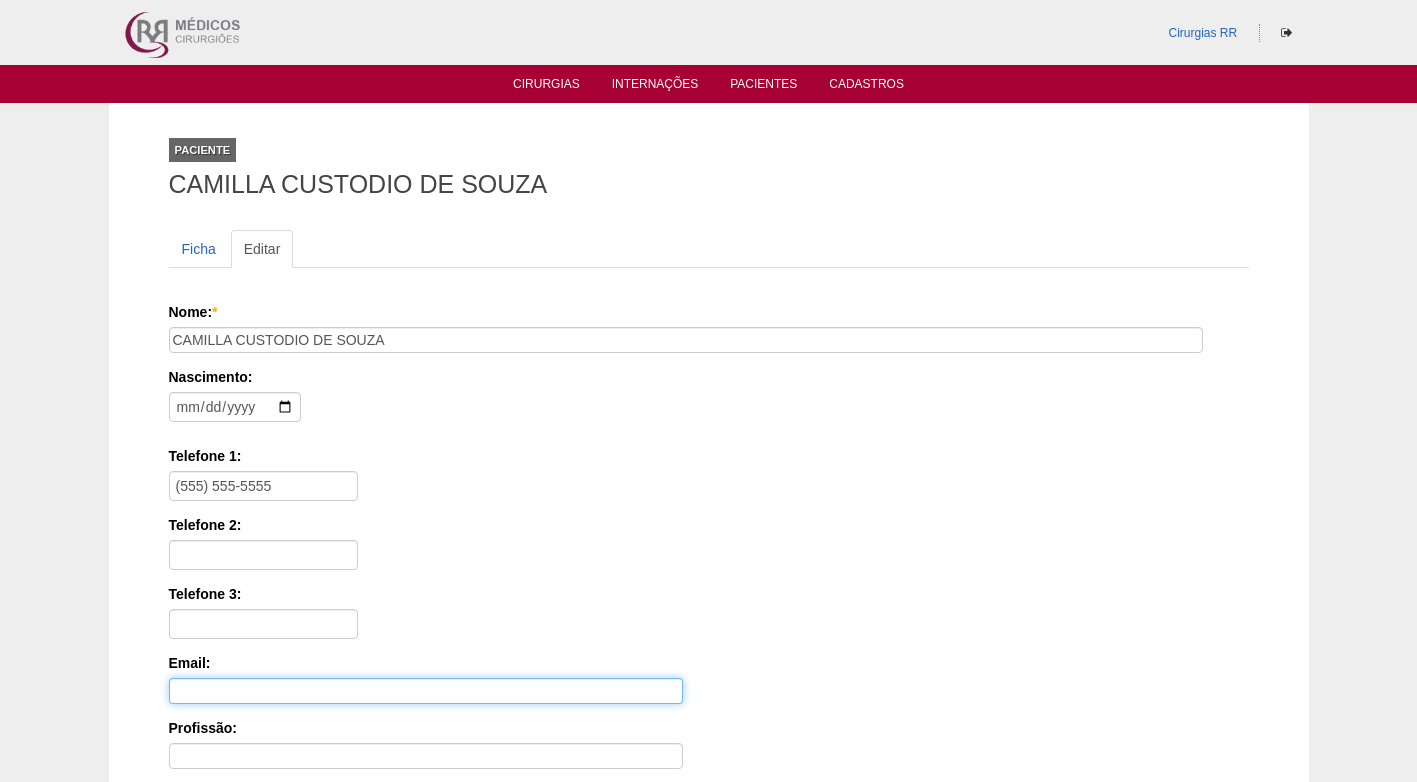 click on "Email:" at bounding box center (426, 691) 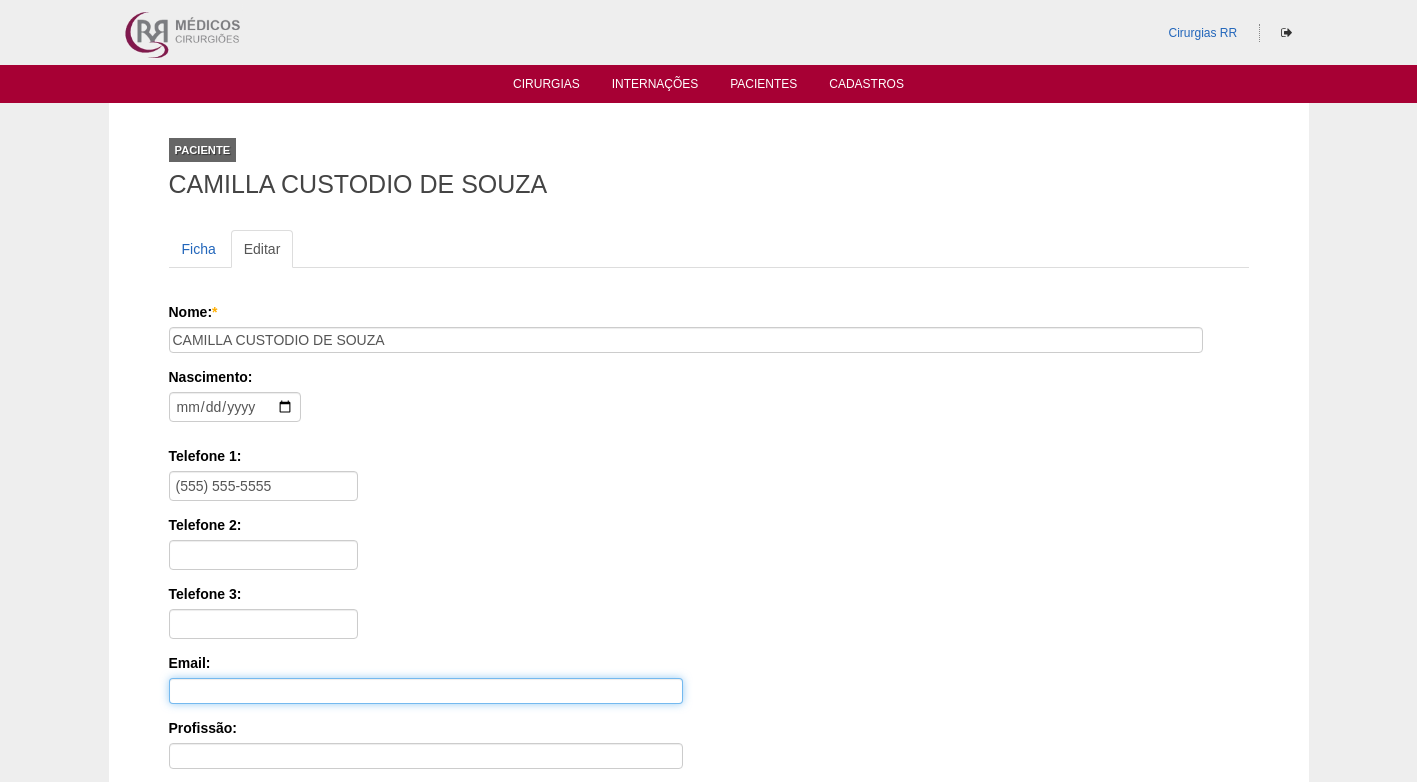 paste on "[EMAIL]" 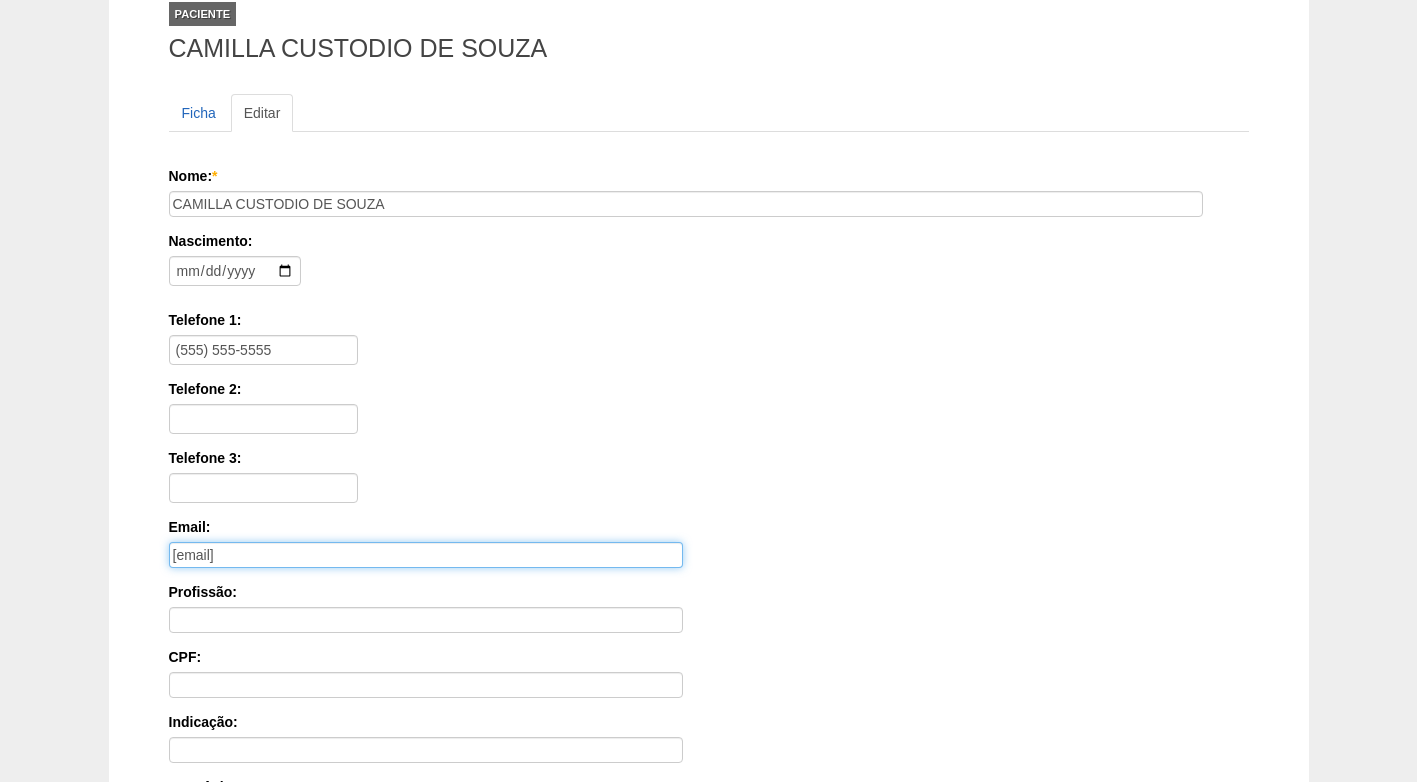 scroll, scrollTop: 200, scrollLeft: 0, axis: vertical 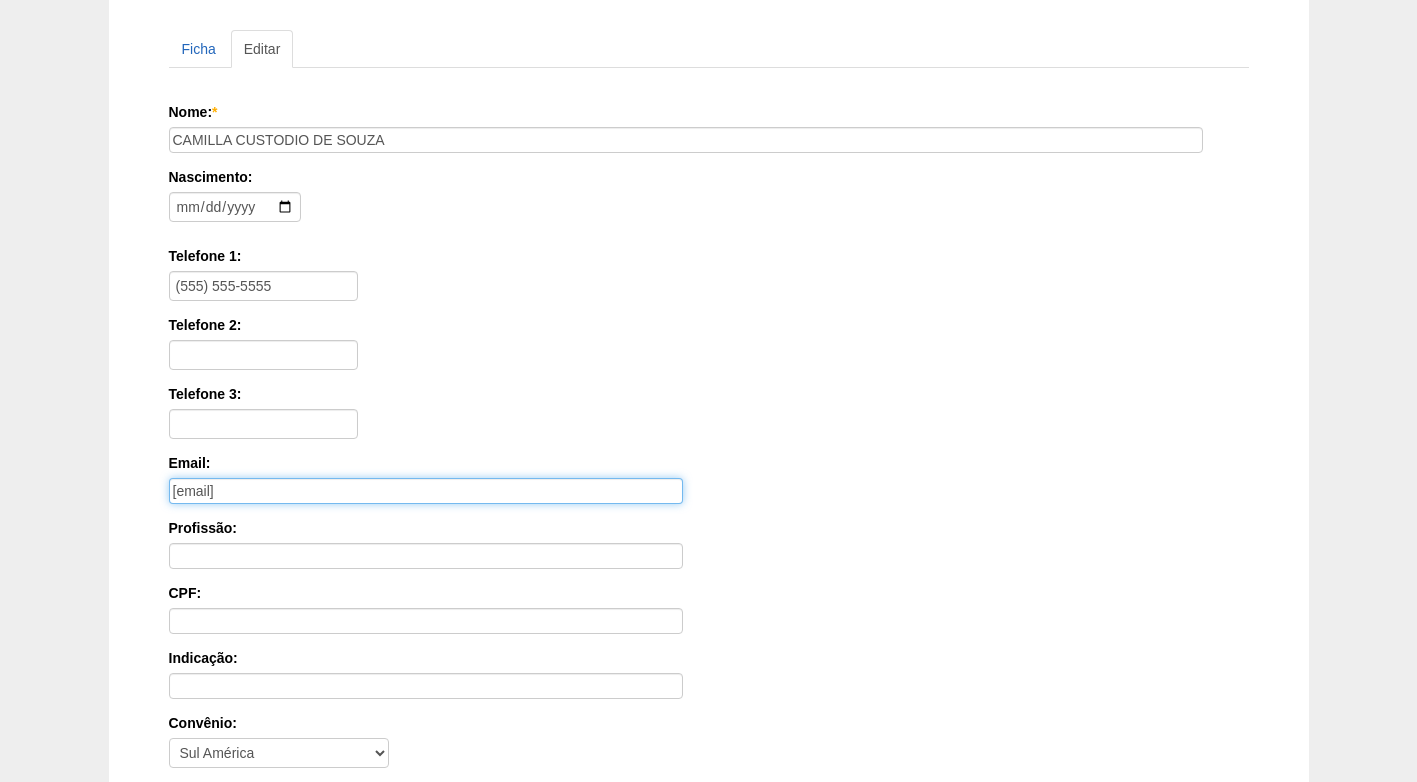 type on "[EMAIL]" 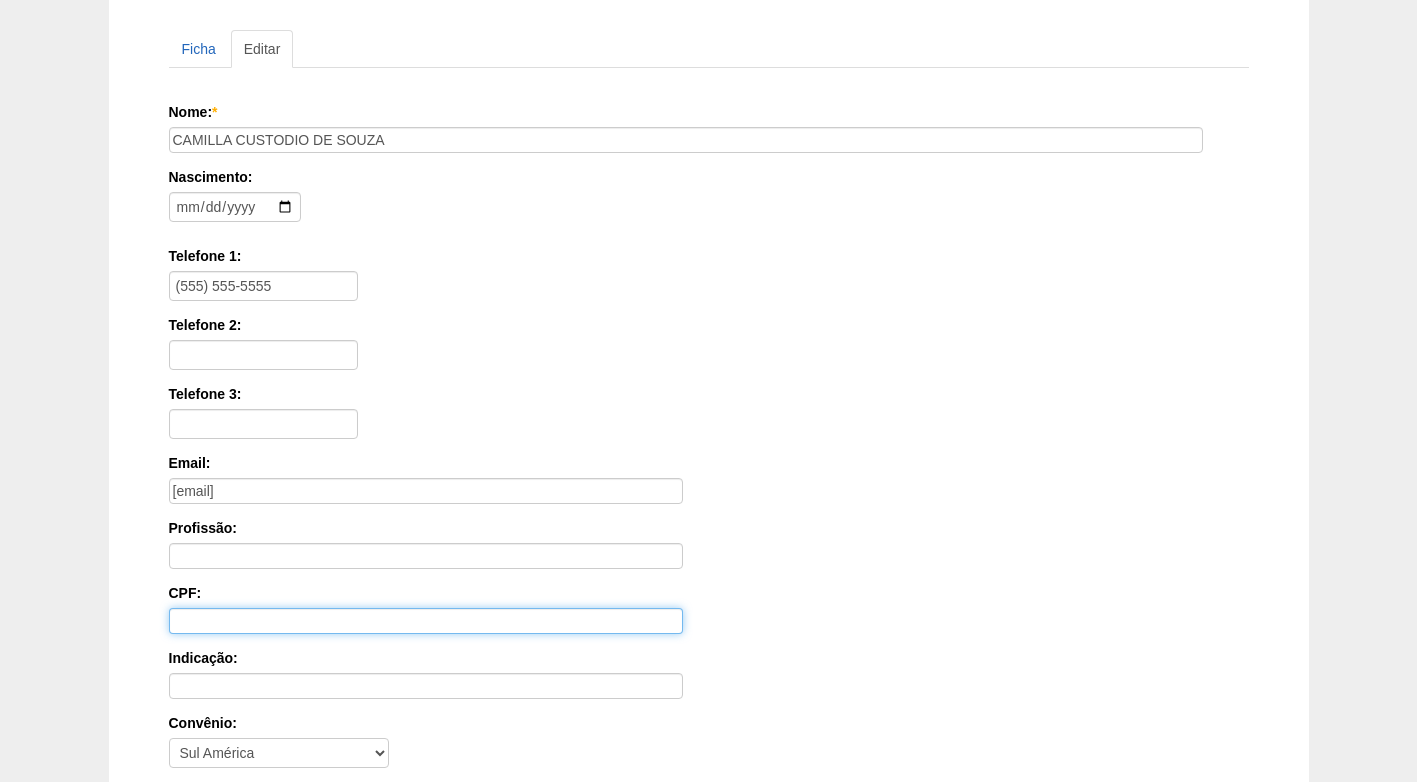 click on "CPF:" at bounding box center [426, 621] 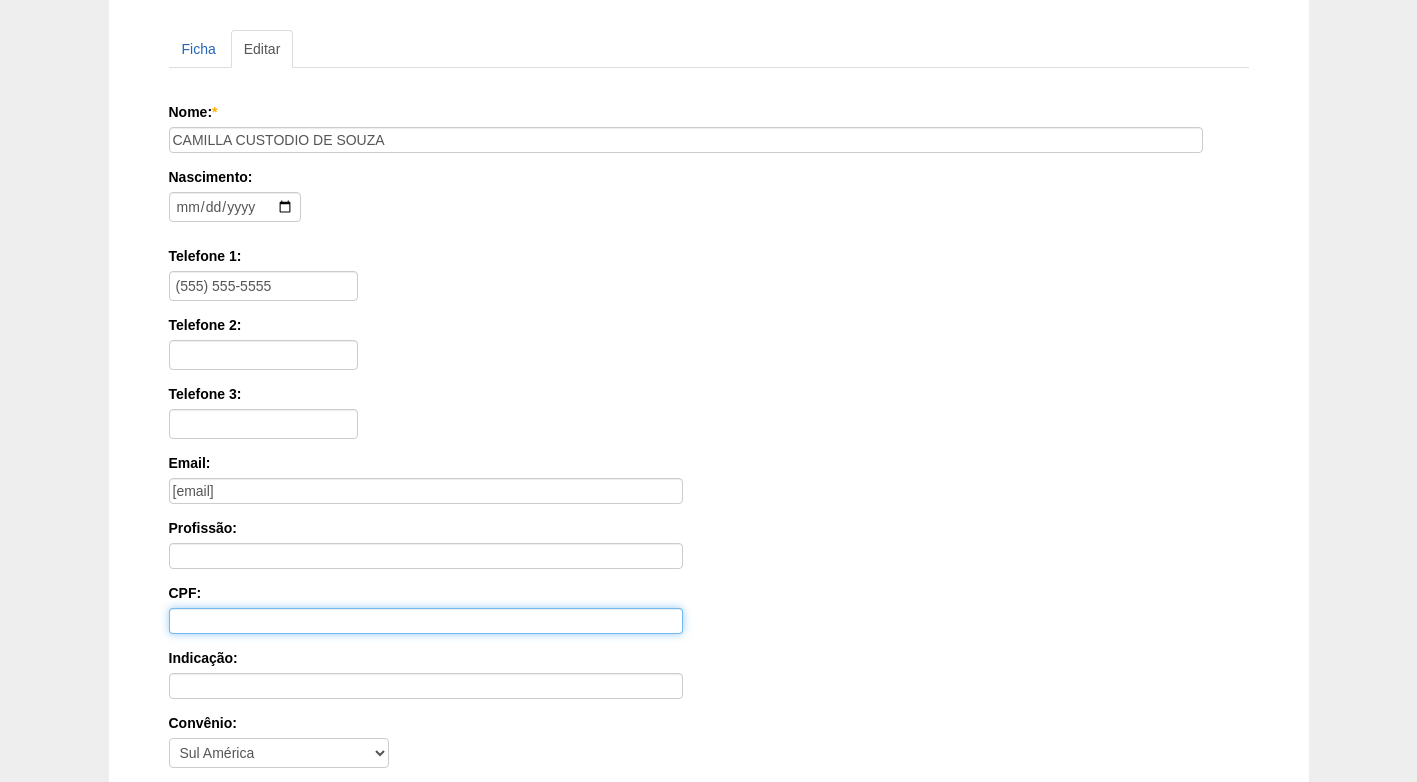 paste on "[SSN]" 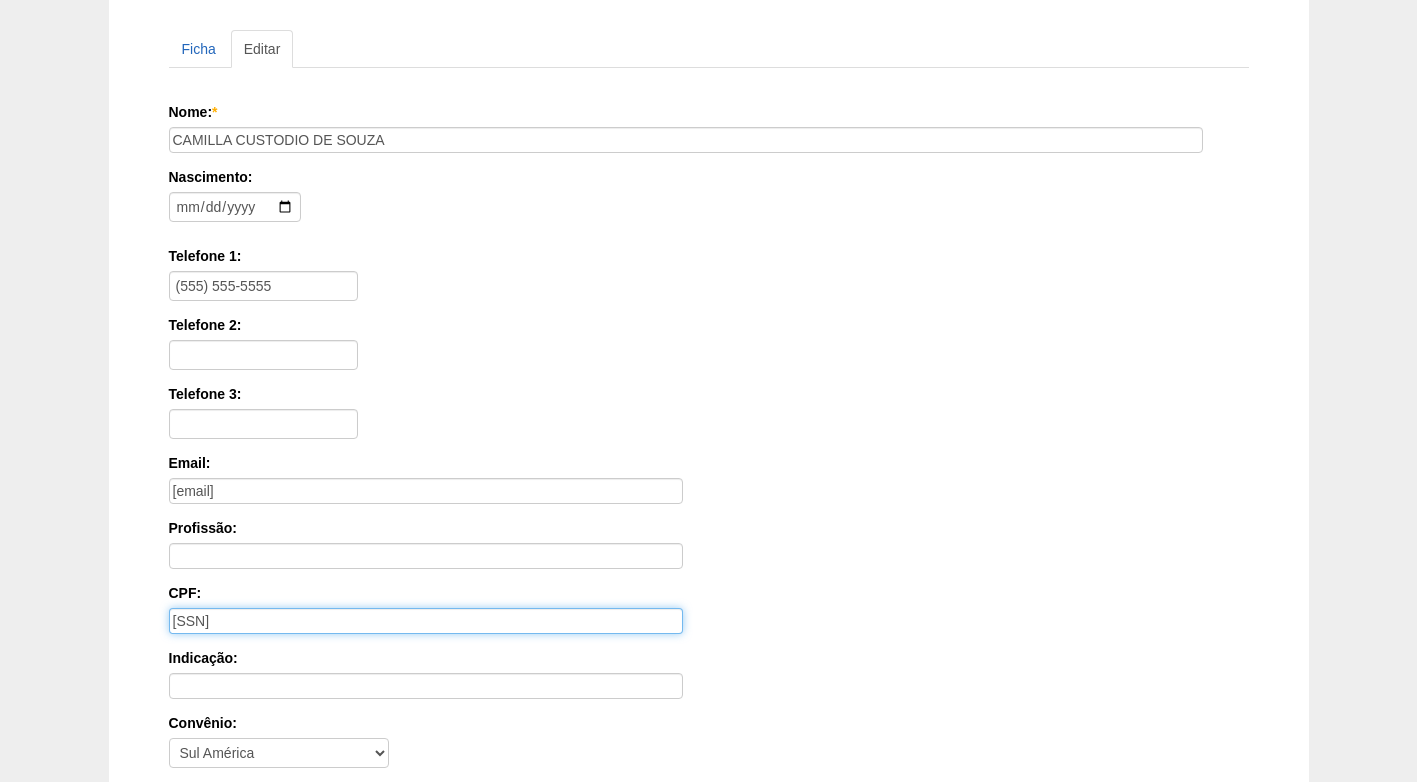 type on "[SSN]" 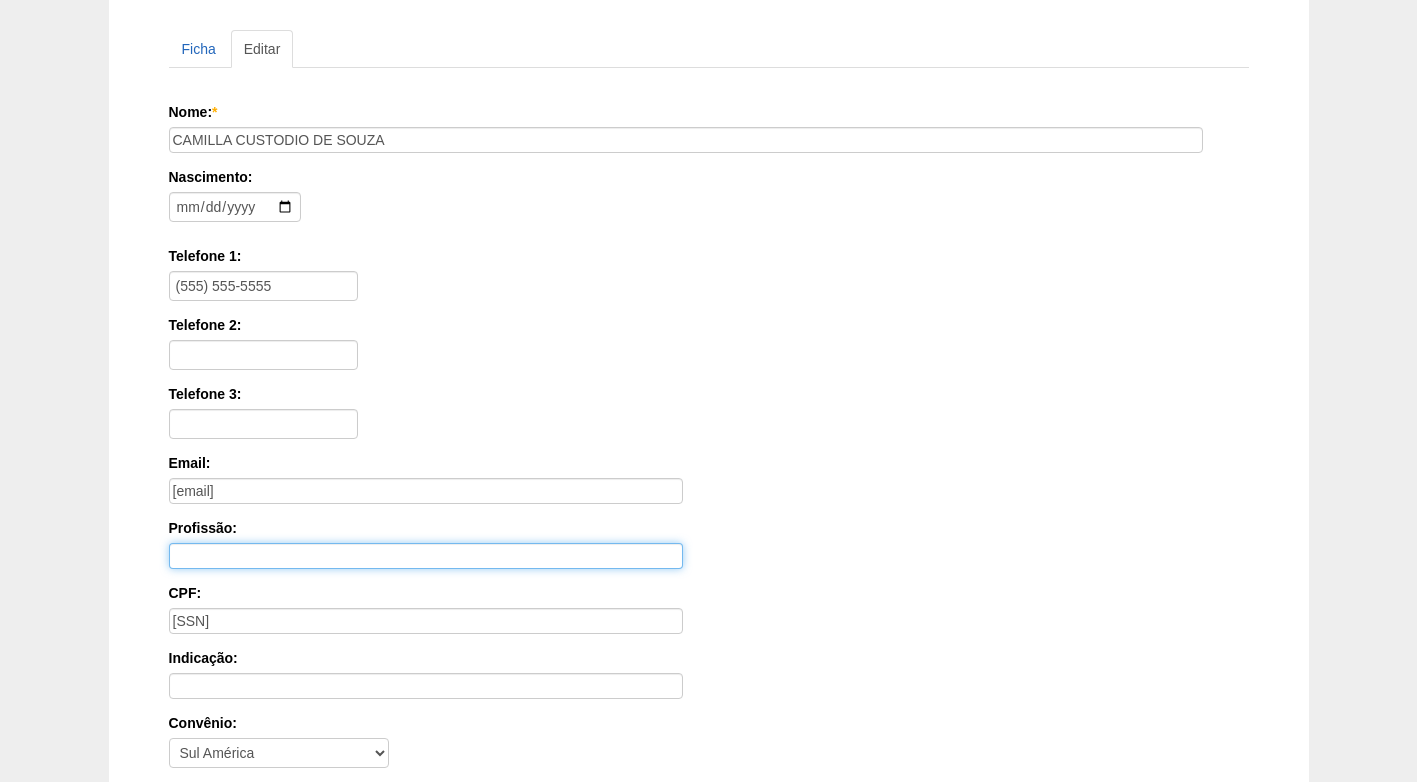 click on "Profissão:" at bounding box center [426, 556] 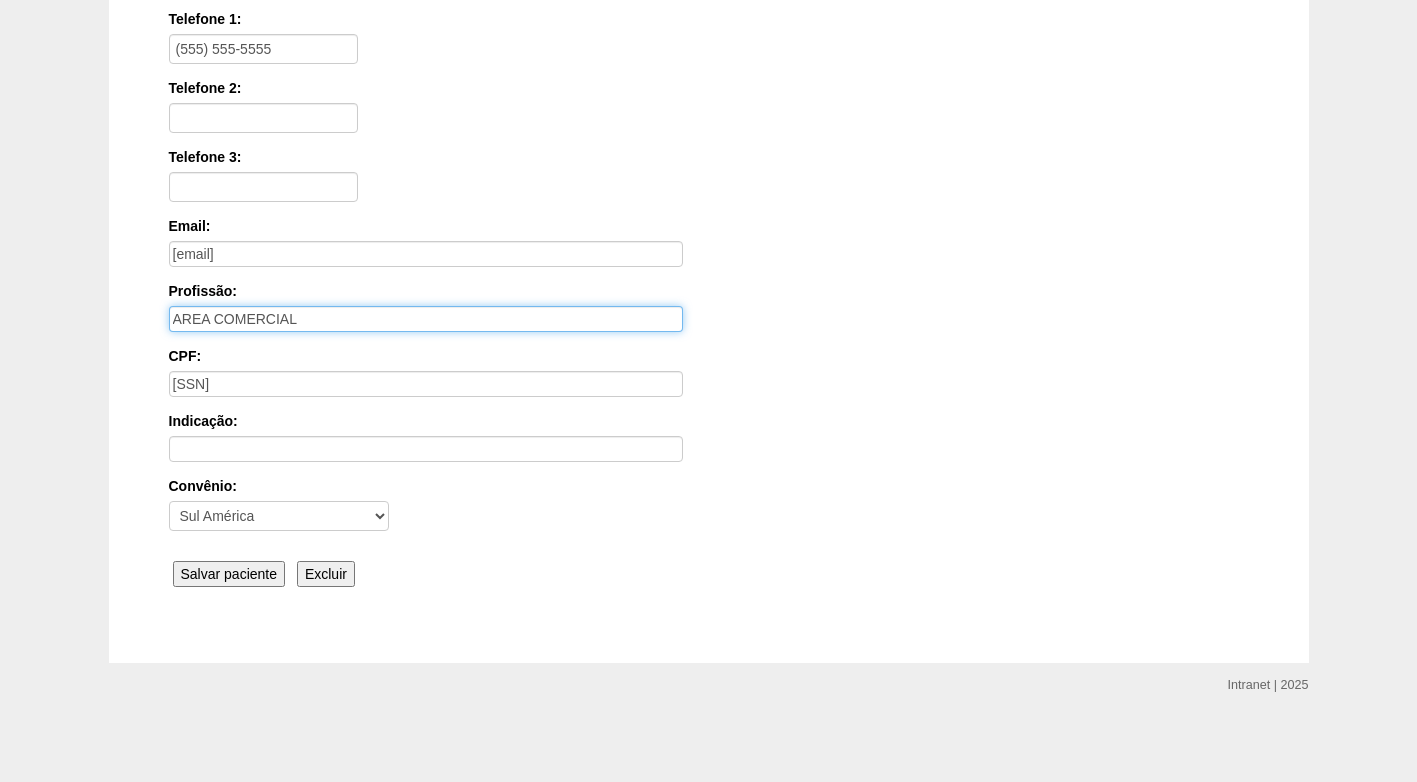 scroll, scrollTop: 439, scrollLeft: 0, axis: vertical 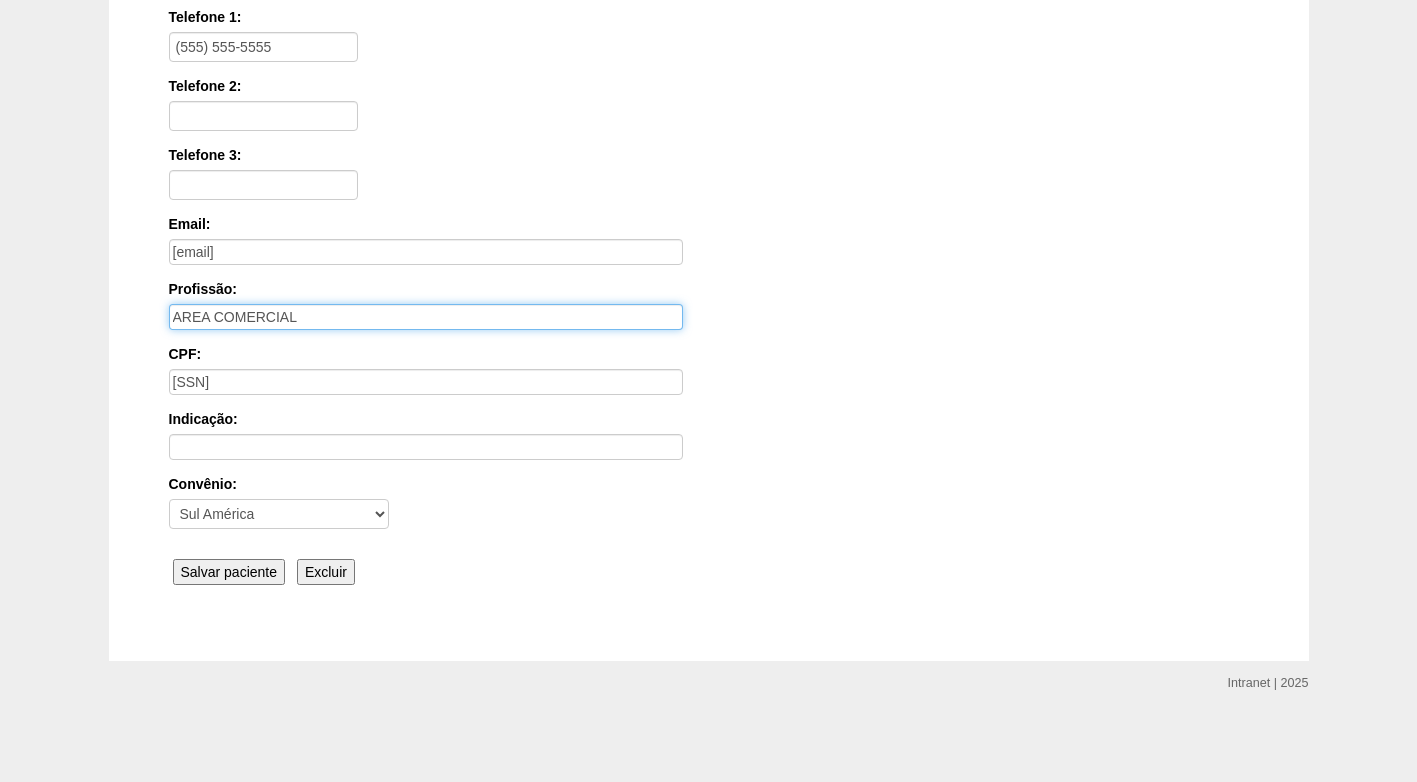 type on "AREA COMERCIAL" 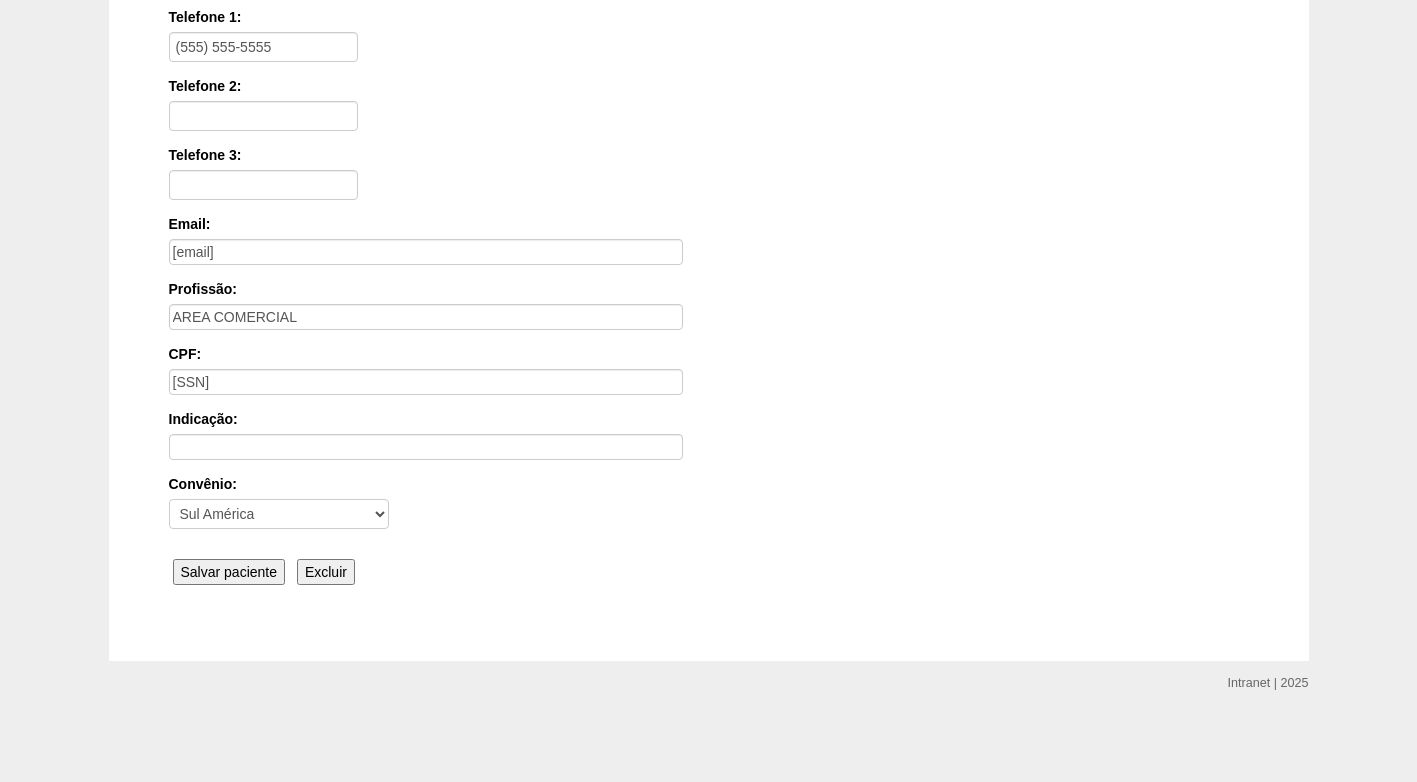 click on "Salvar paciente" at bounding box center (229, 572) 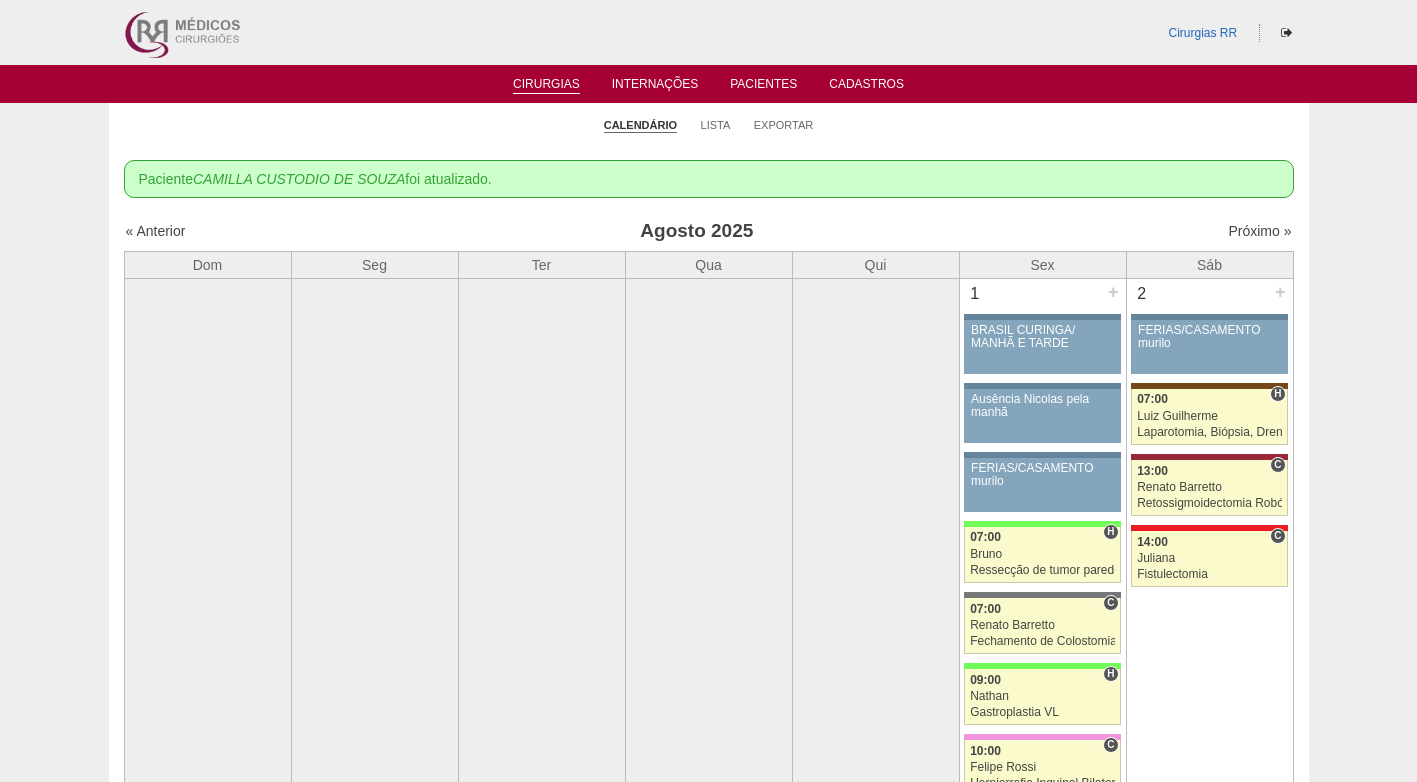 scroll, scrollTop: 0, scrollLeft: 0, axis: both 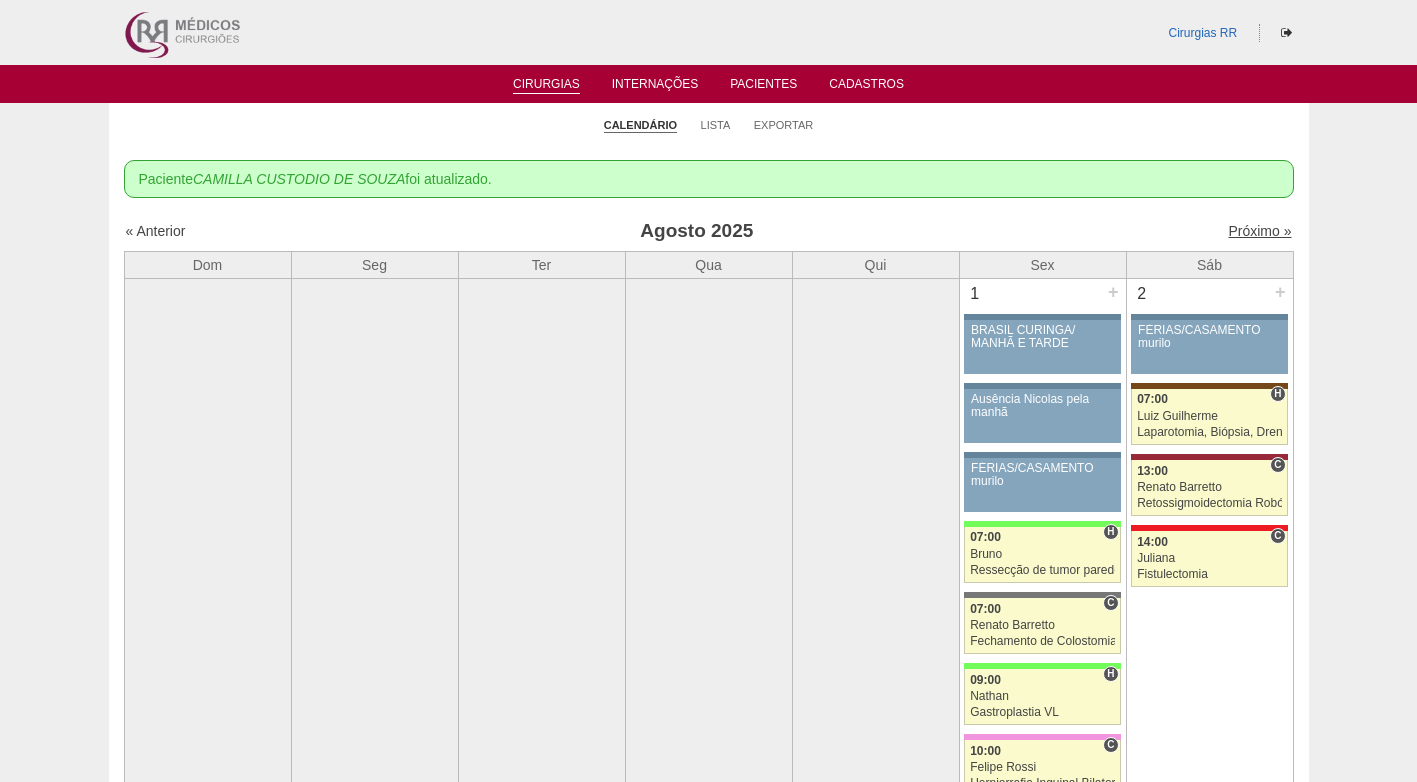 click on "Próximo »" at bounding box center [1259, 231] 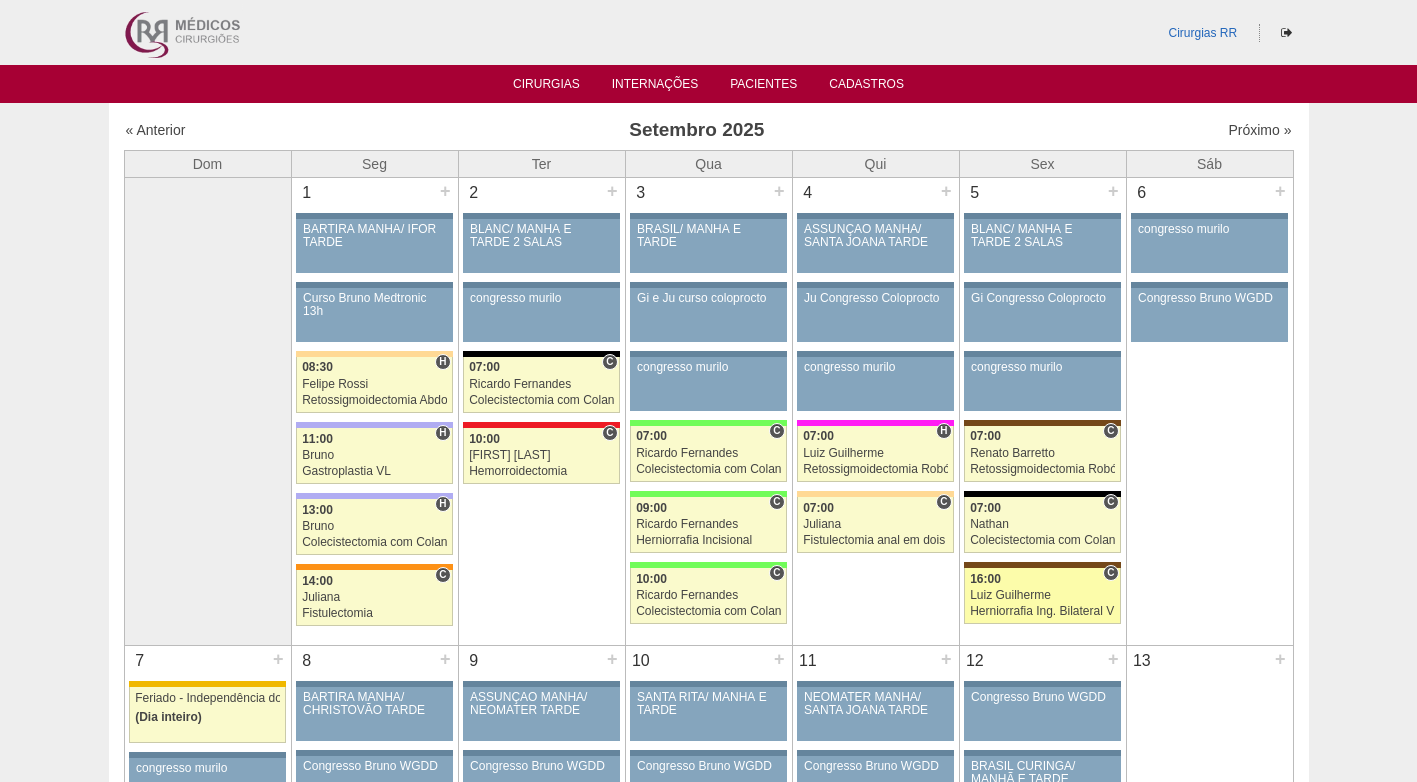 scroll, scrollTop: 0, scrollLeft: 0, axis: both 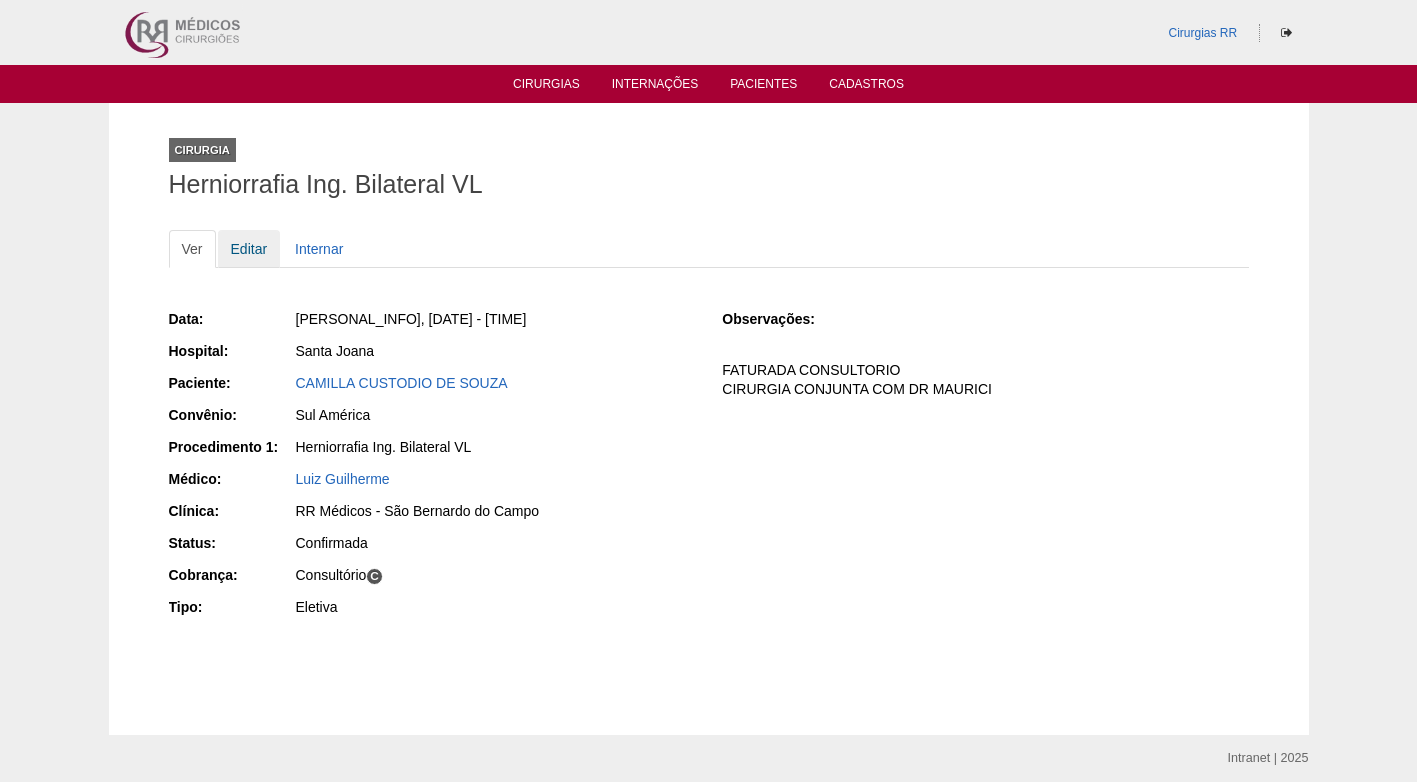 click on "Editar" at bounding box center [249, 249] 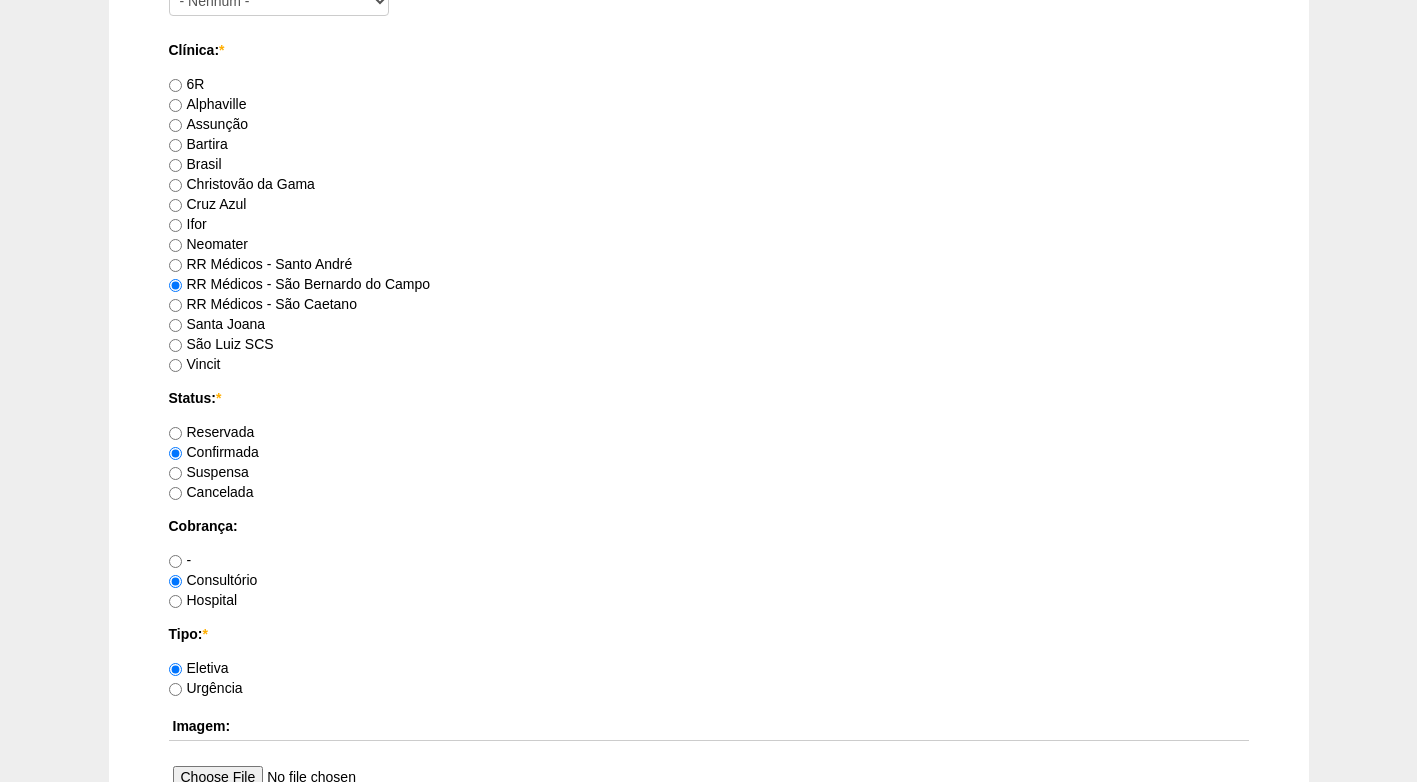 scroll, scrollTop: 1700, scrollLeft: 0, axis: vertical 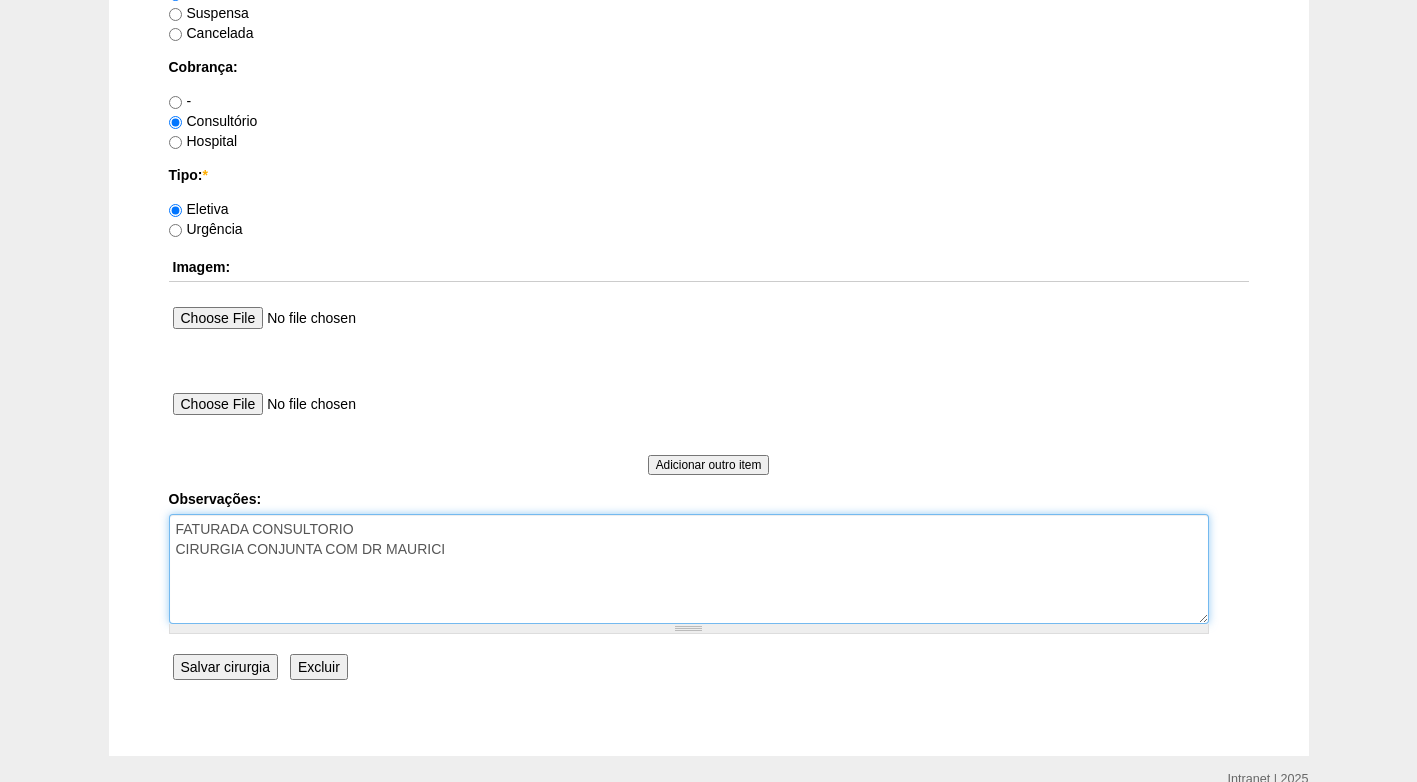 click on "FATURADA CONSULTORIO
CIRURGIA CONJUNTA COM DR MAURICI" at bounding box center (689, 569) 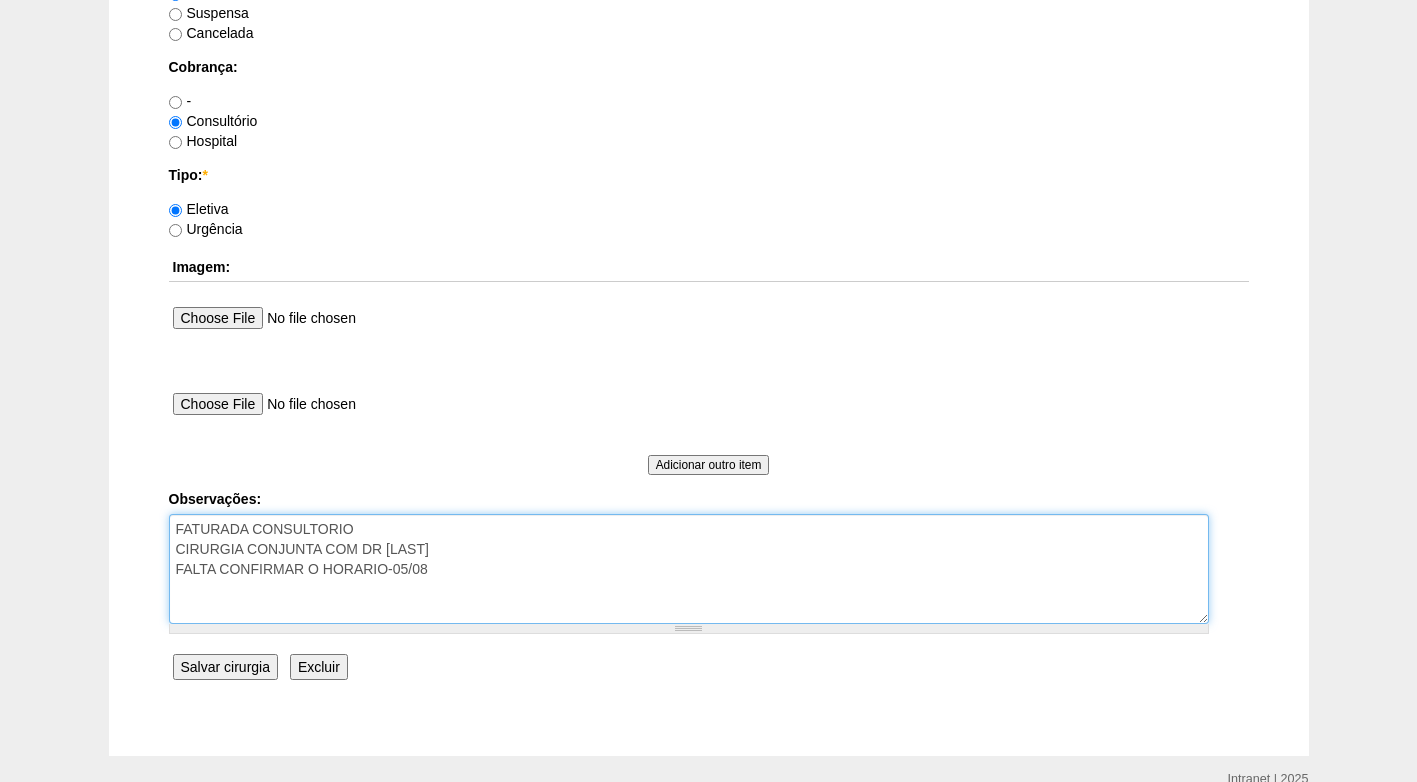 click on "FATURADA CONSULTORIO
CIRURGIA CONJUNTA COM DR MAURICI" at bounding box center [689, 569] 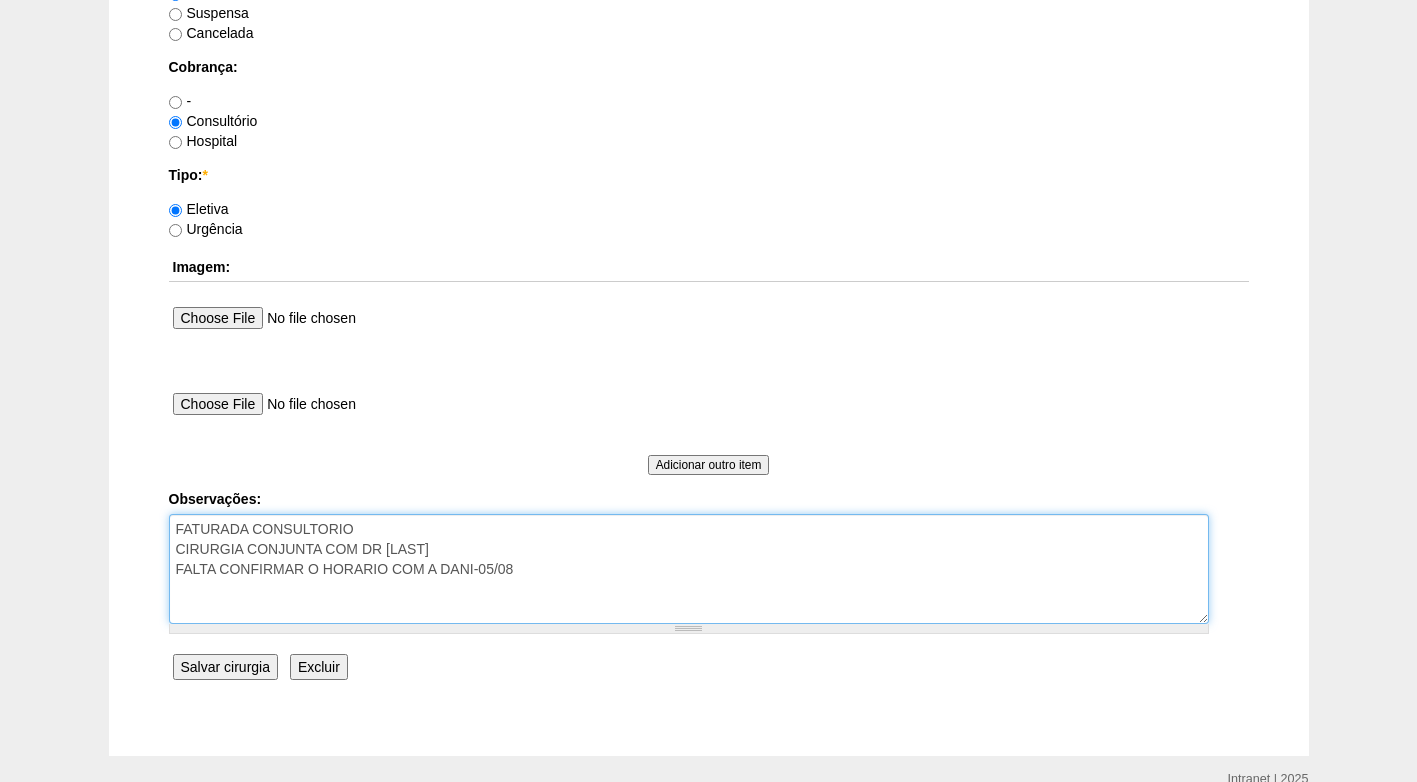 type on "FATURADA CONSULTORIO
CIRURGIA CONJUNTA COM DR [LAST]
FALTA CONFIRMAR O HORARIO COM A [FIRST]-[DATE]" 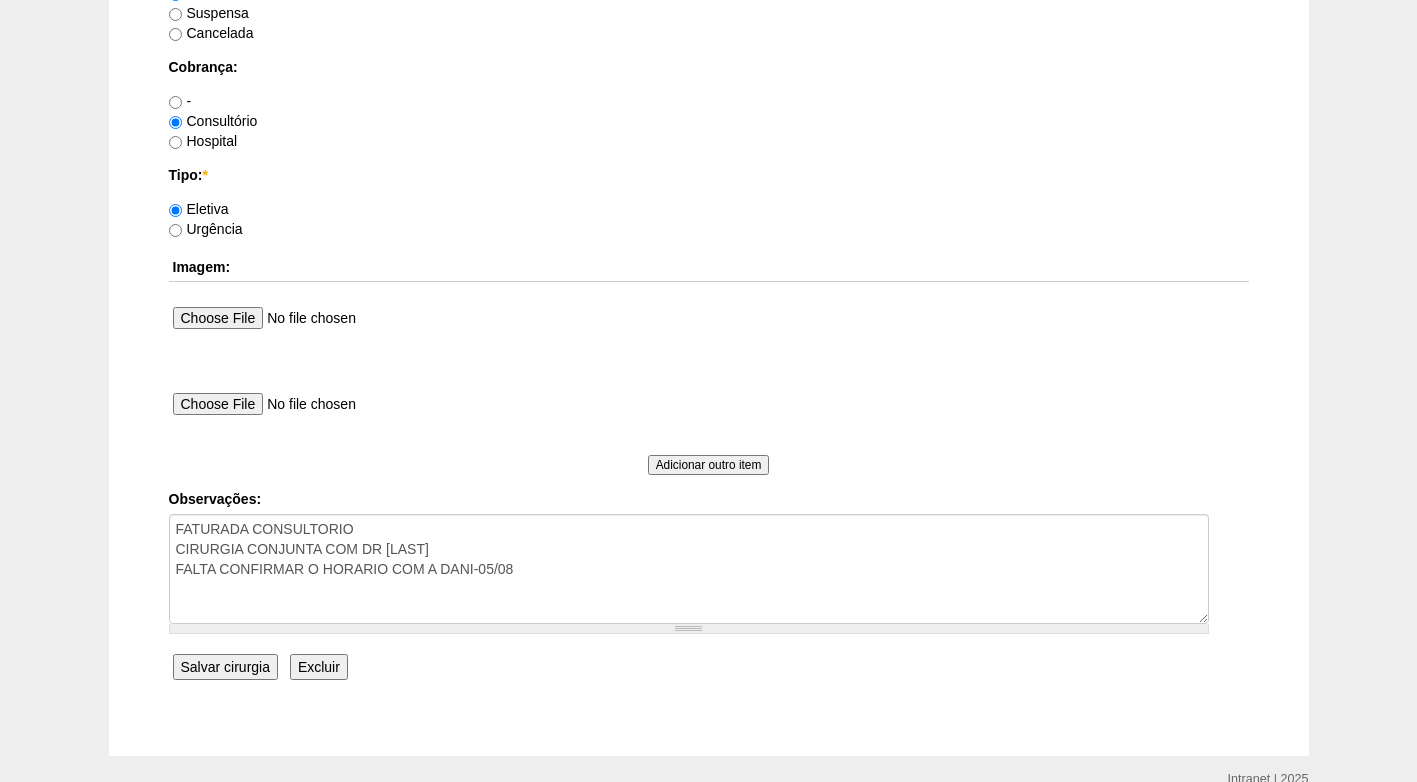 click on "Salvar cirurgia" at bounding box center [225, 667] 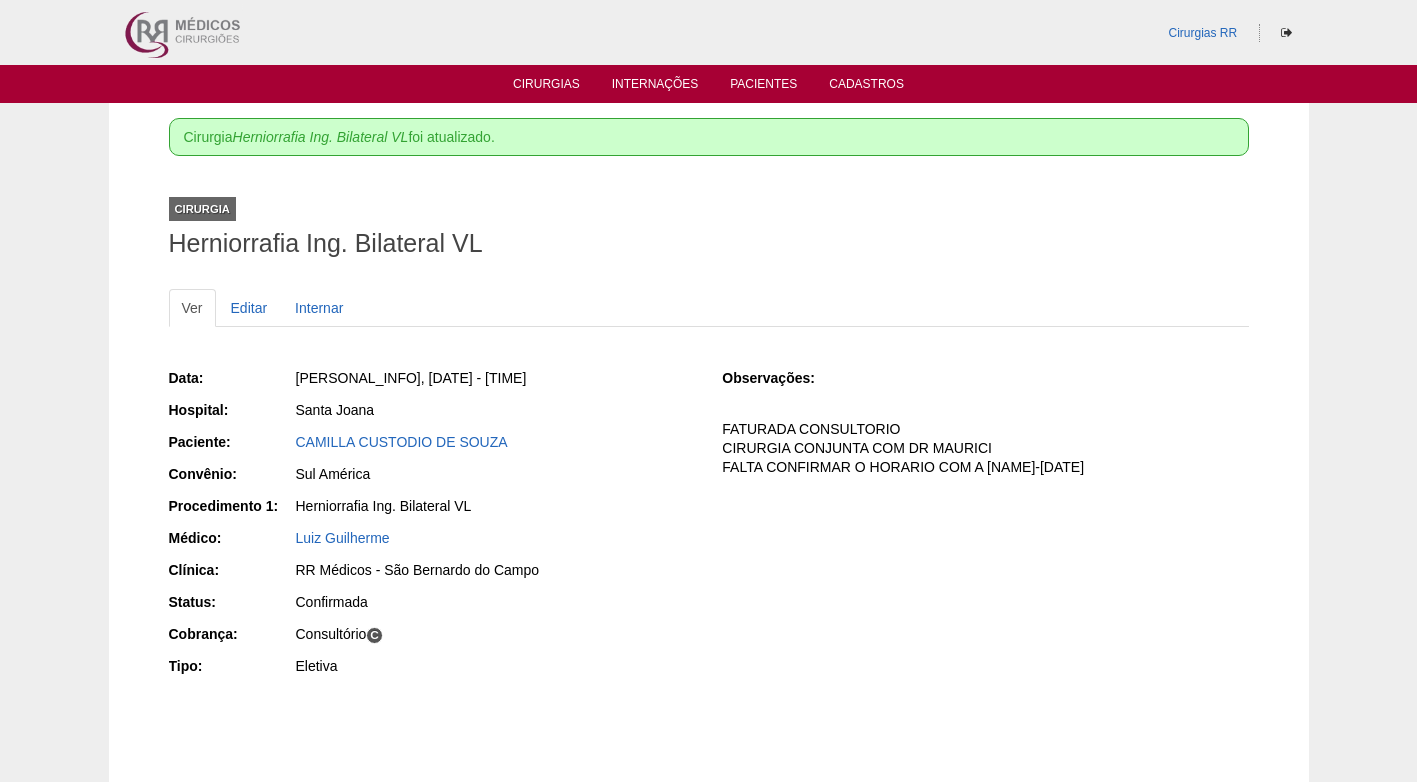 scroll, scrollTop: 0, scrollLeft: 0, axis: both 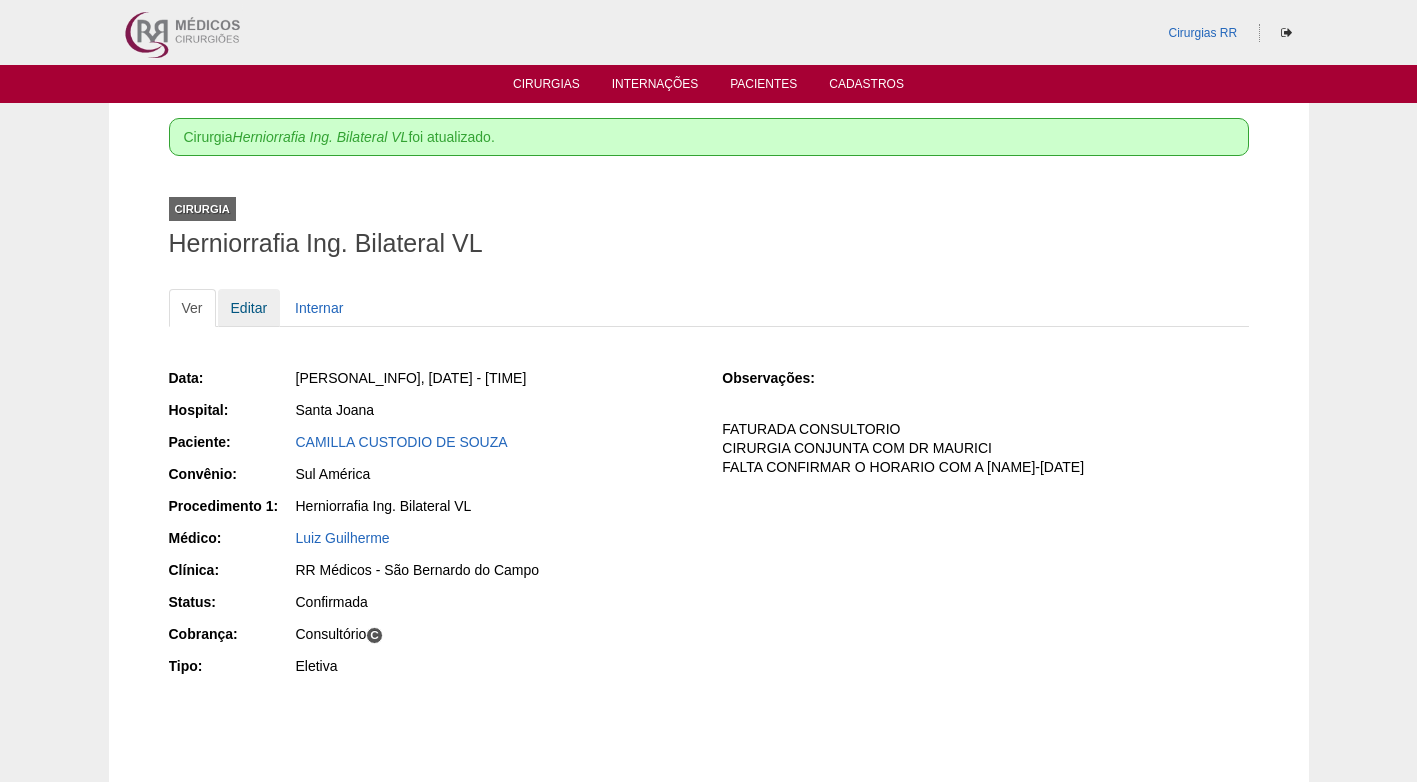 click on "Editar" at bounding box center [249, 308] 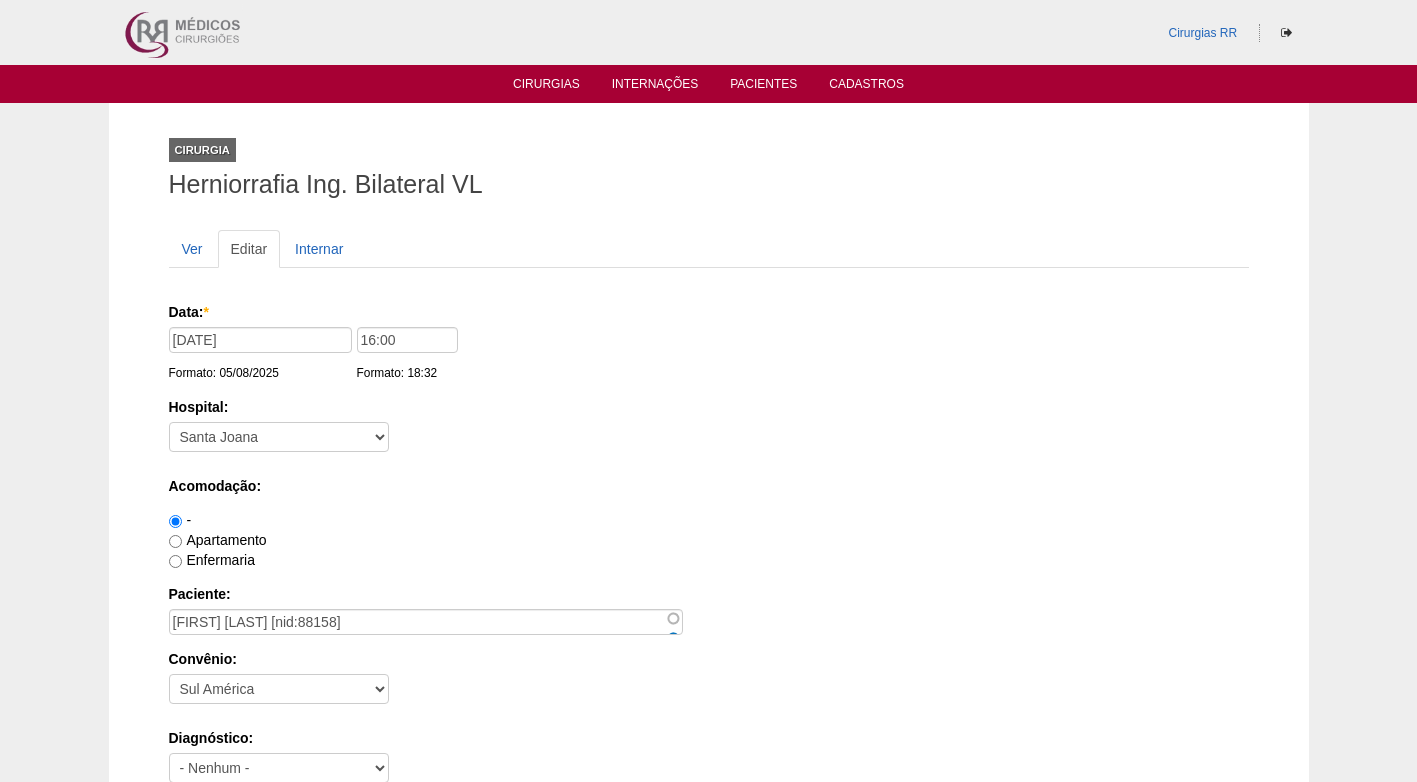 scroll, scrollTop: 0, scrollLeft: 0, axis: both 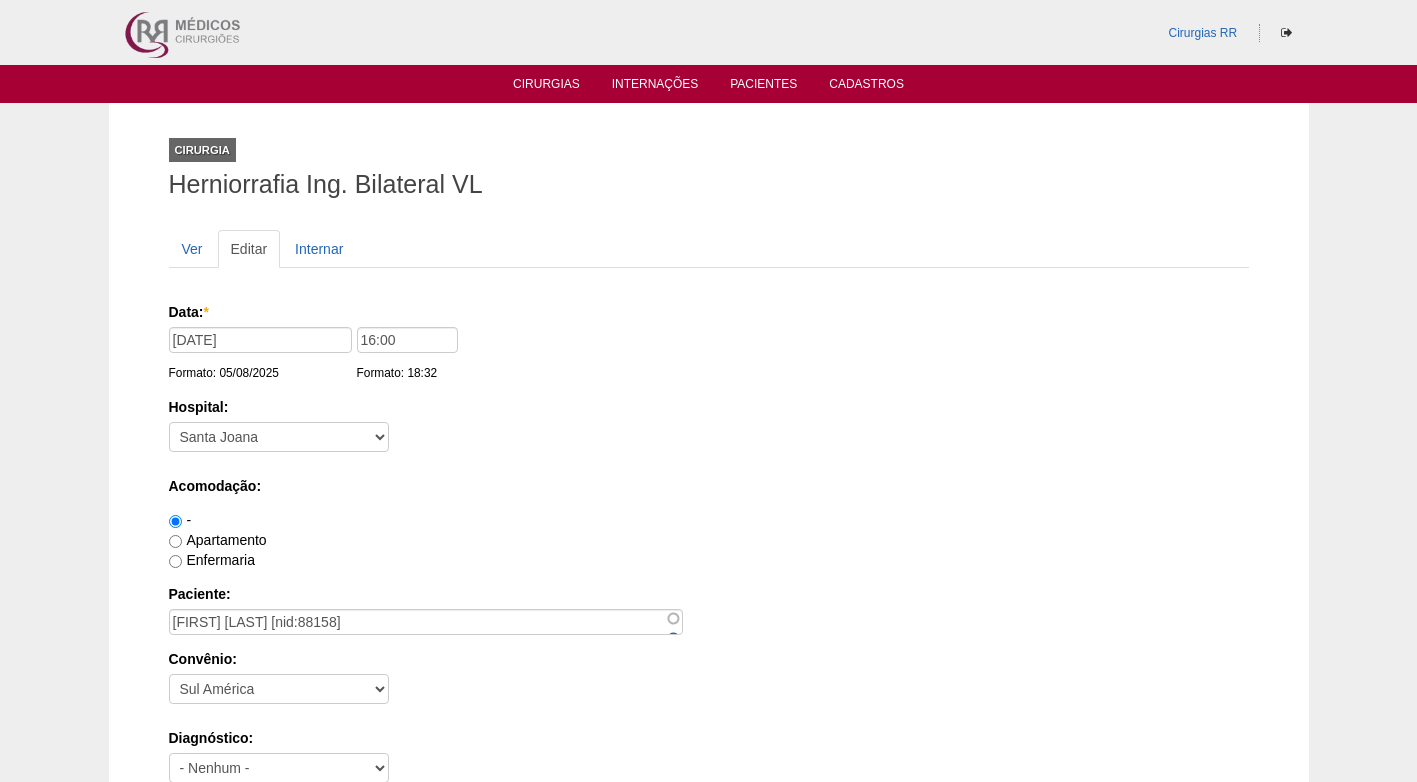 click on "Apartamento" at bounding box center [218, 540] 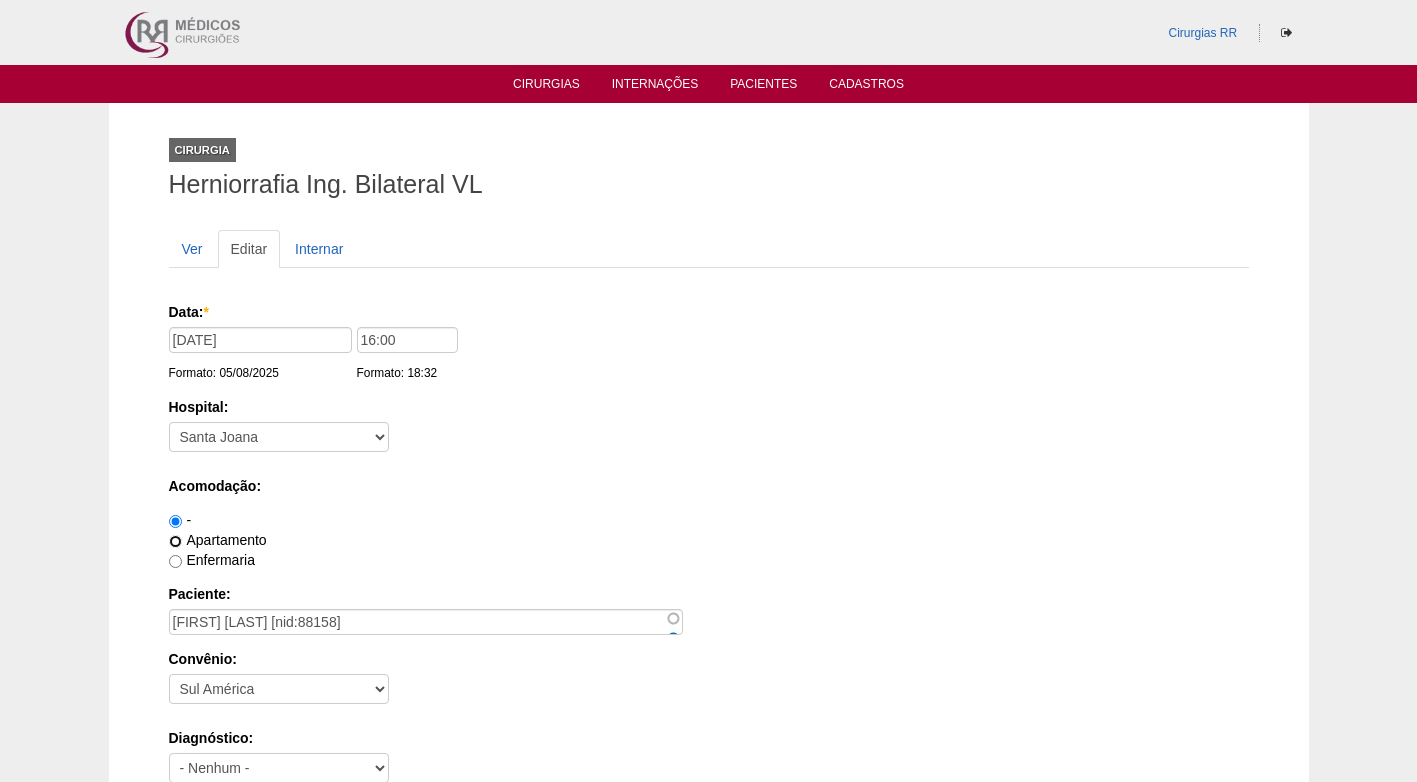 click on "Apartamento" at bounding box center [175, 541] 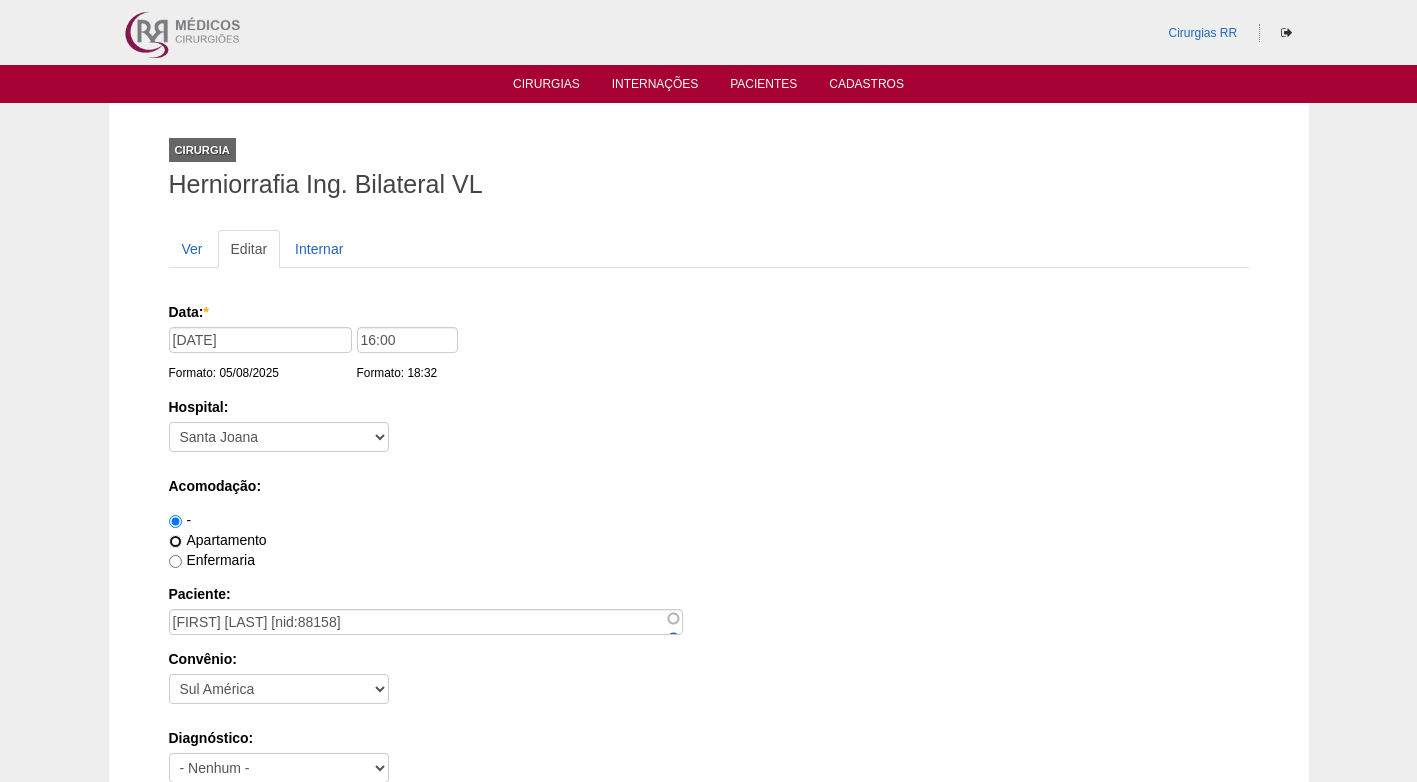 radio on "true" 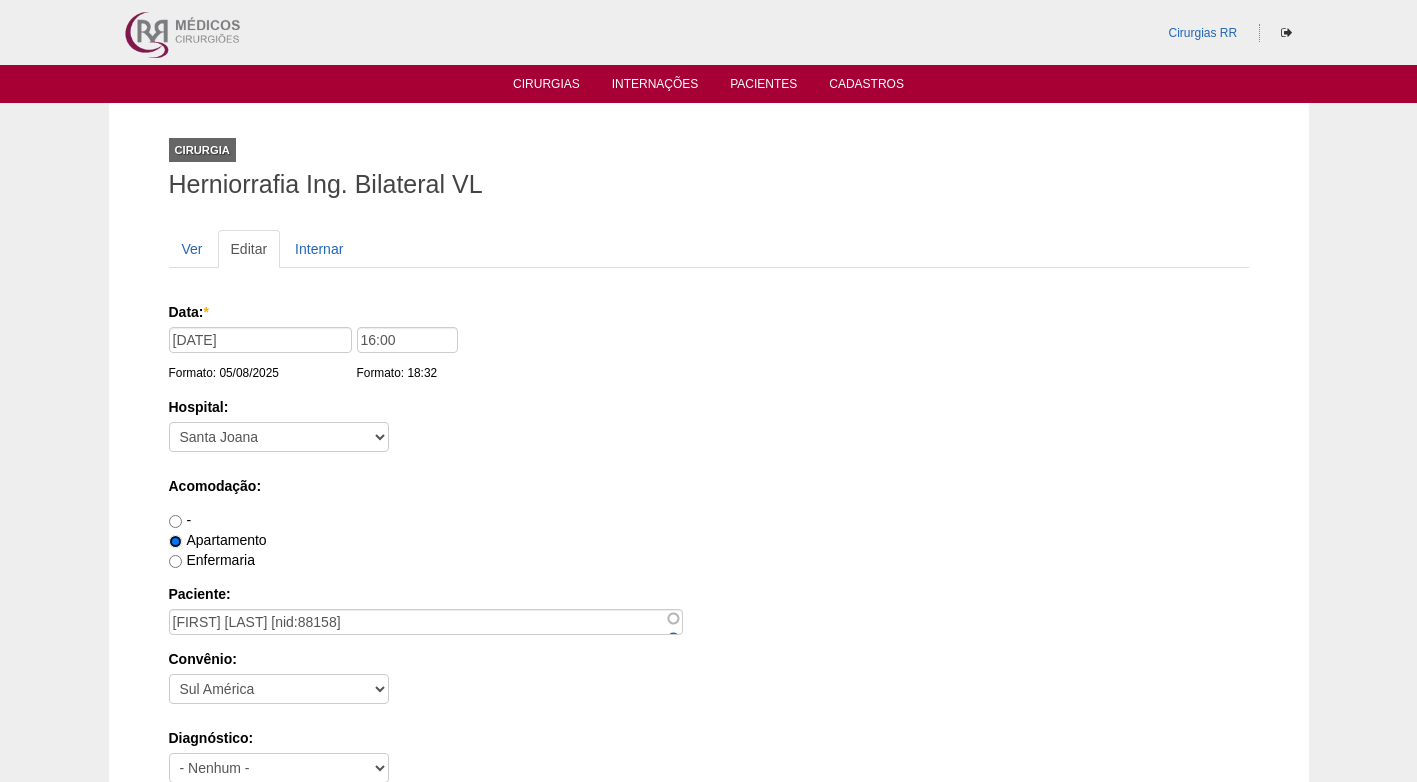 scroll, scrollTop: 600, scrollLeft: 0, axis: vertical 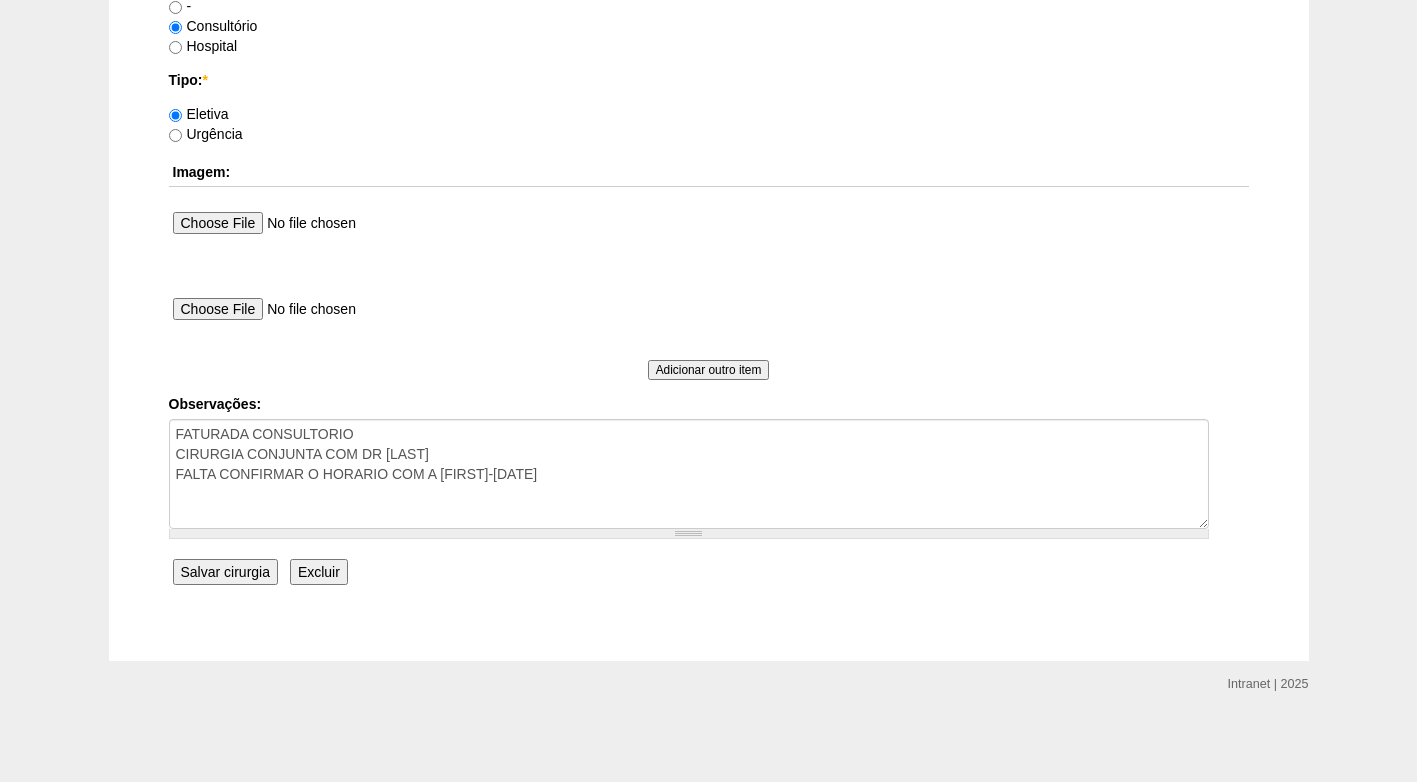 click on "Salvar cirurgia" at bounding box center [225, 572] 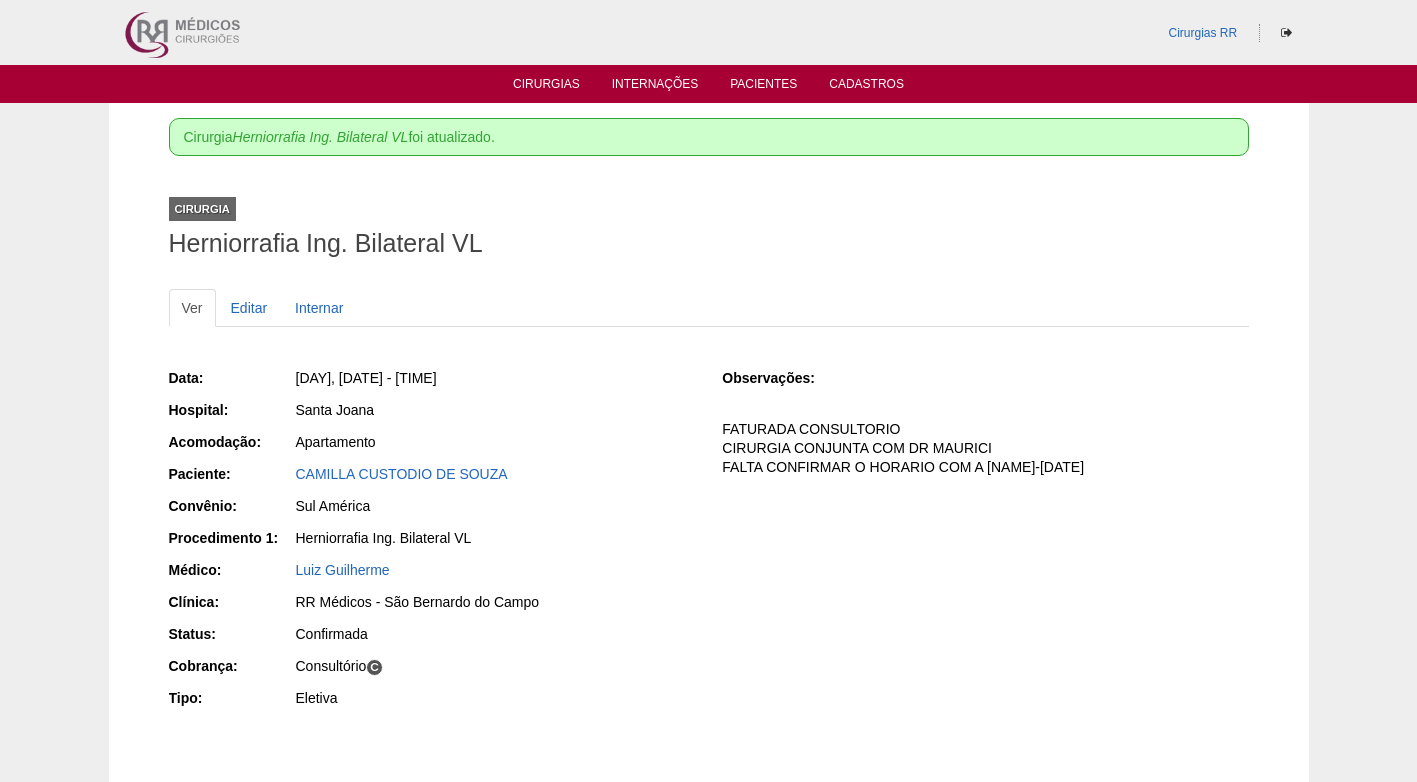 scroll, scrollTop: 0, scrollLeft: 0, axis: both 